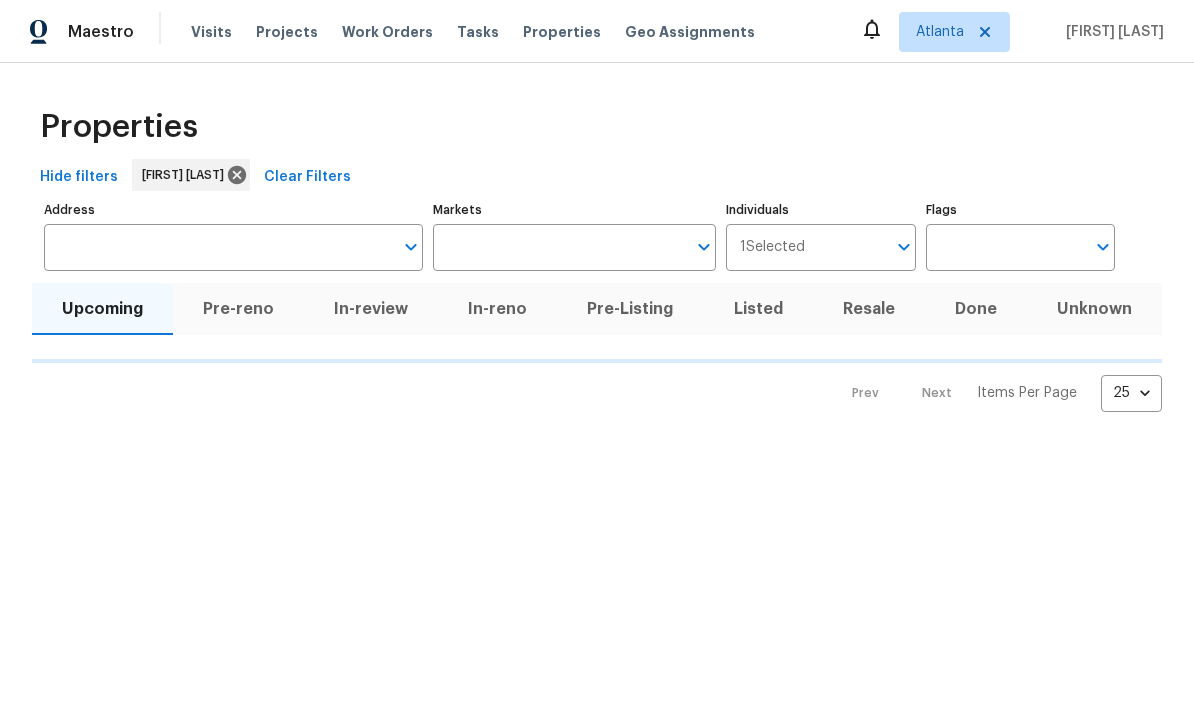 scroll, scrollTop: 0, scrollLeft: 0, axis: both 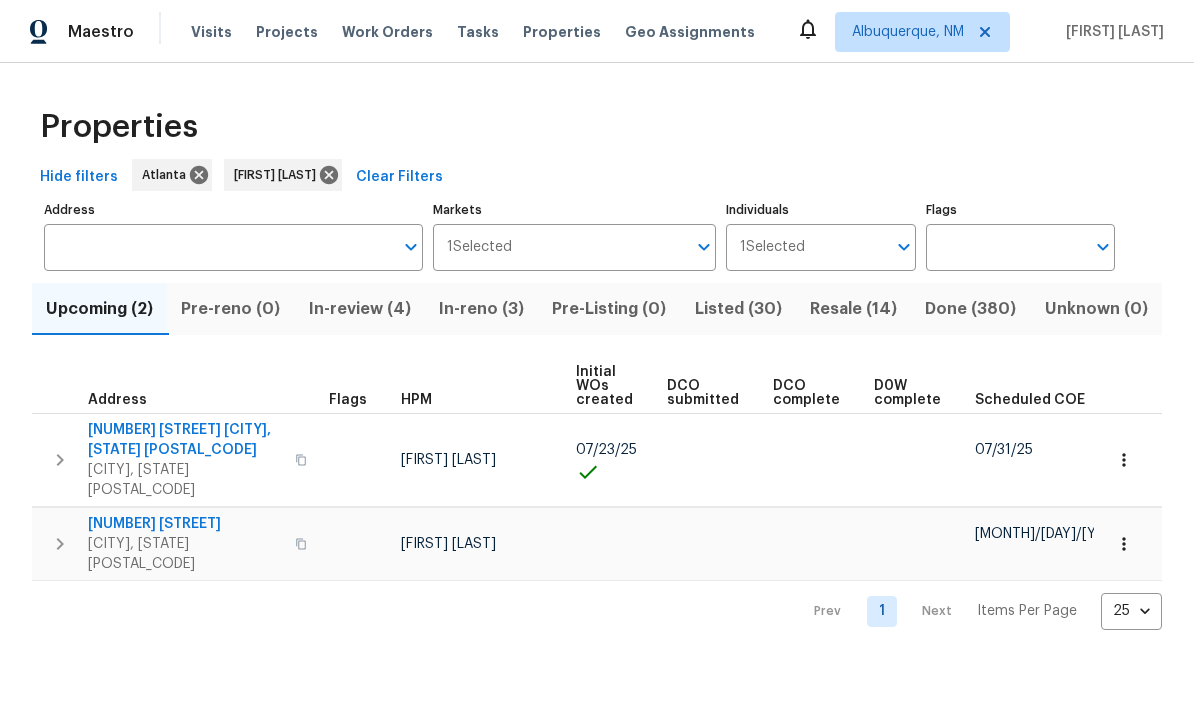 click on "Visits" at bounding box center [211, 32] 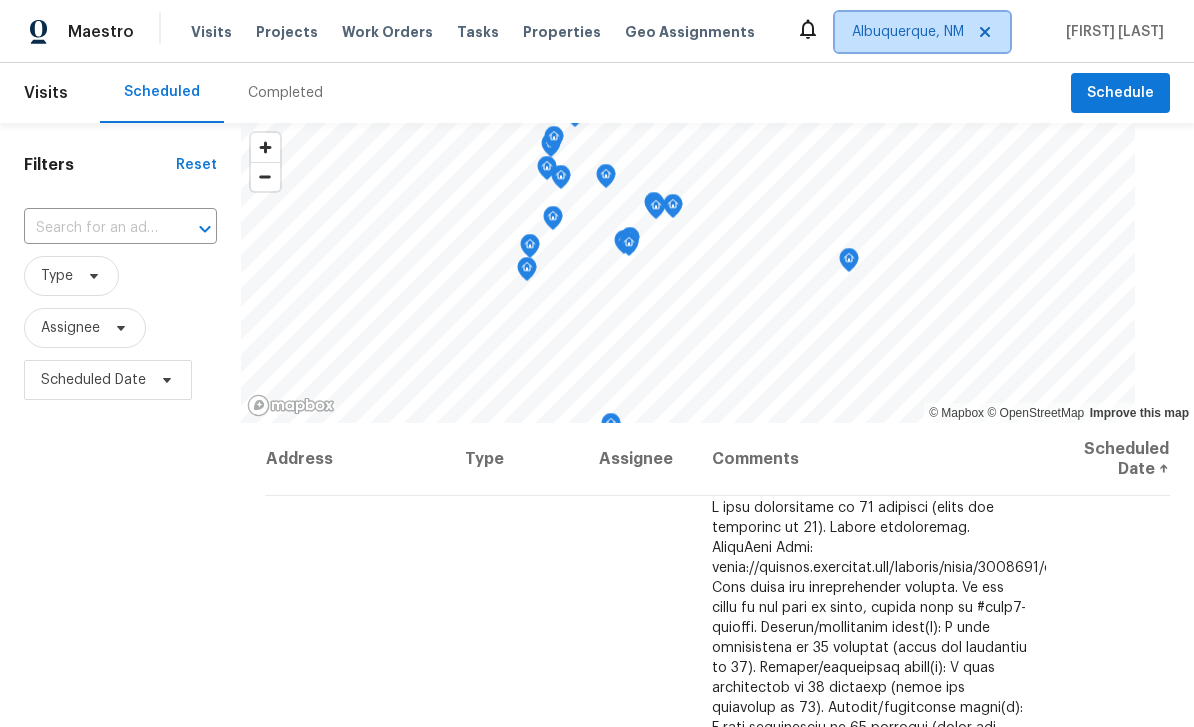 click on "Albuquerque, NM" at bounding box center [908, 32] 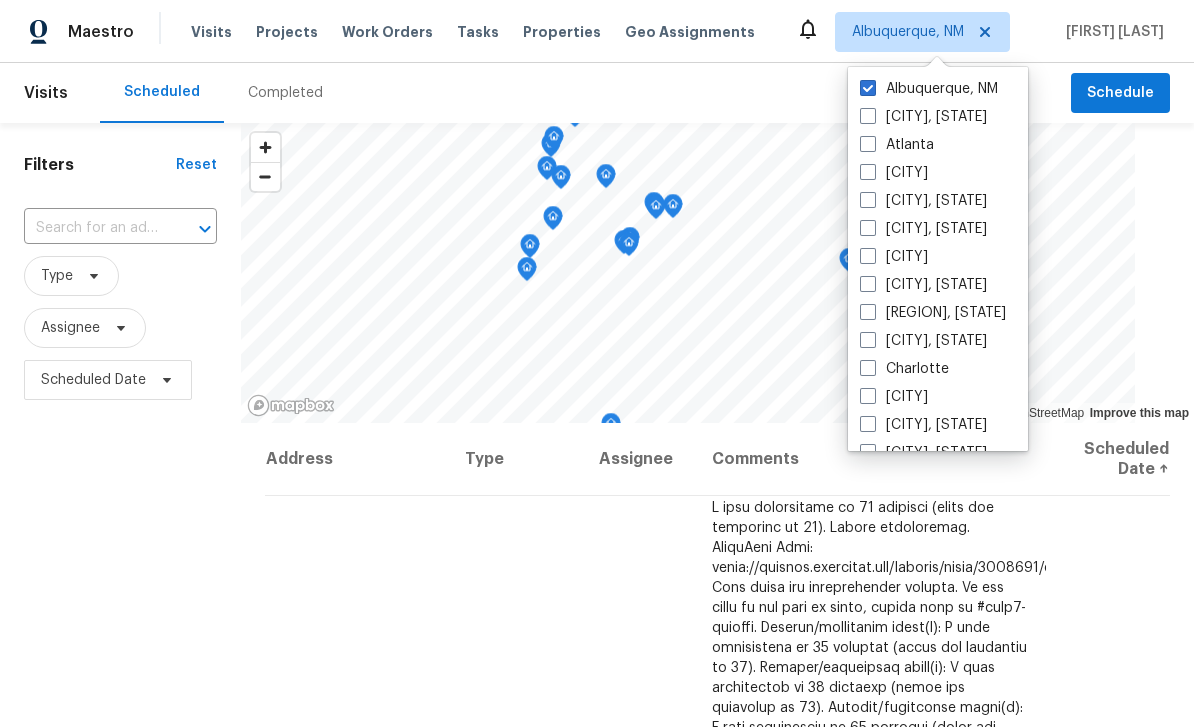 click at bounding box center [868, 144] 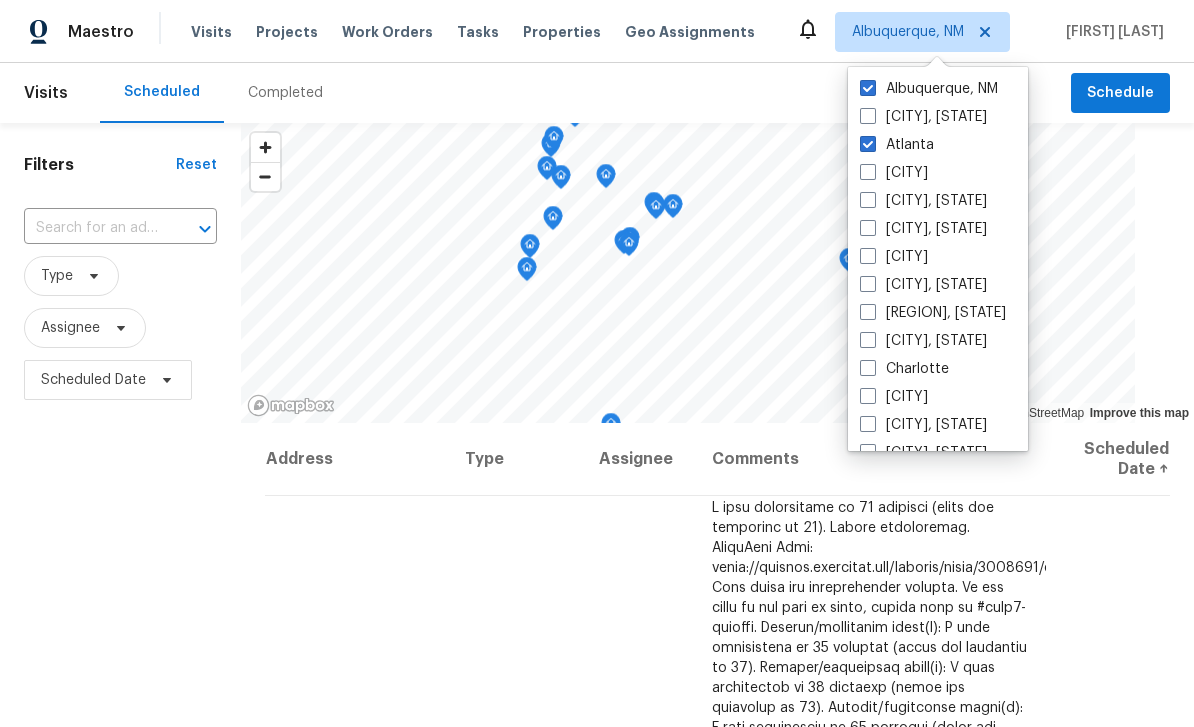 checkbox on "true" 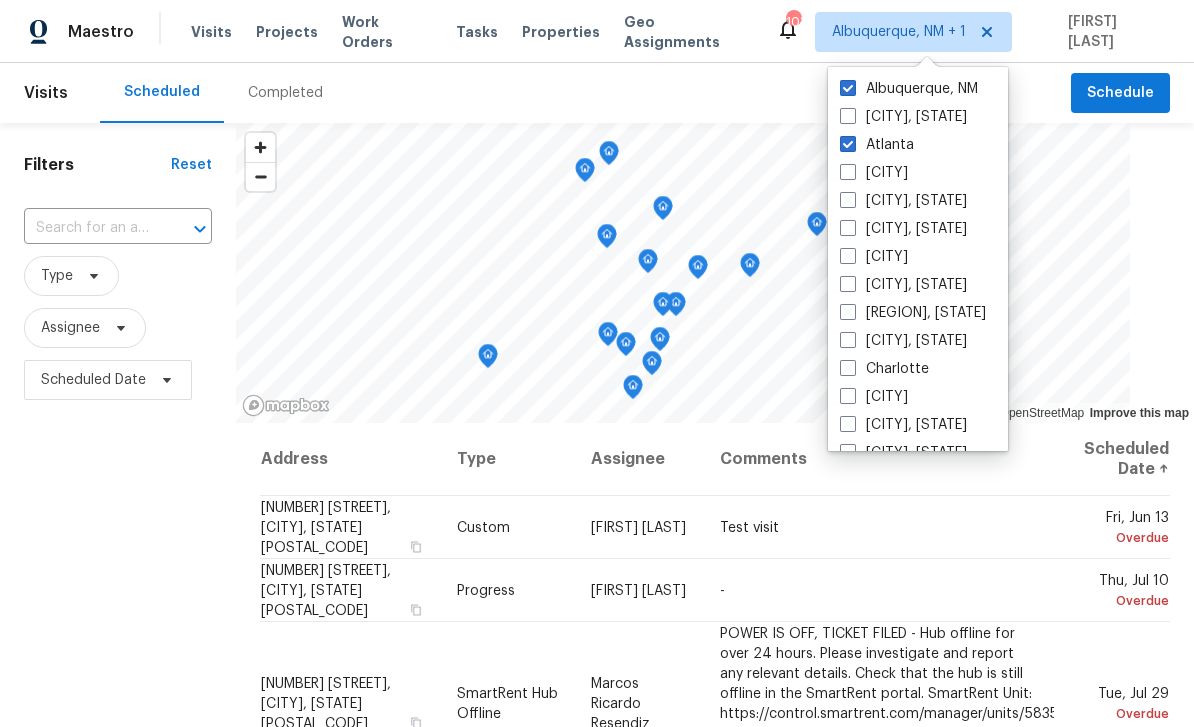 click on "Albuquerque, NM" at bounding box center [909, 89] 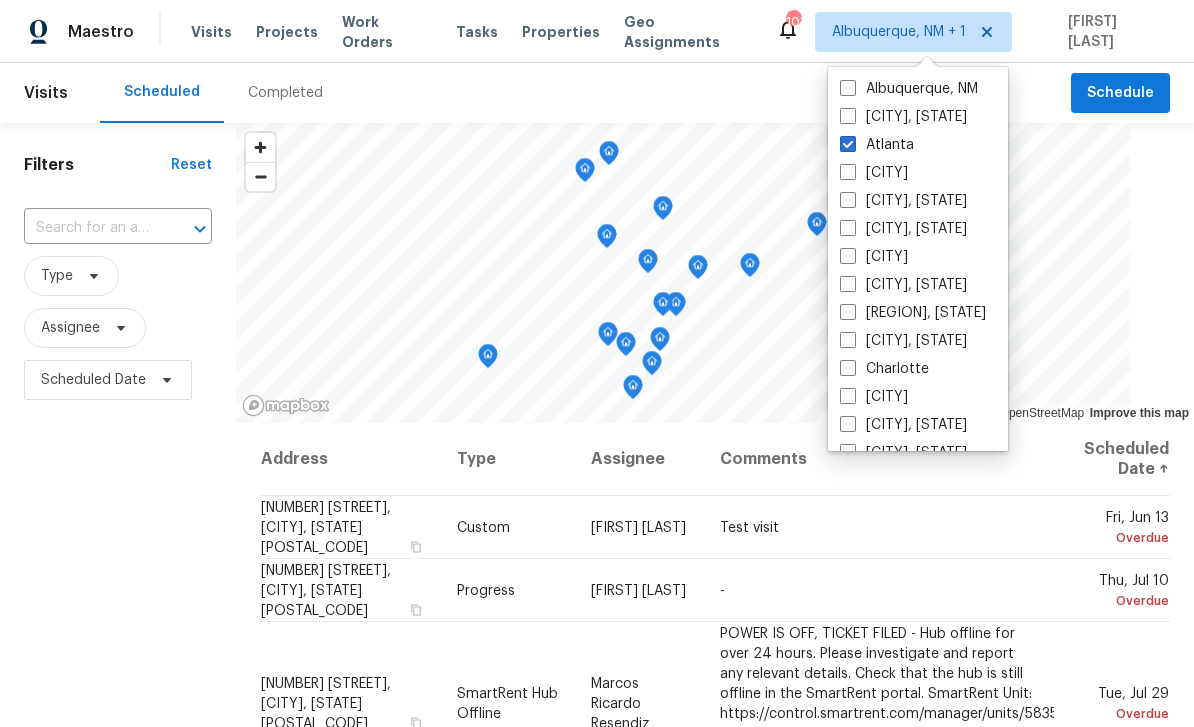 checkbox on "false" 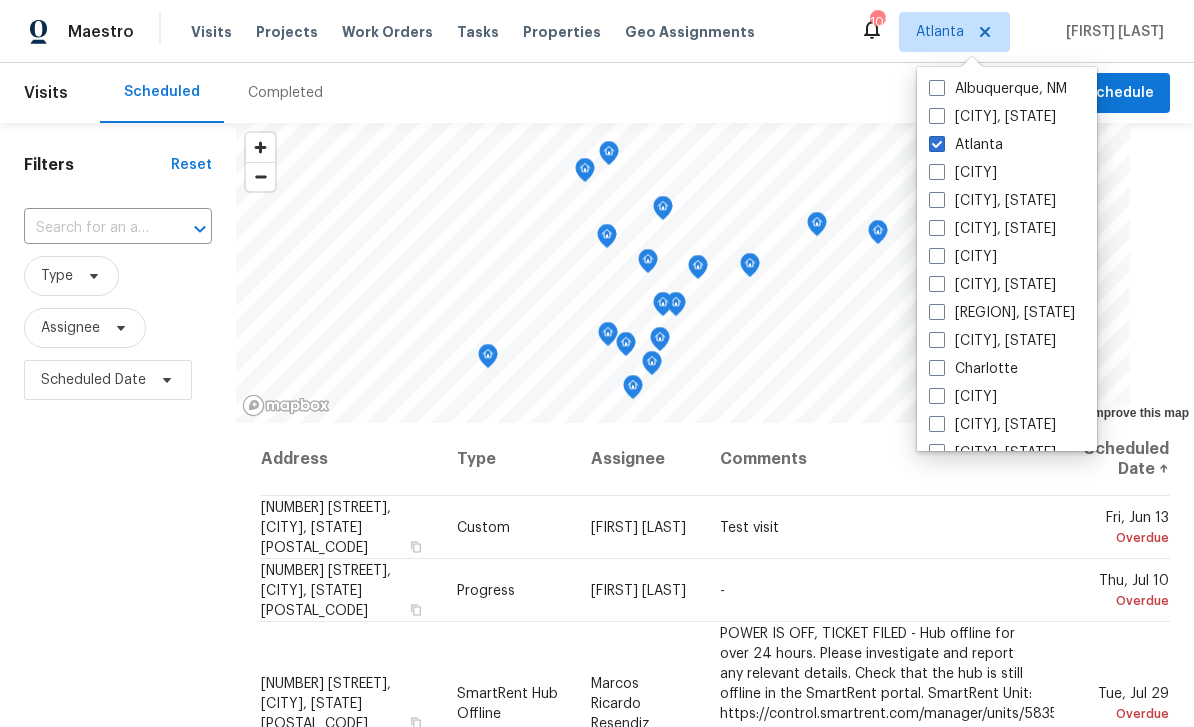 click at bounding box center [90, 228] 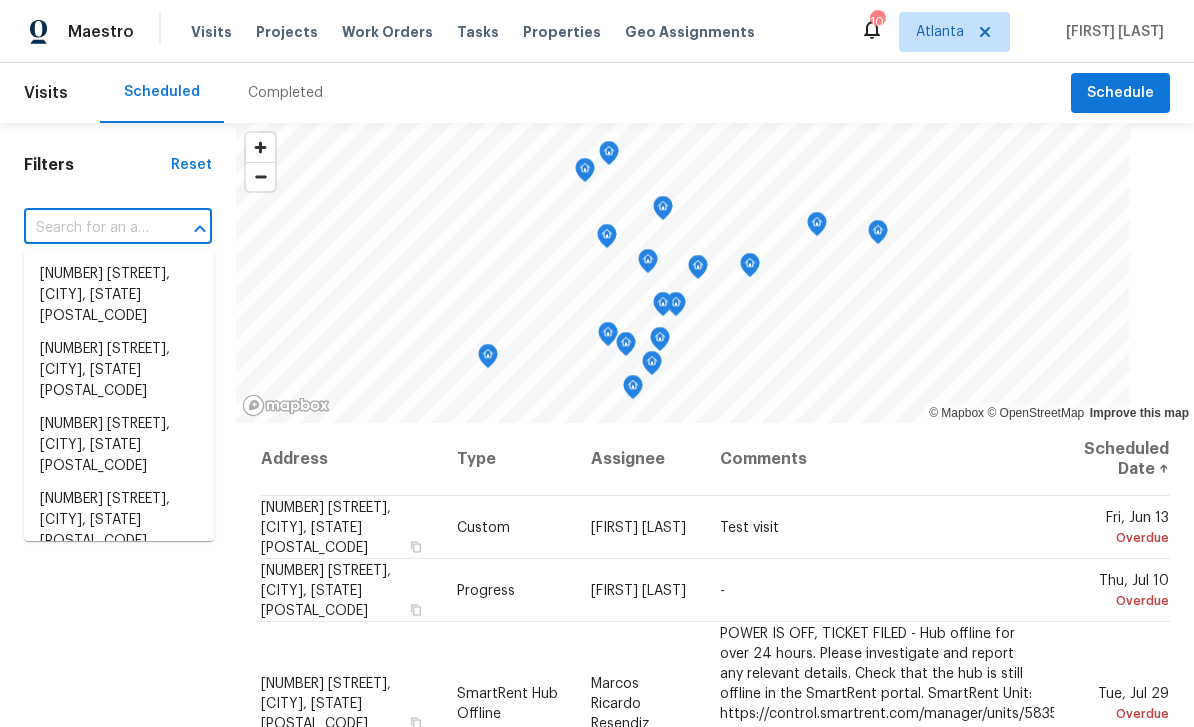 click at bounding box center [90, 228] 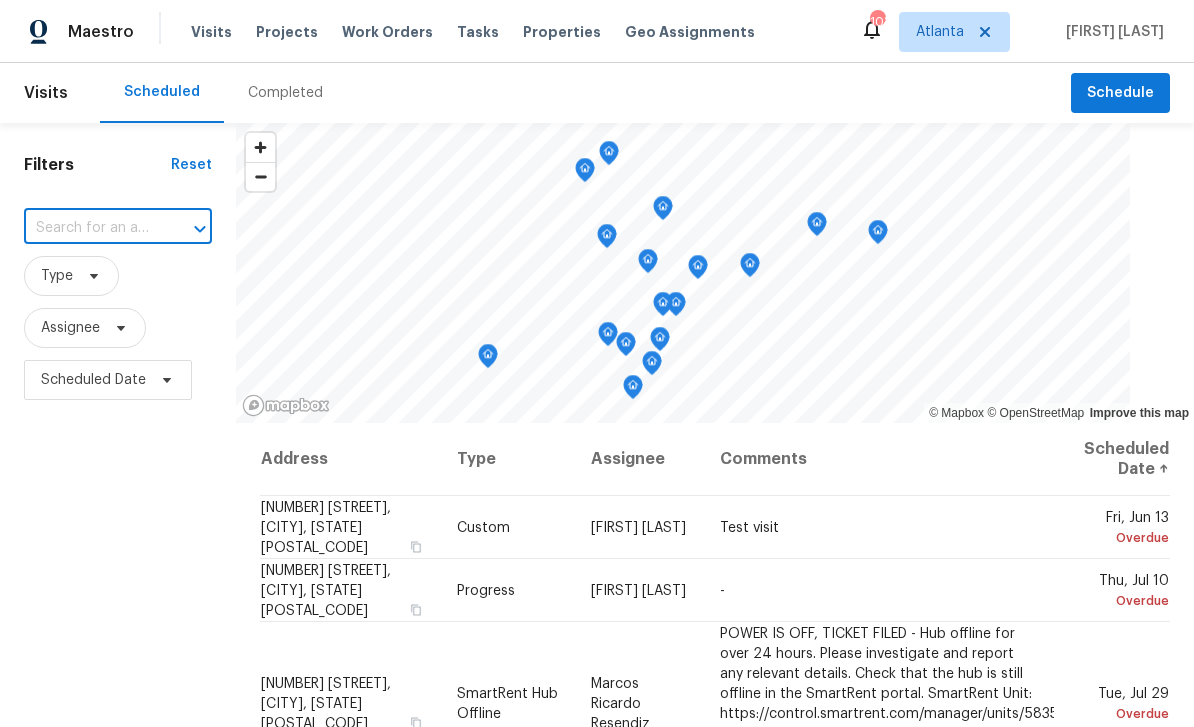 paste on "1980 Variations Dr NE, Atlanta, GA 30329" 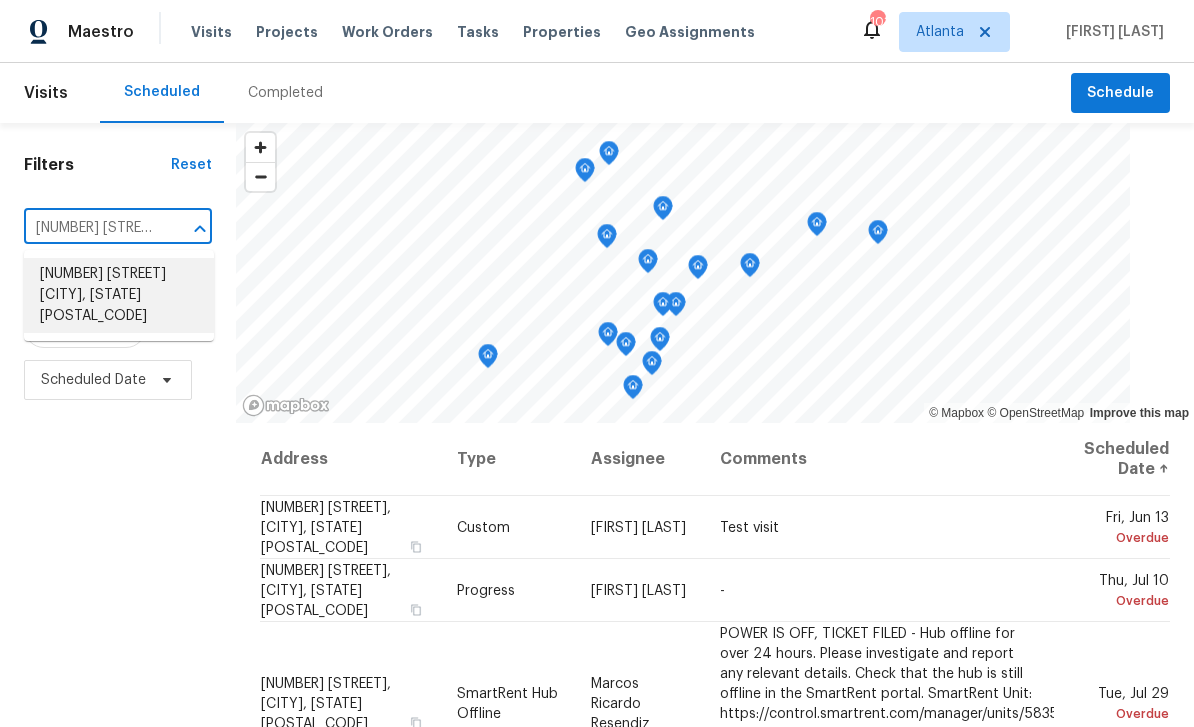 click on "1980 Variations Dr NE, Atlanta, GA 30329" at bounding box center [119, 295] 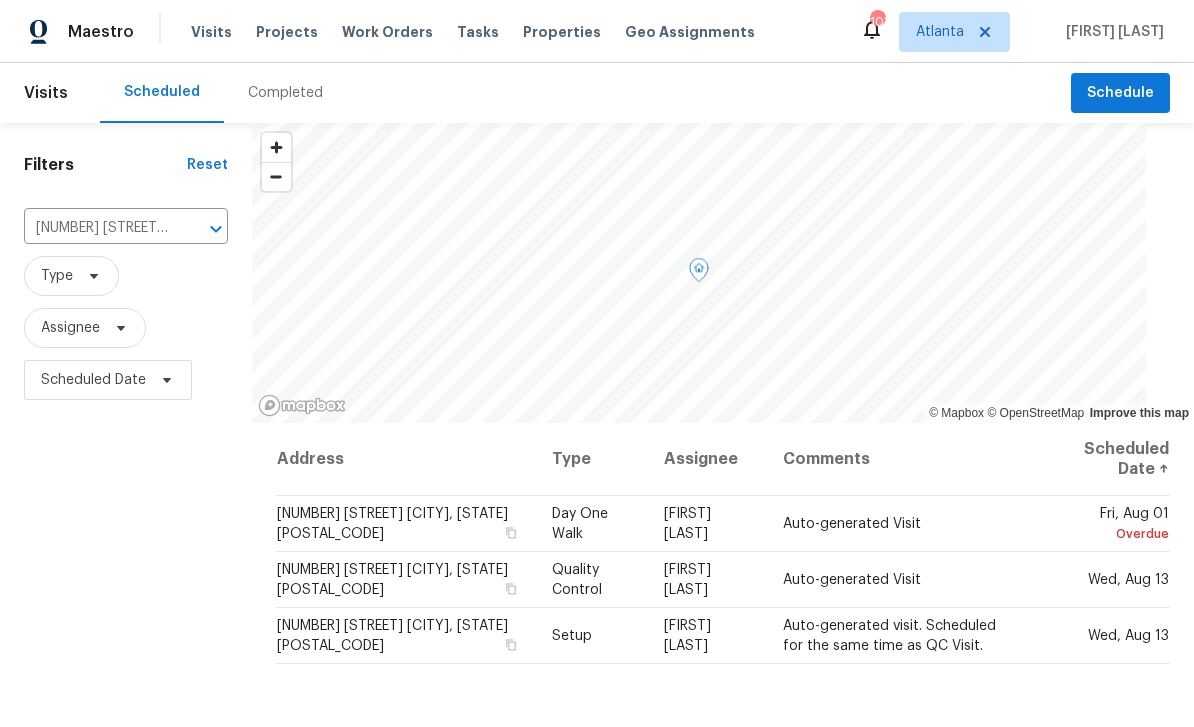 click 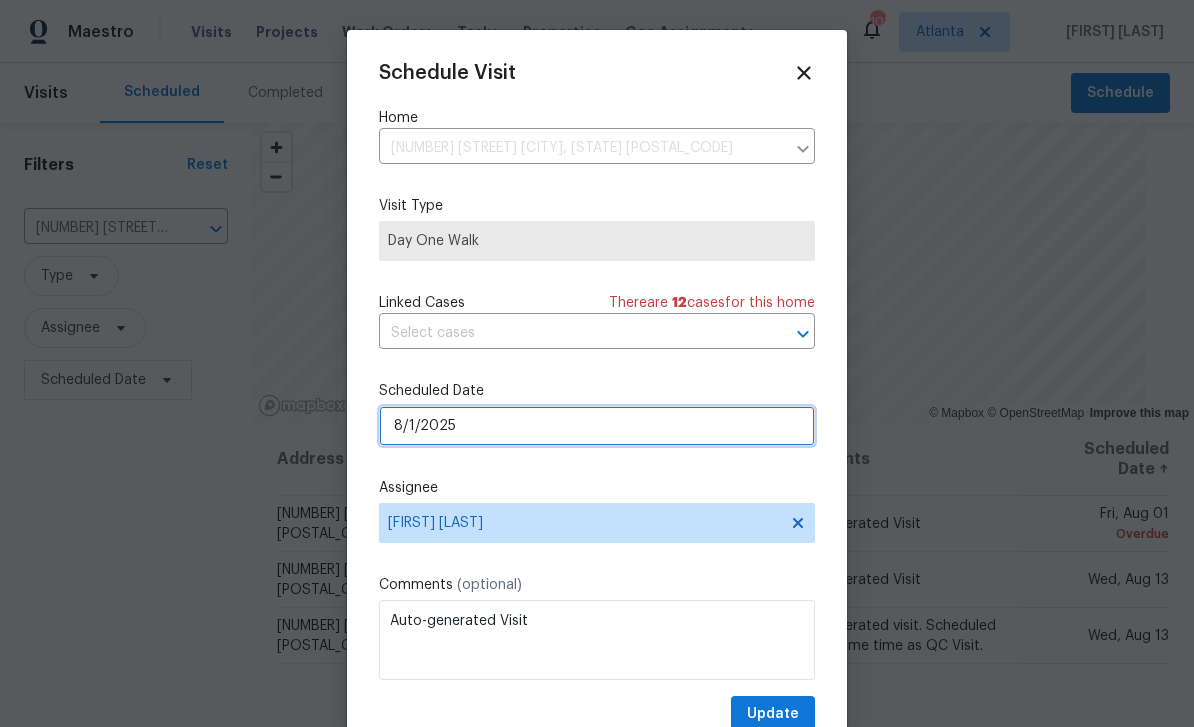 click on "8/1/2025" at bounding box center [597, 426] 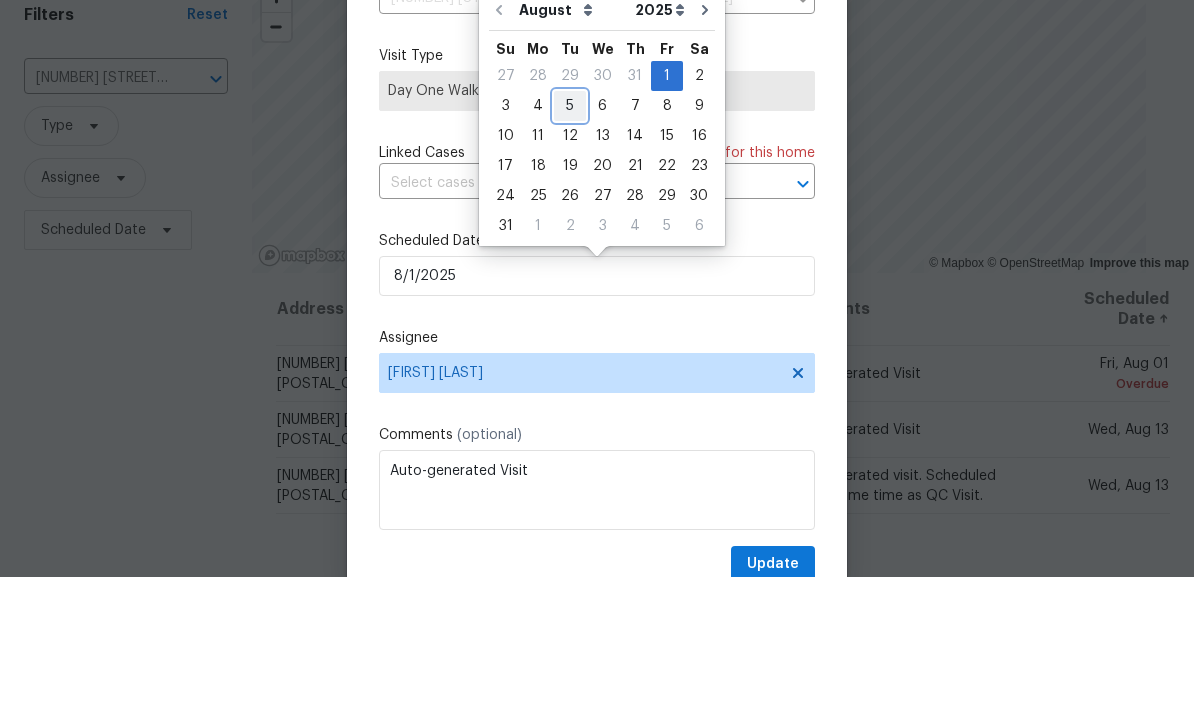click on "5" at bounding box center [570, 256] 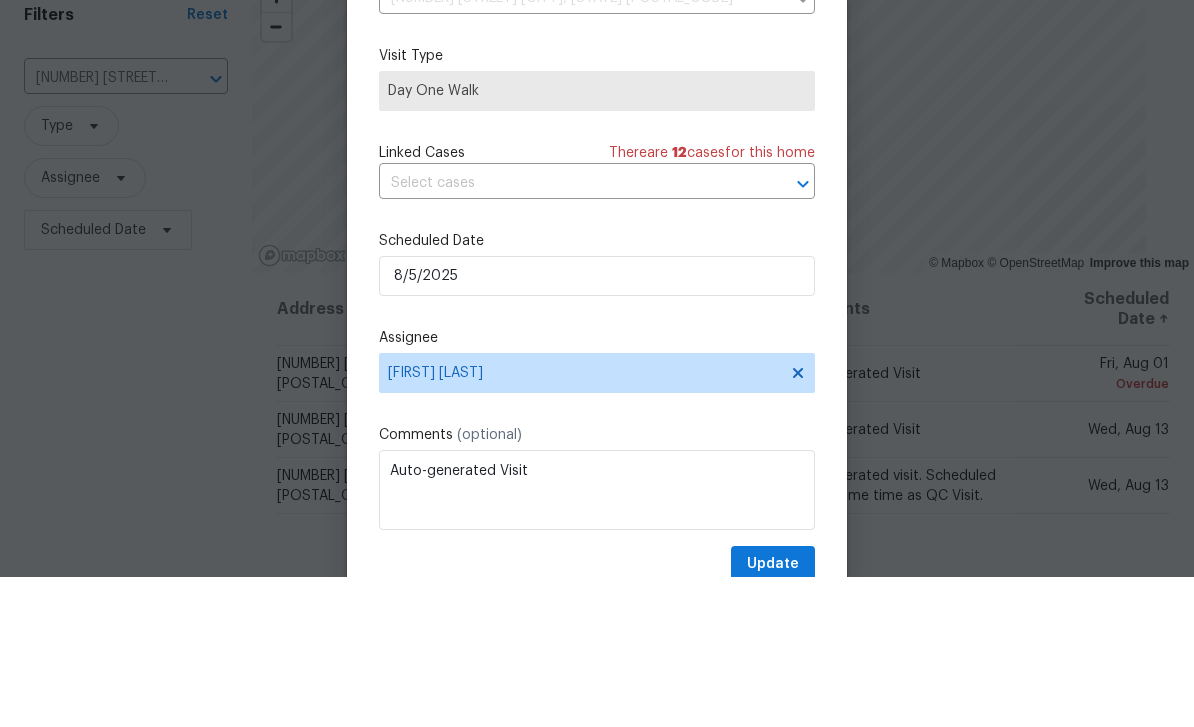 scroll, scrollTop: 64, scrollLeft: 0, axis: vertical 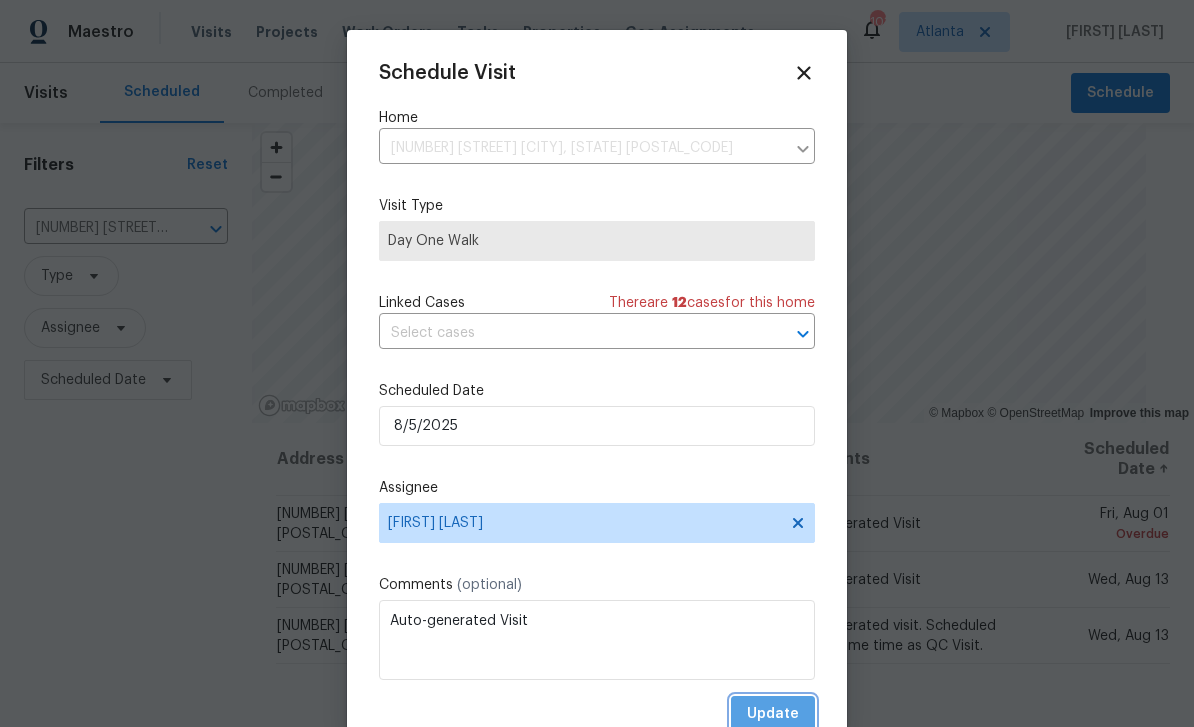 click on "Update" at bounding box center [773, 714] 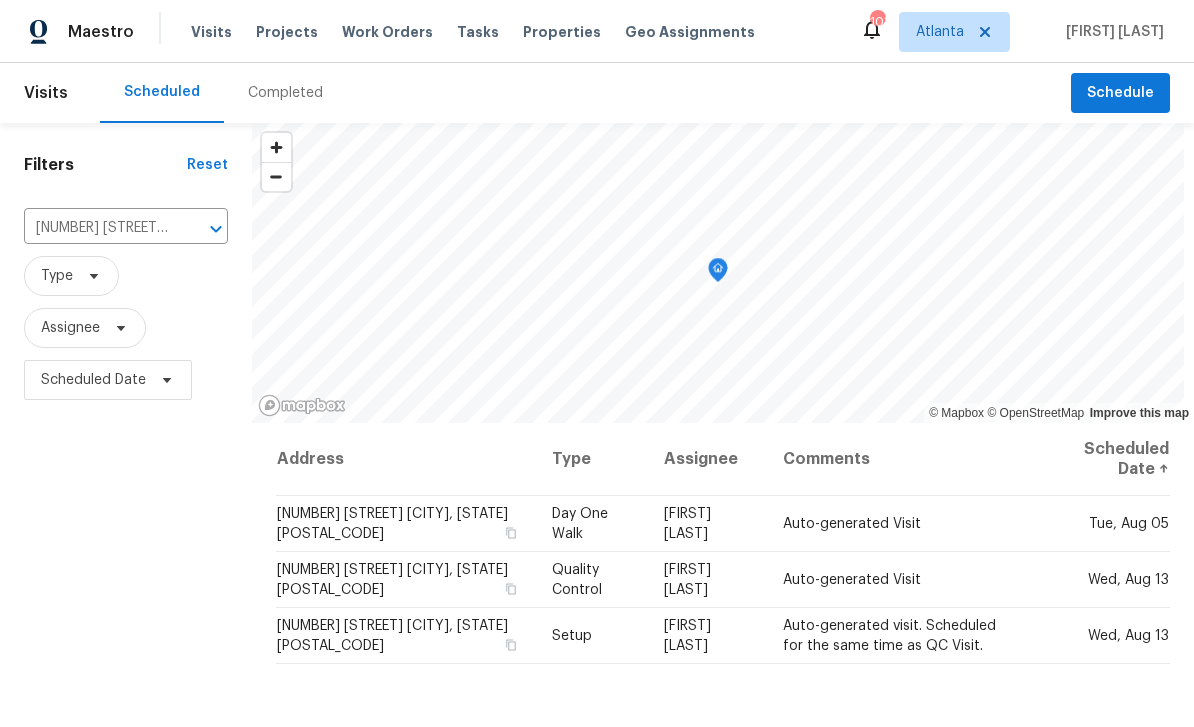click 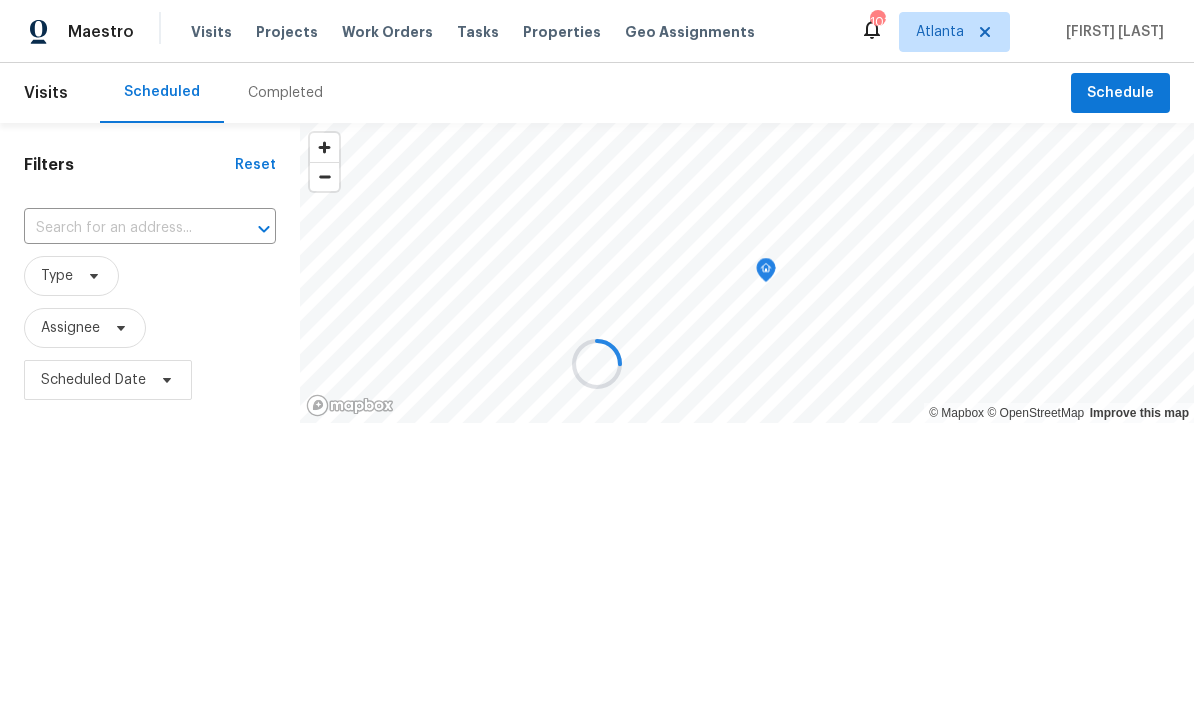 scroll, scrollTop: 0, scrollLeft: 0, axis: both 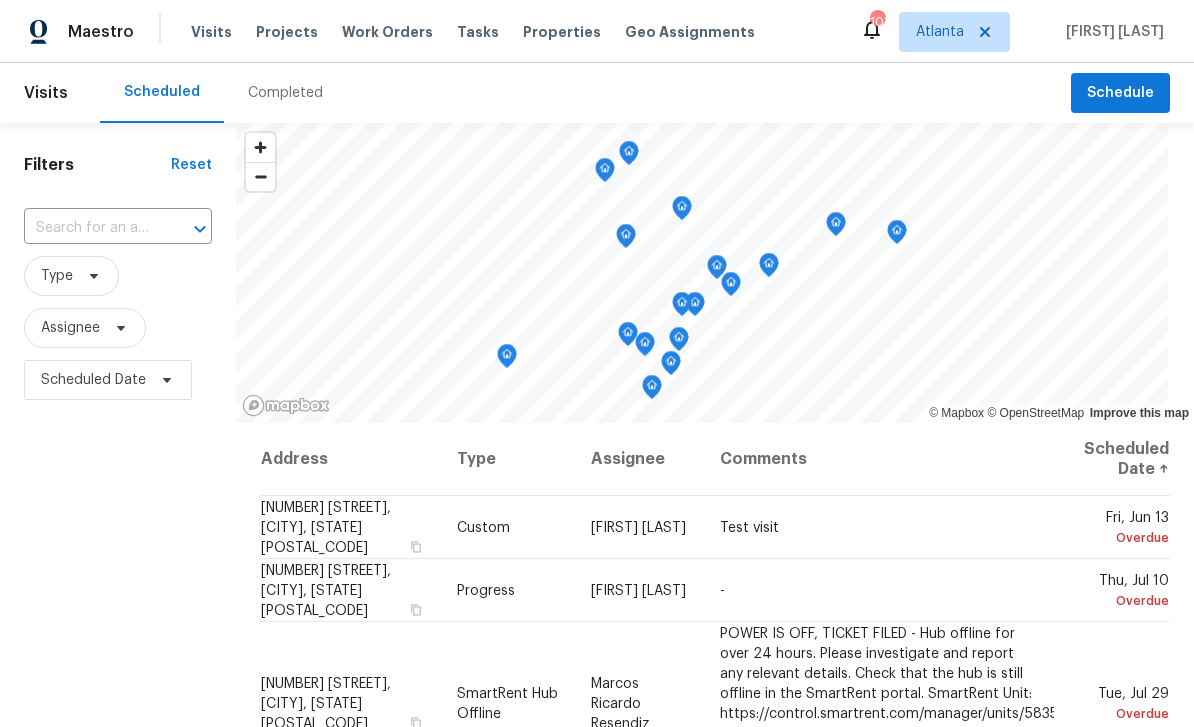 click at bounding box center (90, 228) 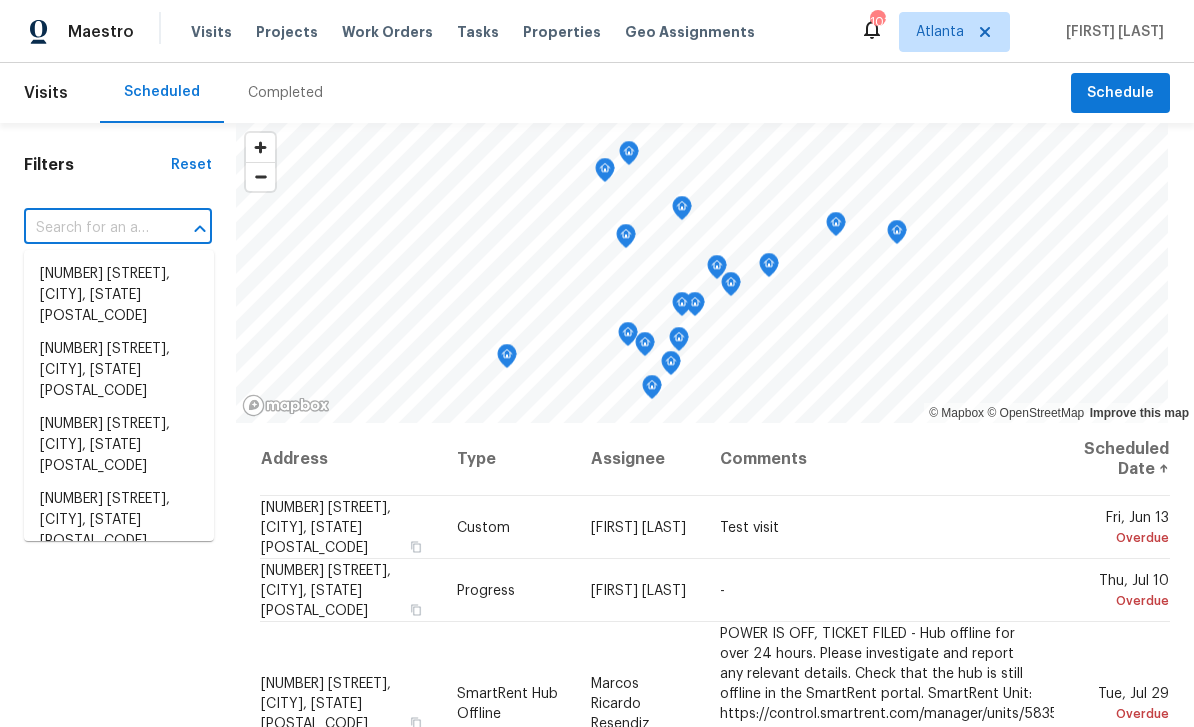 click at bounding box center [90, 228] 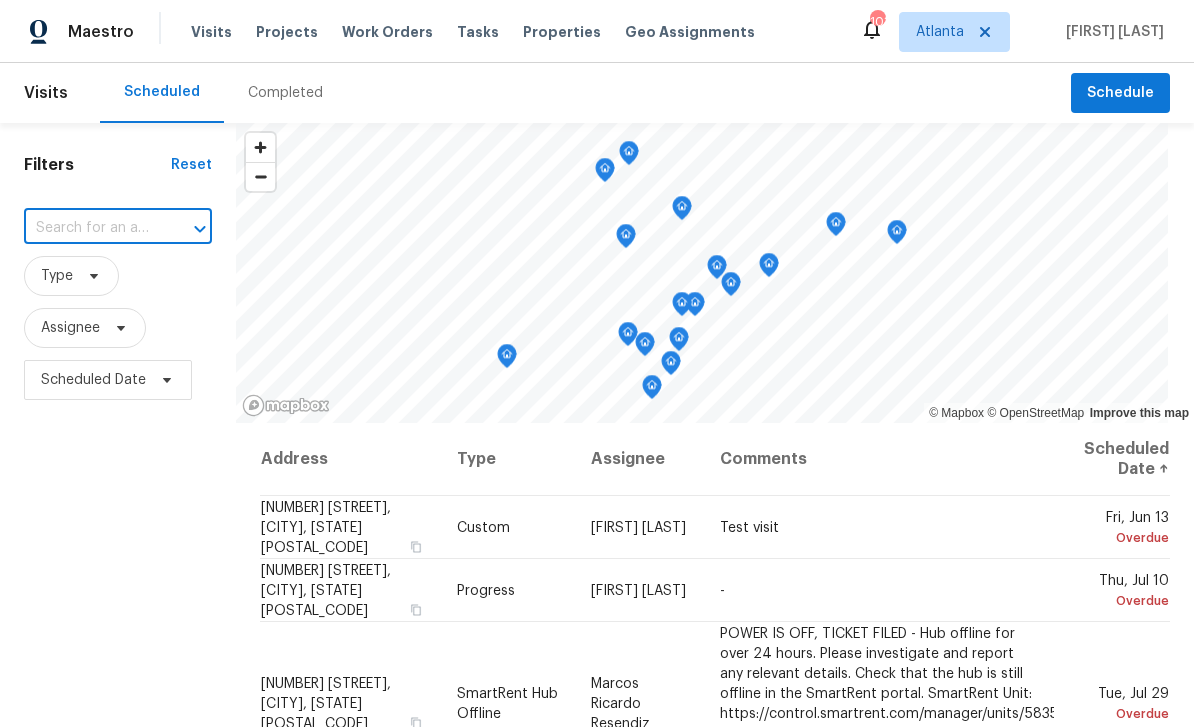 paste on "[NUMBER] [STREET], [CITY], [STATE] [POSTAL_CODE]" 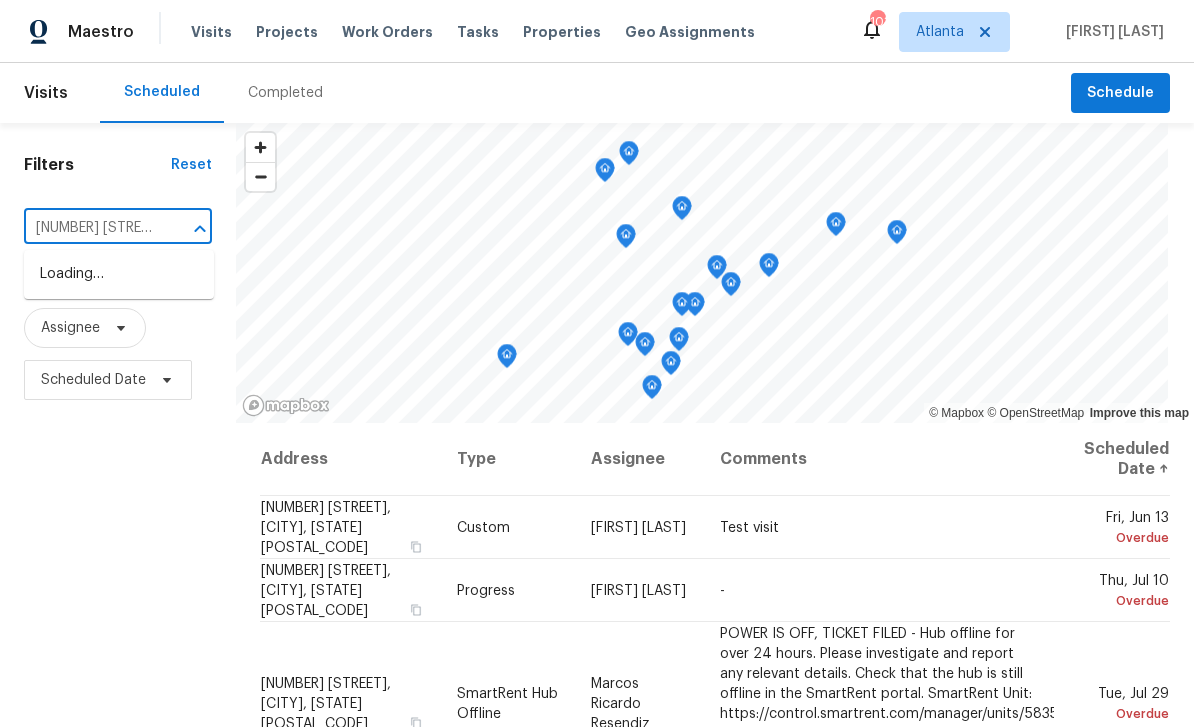 type on "[NUMBER] [STREET], [CITY], [STATE] [POSTAL_CODE]" 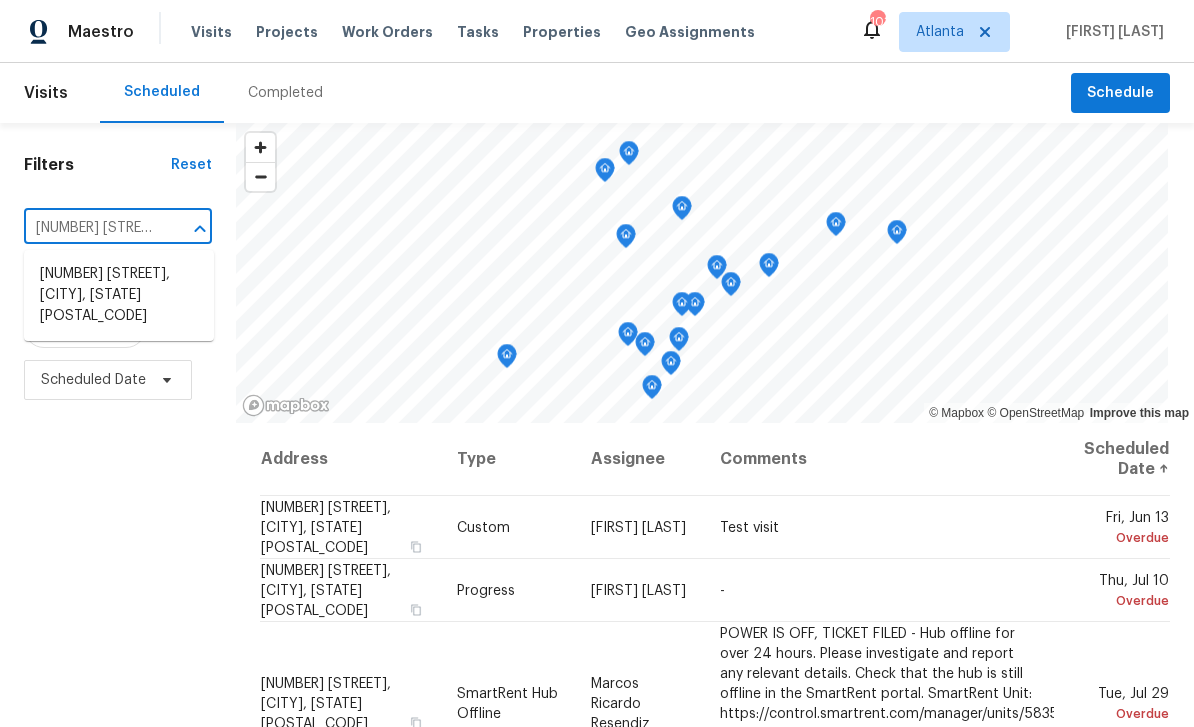 click on "[NUMBER] [STREET], [CITY], [STATE] [POSTAL_CODE]" at bounding box center (119, 295) 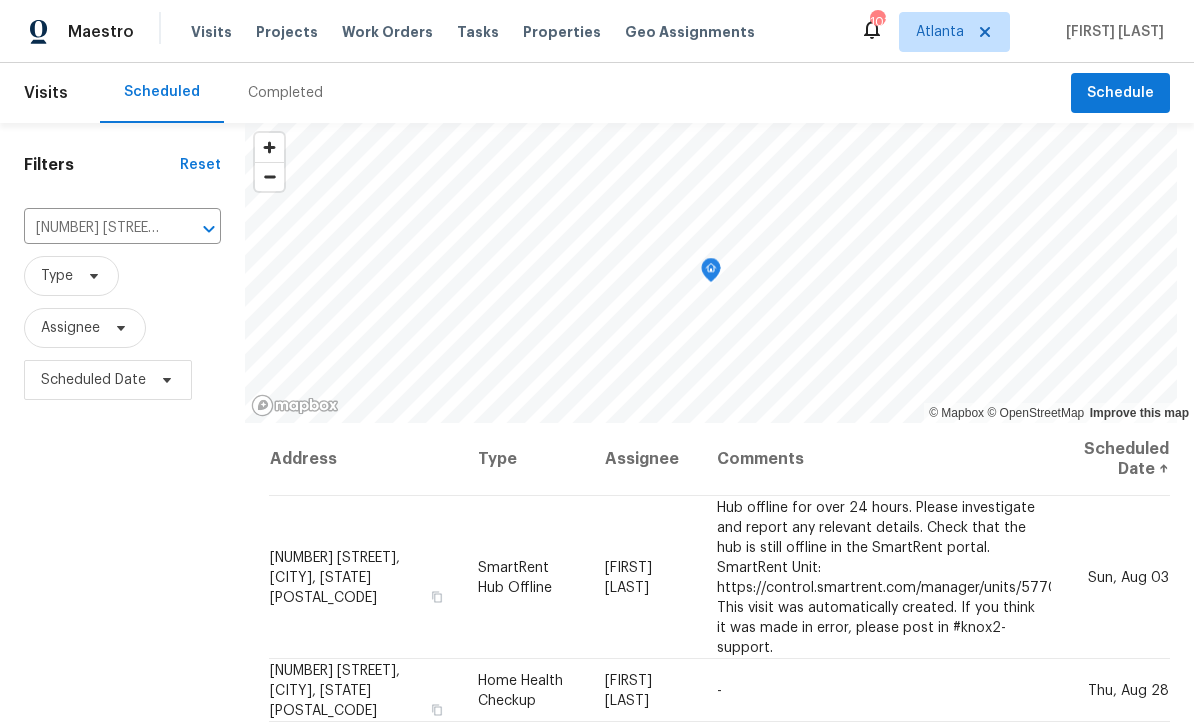 scroll, scrollTop: 43, scrollLeft: 0, axis: vertical 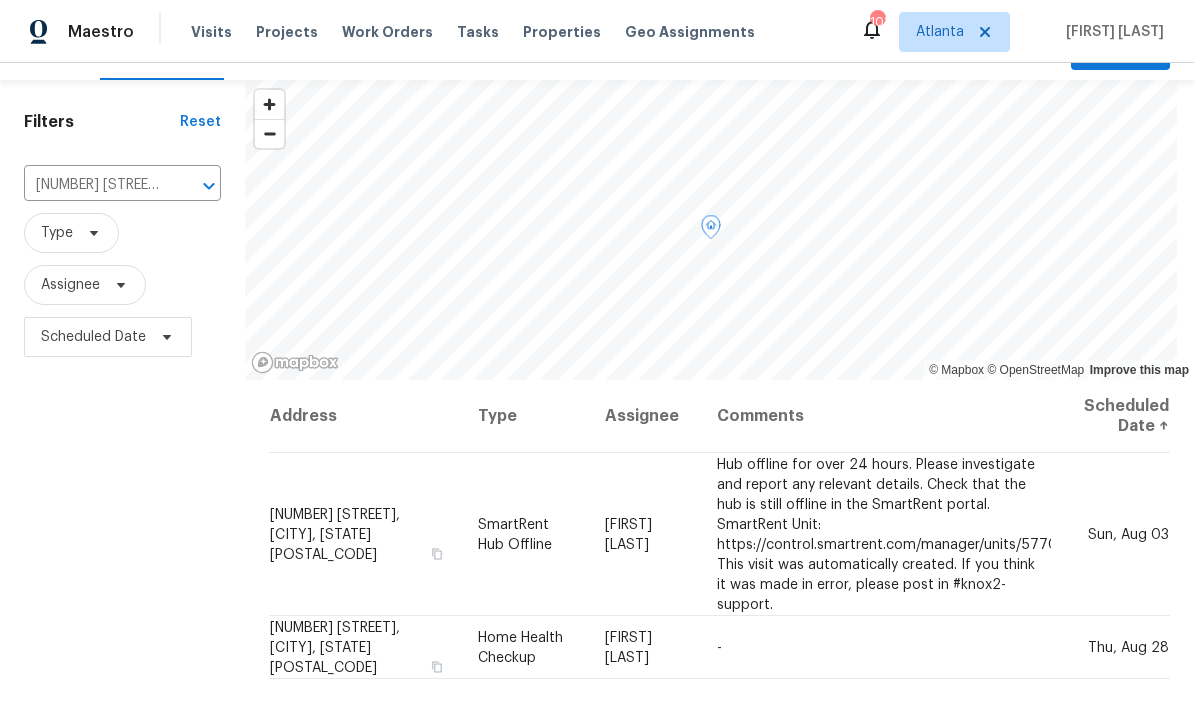 click 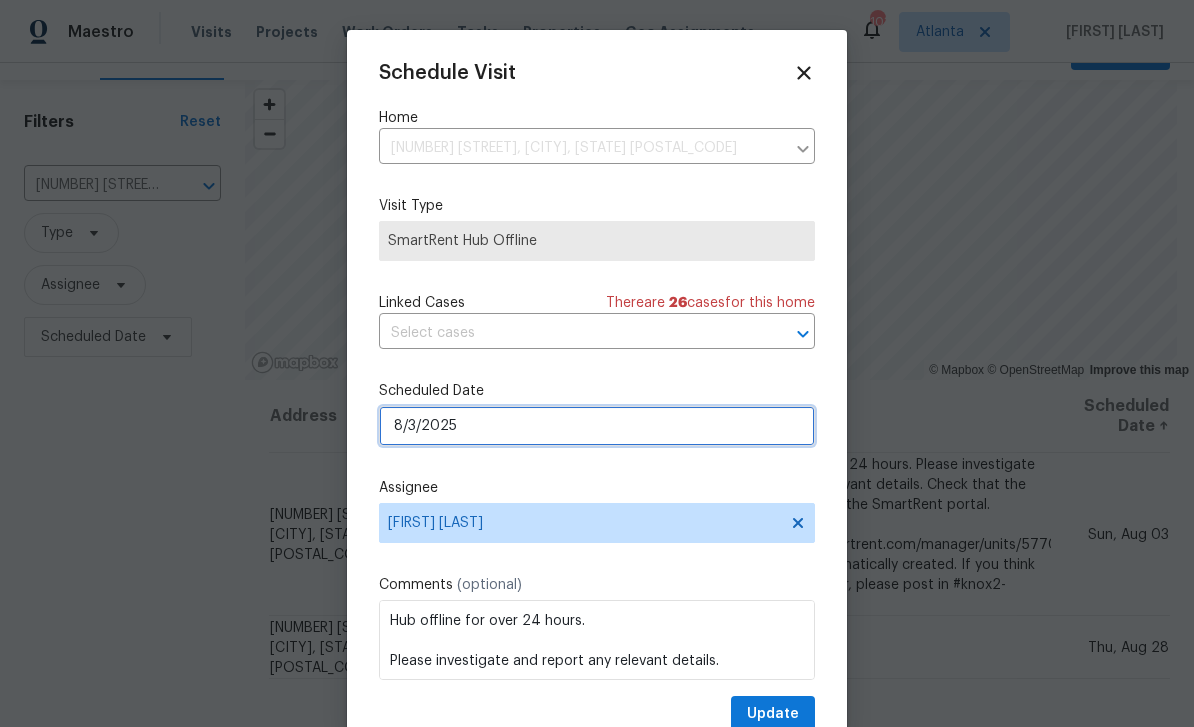 click on "8/3/2025" at bounding box center (597, 426) 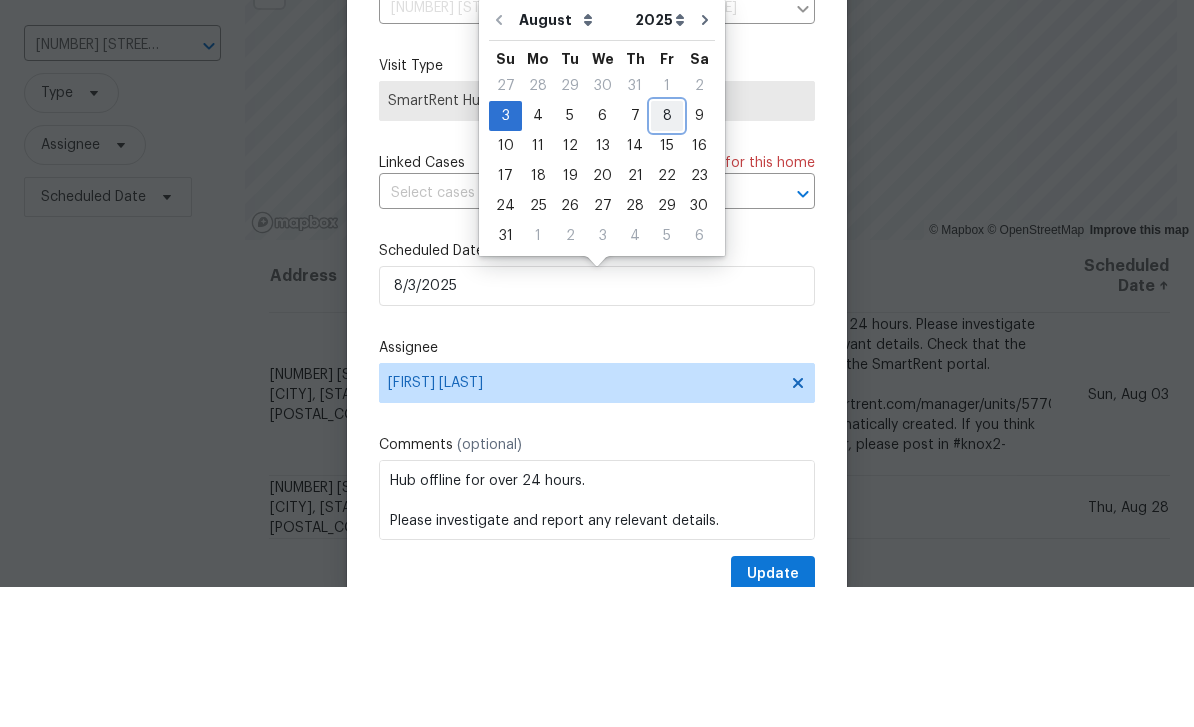 click on "8" at bounding box center (667, 256) 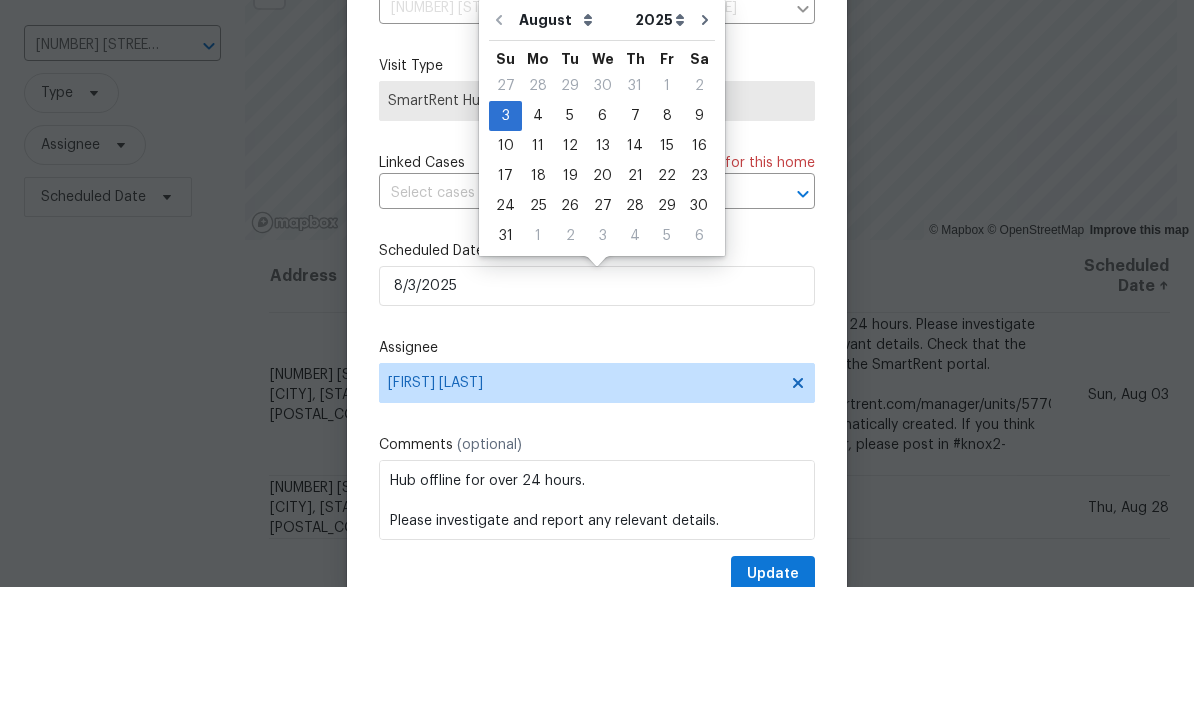 type on "8/8/2025" 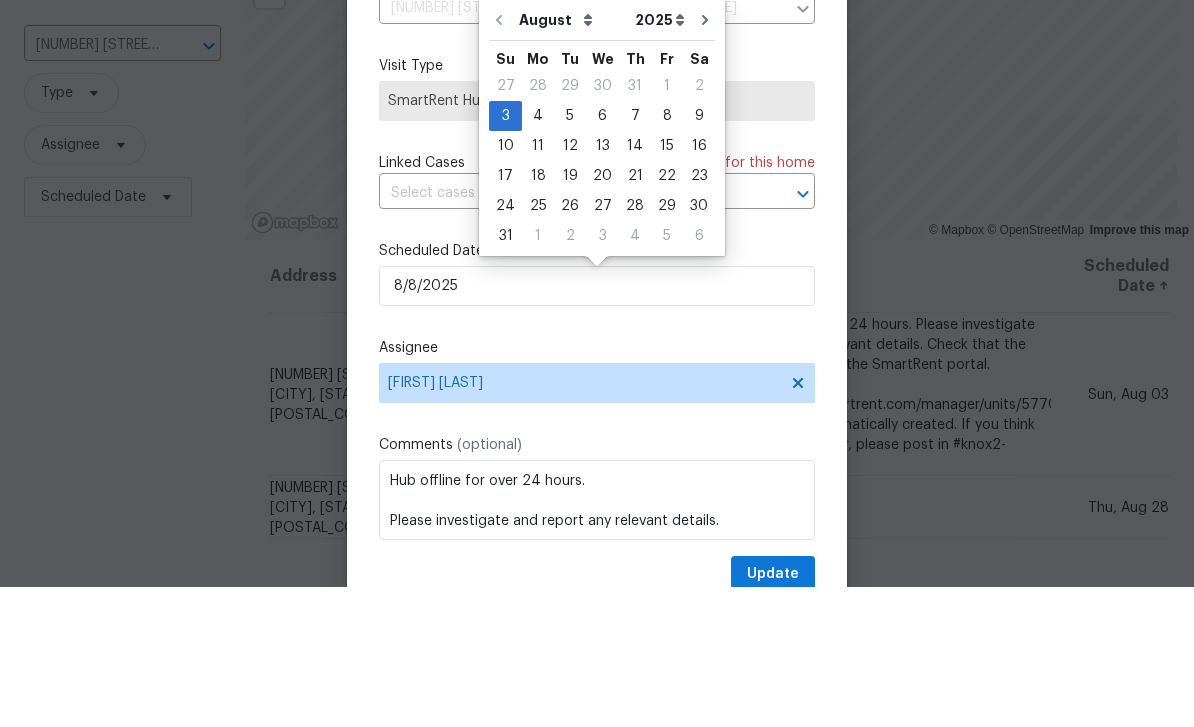 scroll, scrollTop: 64, scrollLeft: 0, axis: vertical 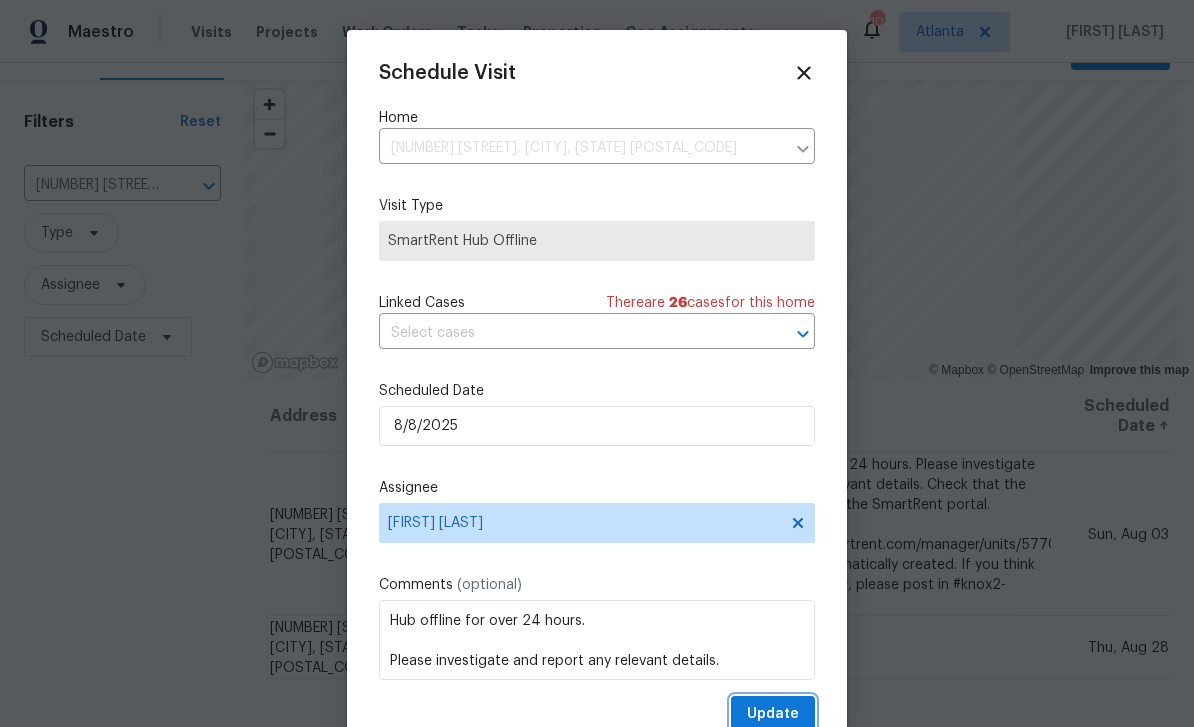 click on "Update" at bounding box center [773, 714] 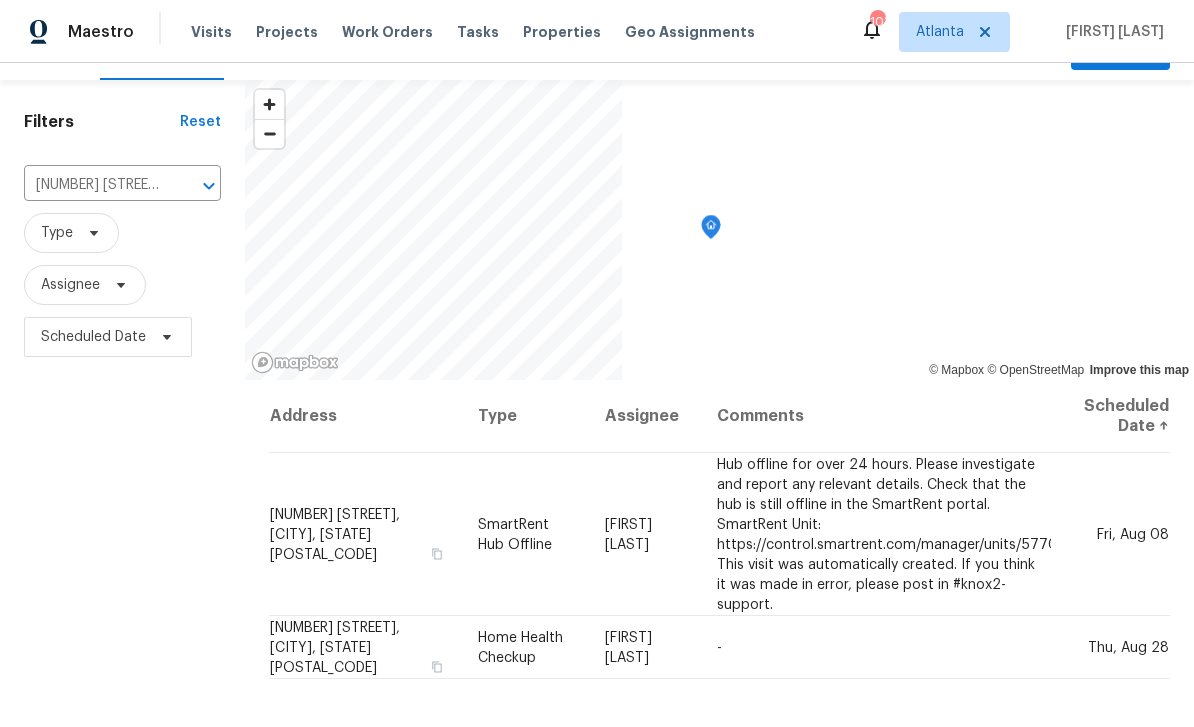 scroll, scrollTop: 0, scrollLeft: 0, axis: both 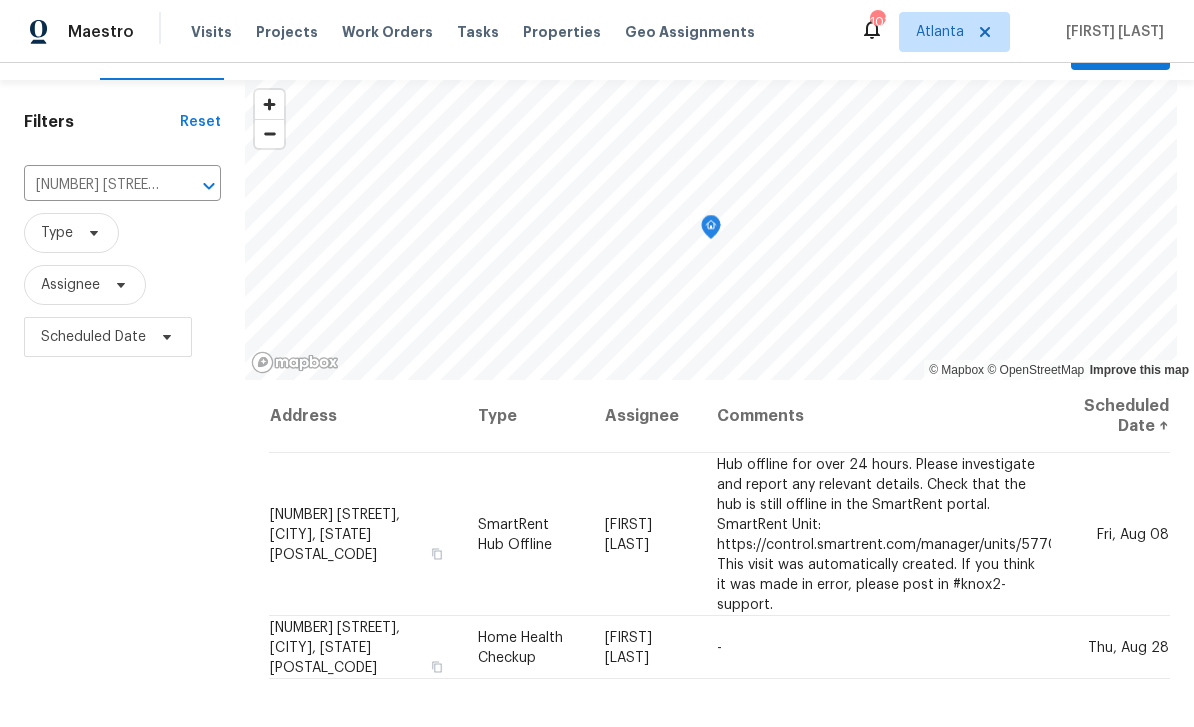 click on "Address Type Assignee Comments Scheduled Date ↑ 318 Kelly St SE, Atlanta, GA 30312 SmartRent Hub Offline Juan Lozano Hub offline for over 24 hours.
Please investigate and report any relevant details.
Check that the hub is still offline in the SmartRent portal.
SmartRent Unit: https://control.smartrent.com/manager/units/5770912/overview
This visit was automatically created. If you think it was made in error, please post in #knox2-support. Fri, Aug 08 318 Kelly St SE, Atlanta, GA 30312 Home Health Checkup Juan Lozano - Thu, Aug 28" at bounding box center [719, 671] 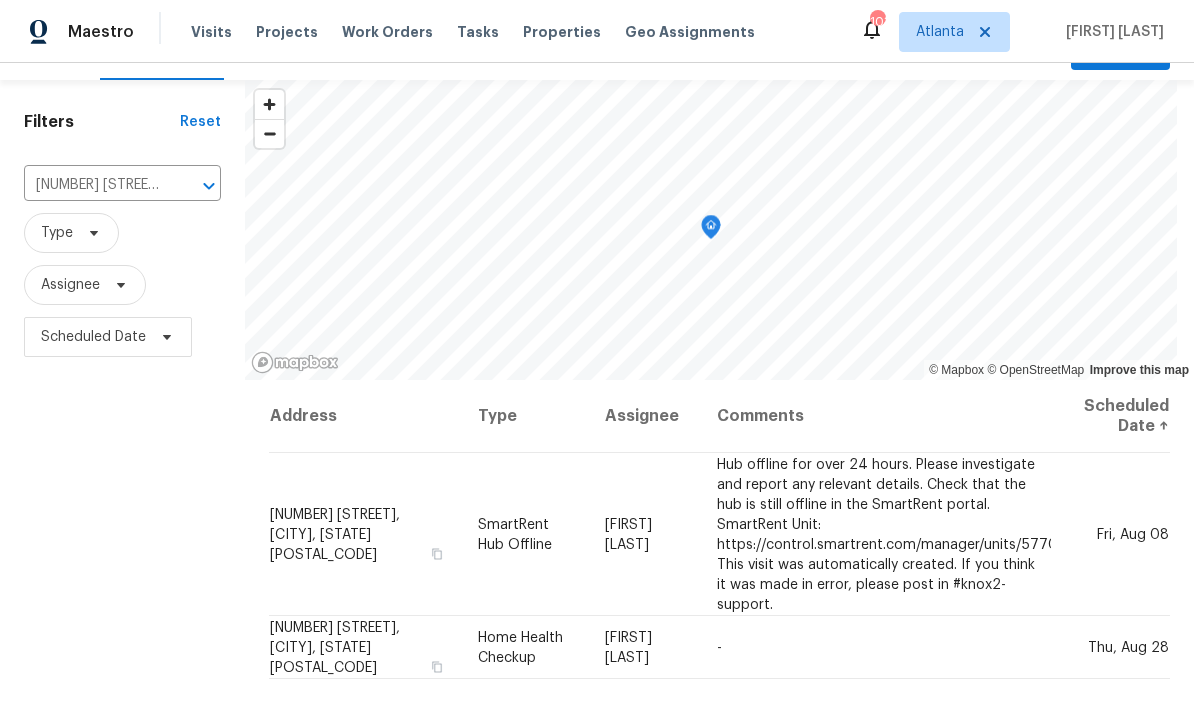 click 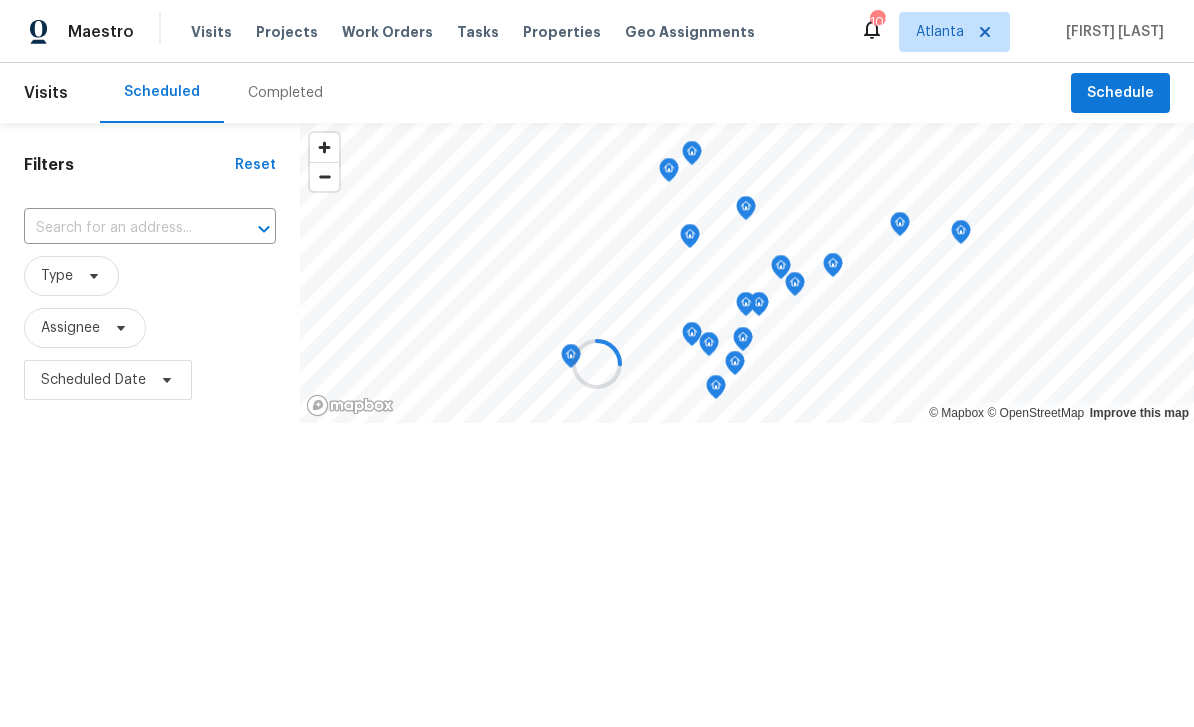 scroll, scrollTop: 0, scrollLeft: 0, axis: both 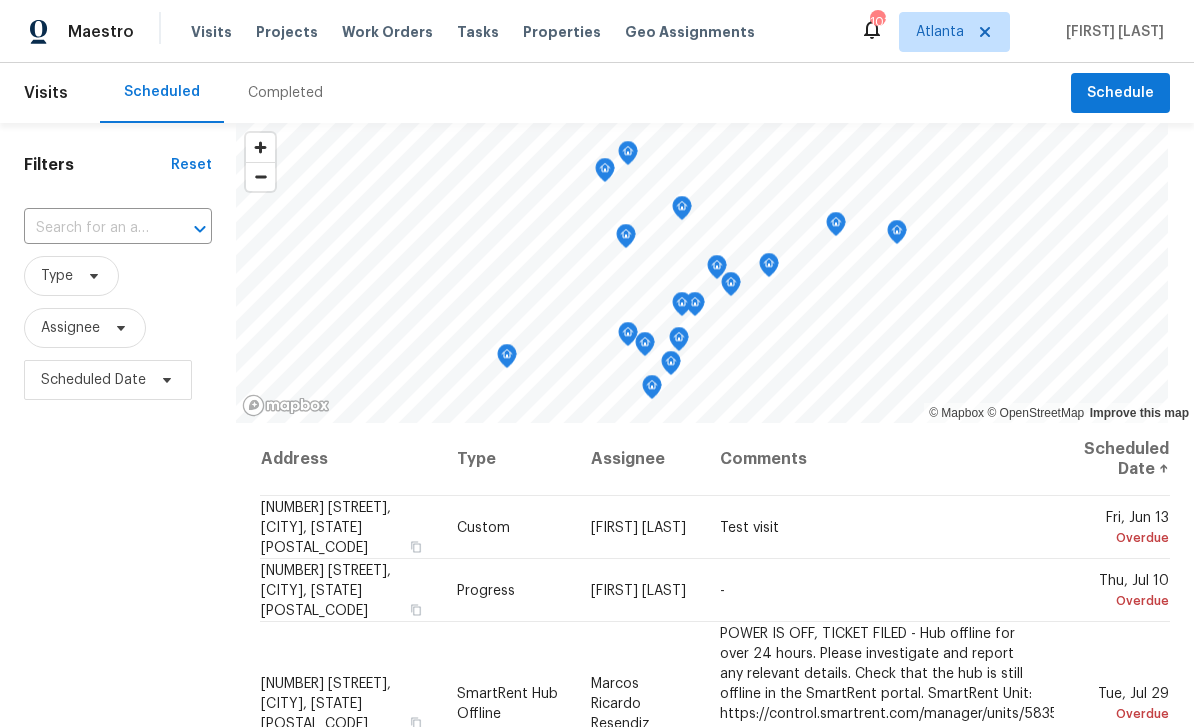 click at bounding box center (90, 228) 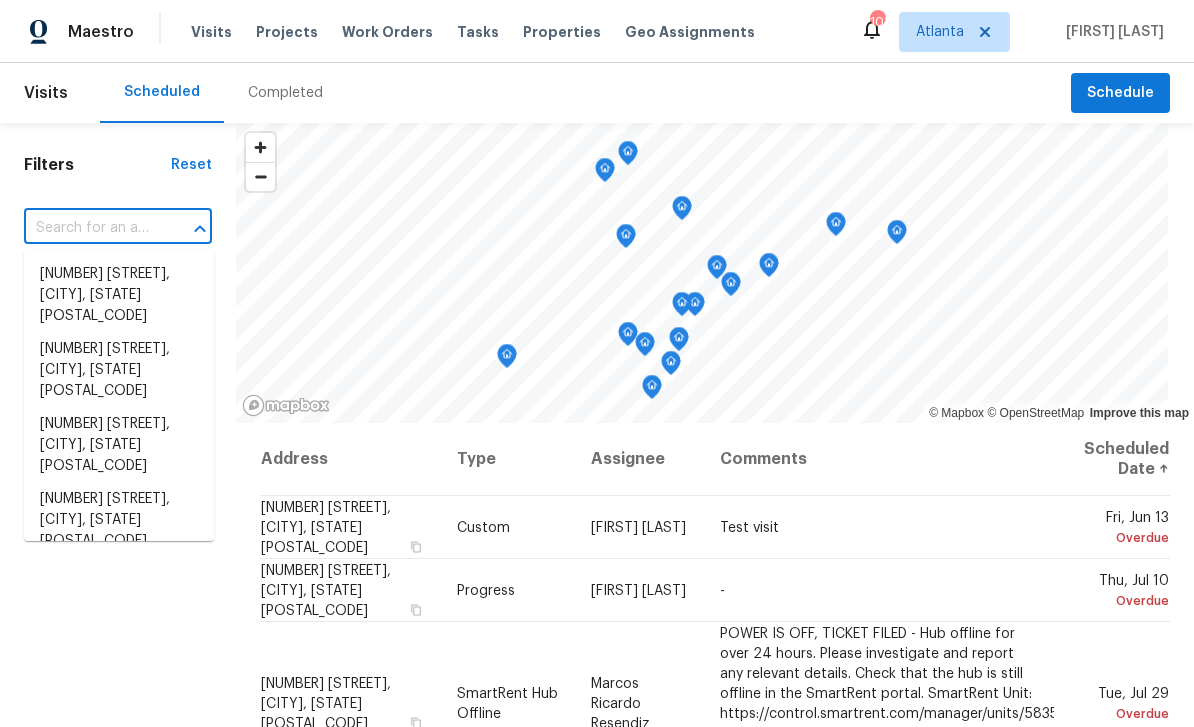 click at bounding box center [90, 228] 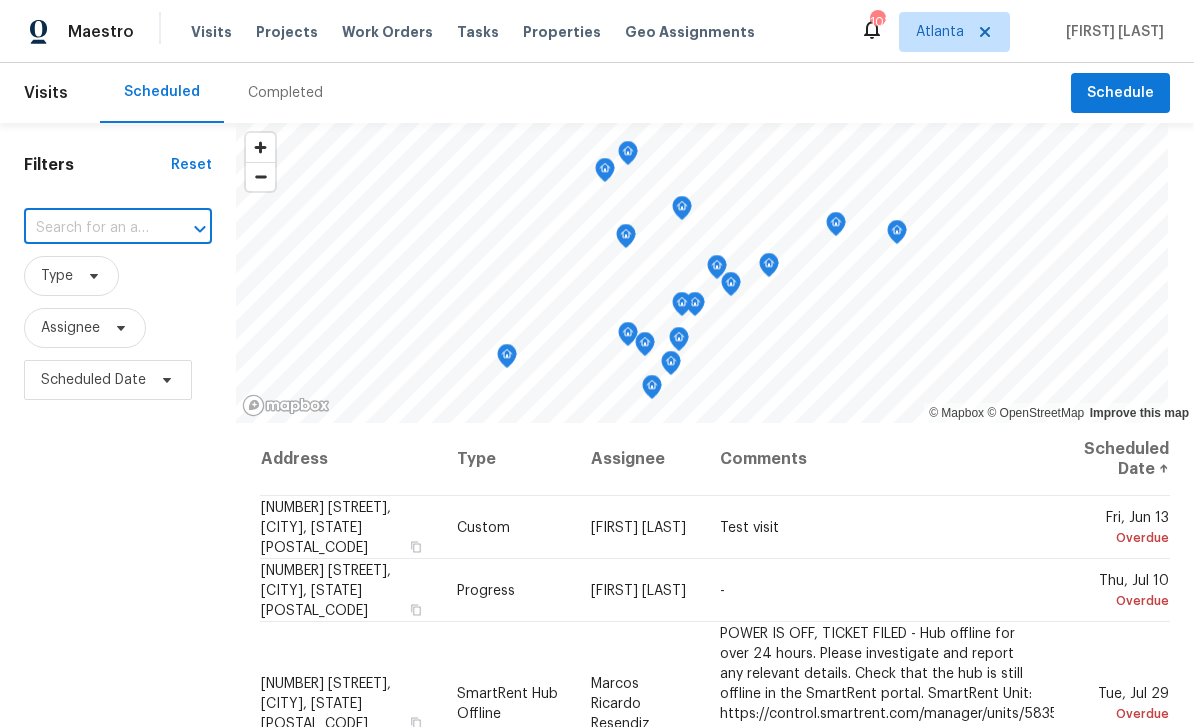 paste on "6383 Wedgewood Trce, Tucker, GA 30084" 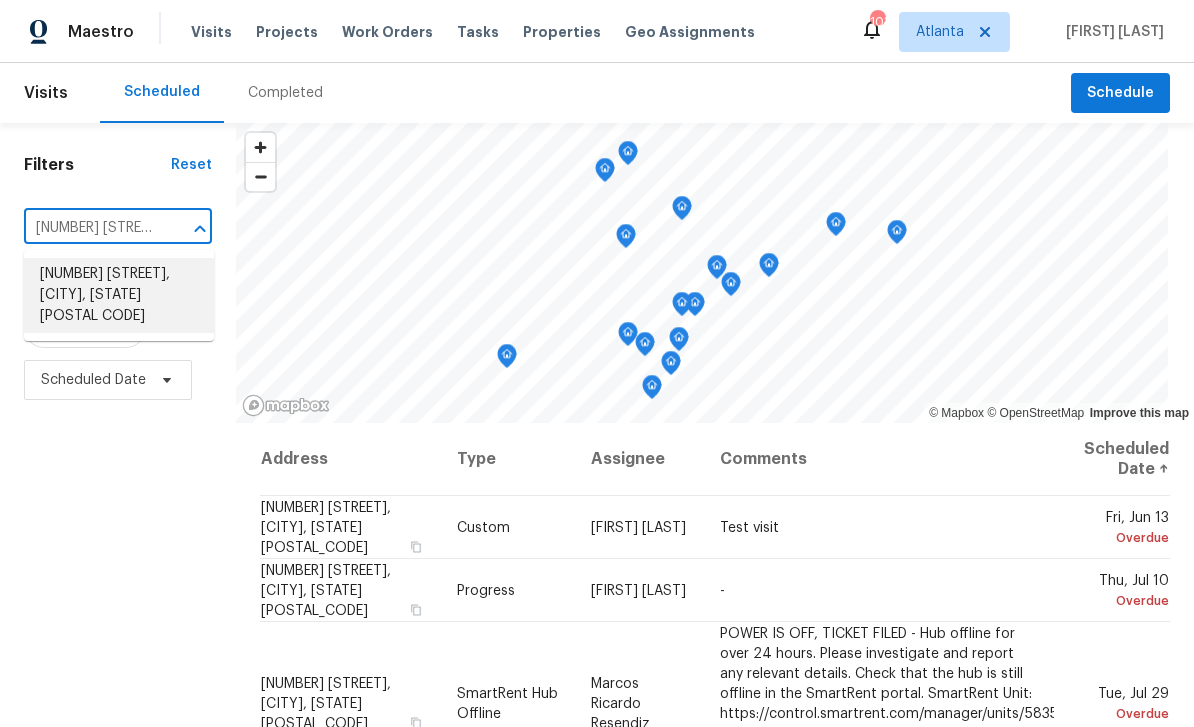 click on "6383 Wedgewood Trce, Tucker, GA 30084" at bounding box center [119, 295] 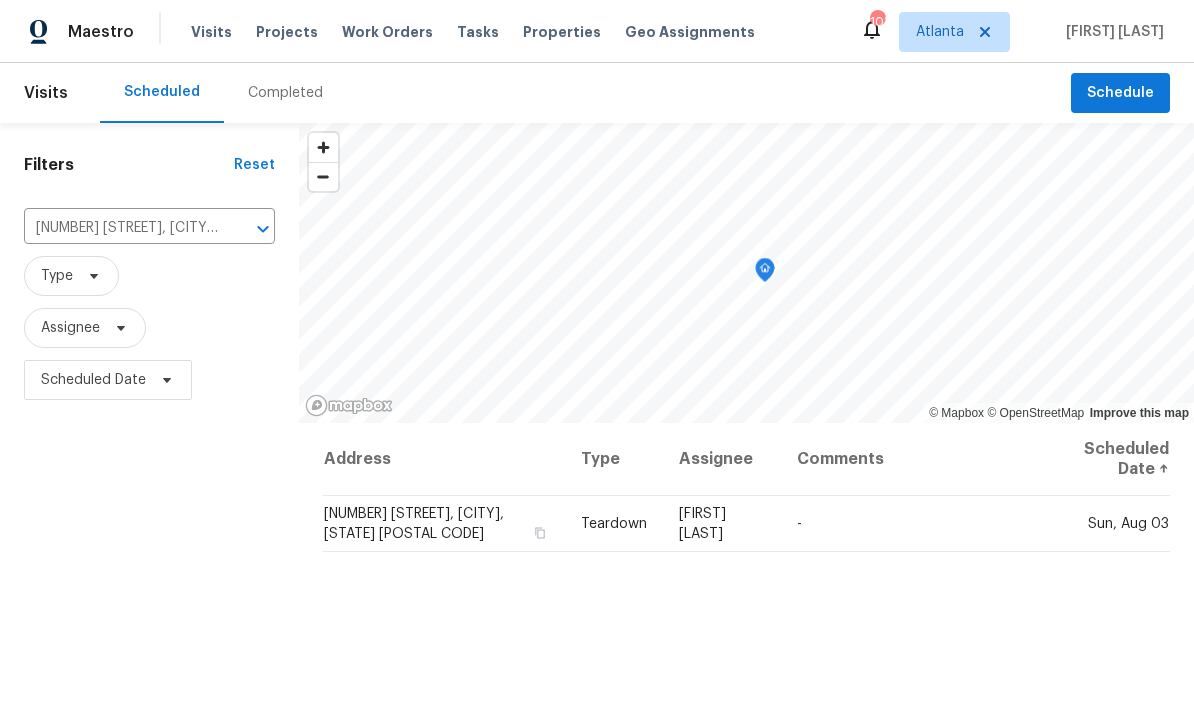 click 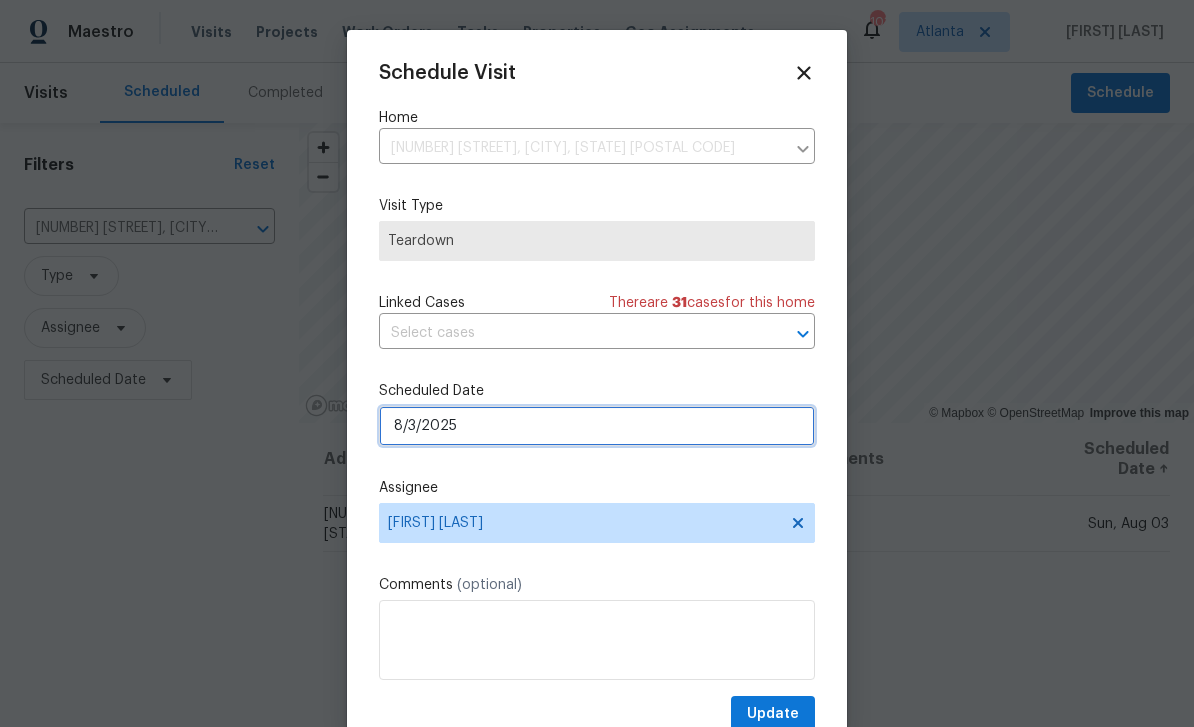 click on "8/3/2025" at bounding box center (597, 426) 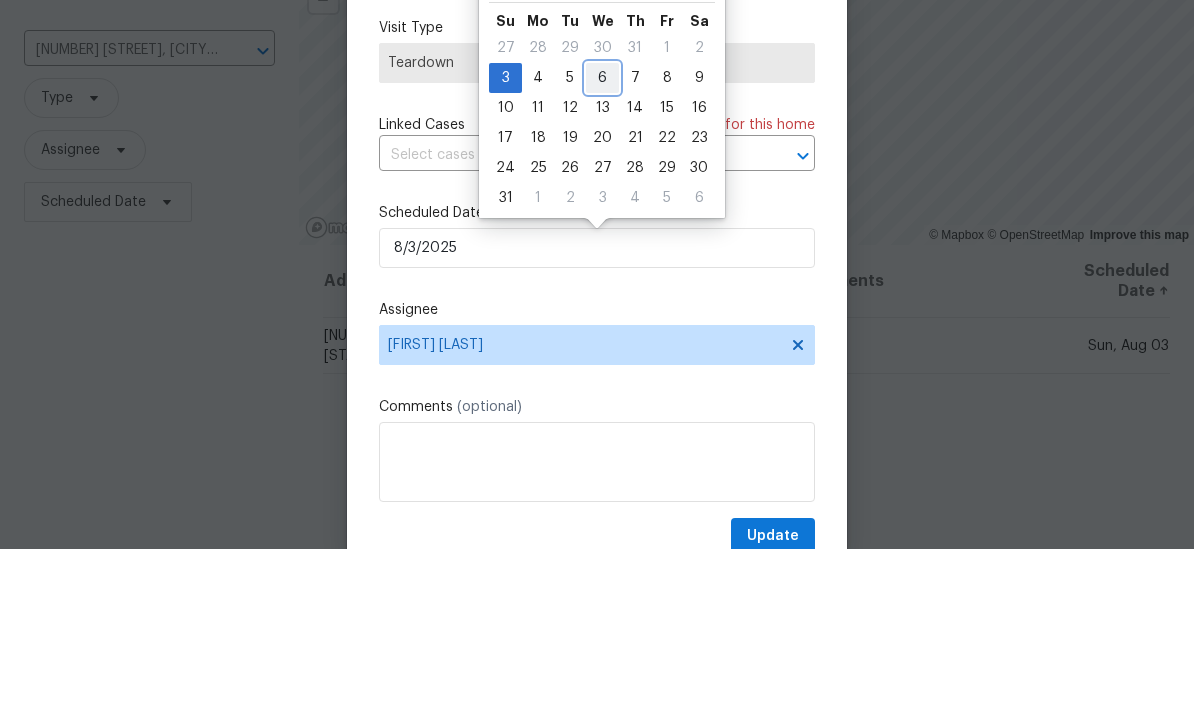 click on "6" at bounding box center [602, 256] 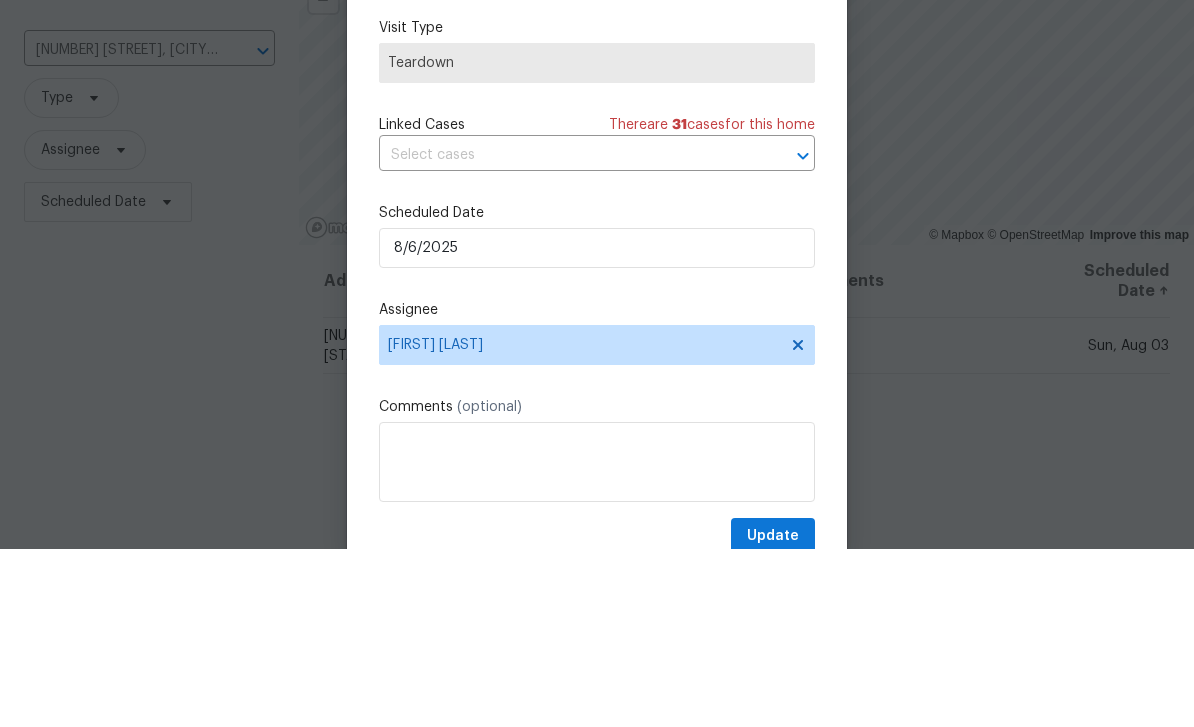 scroll, scrollTop: 64, scrollLeft: 0, axis: vertical 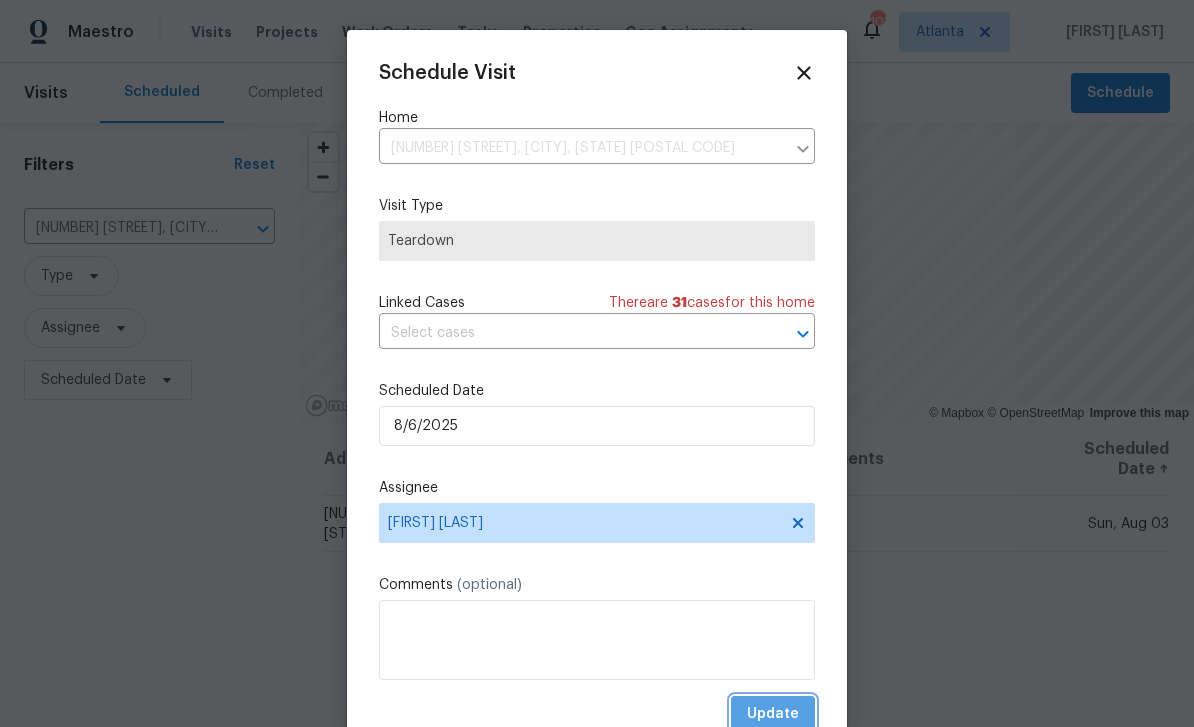 click on "Update" at bounding box center (773, 714) 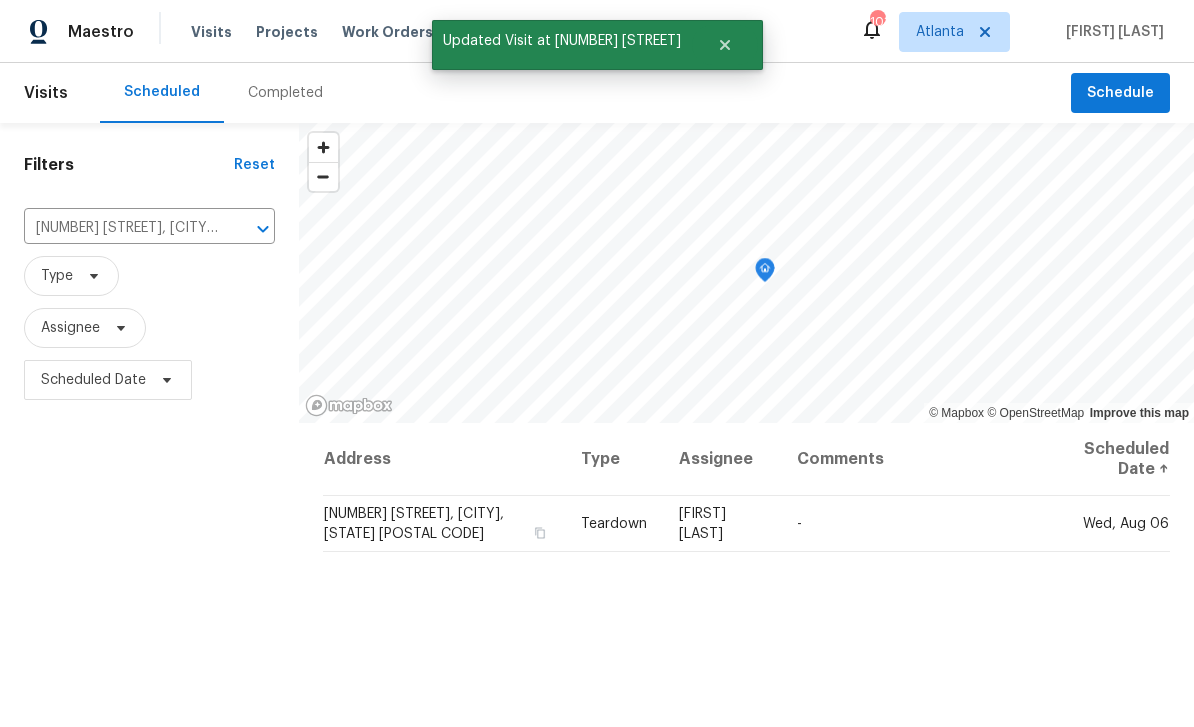 click 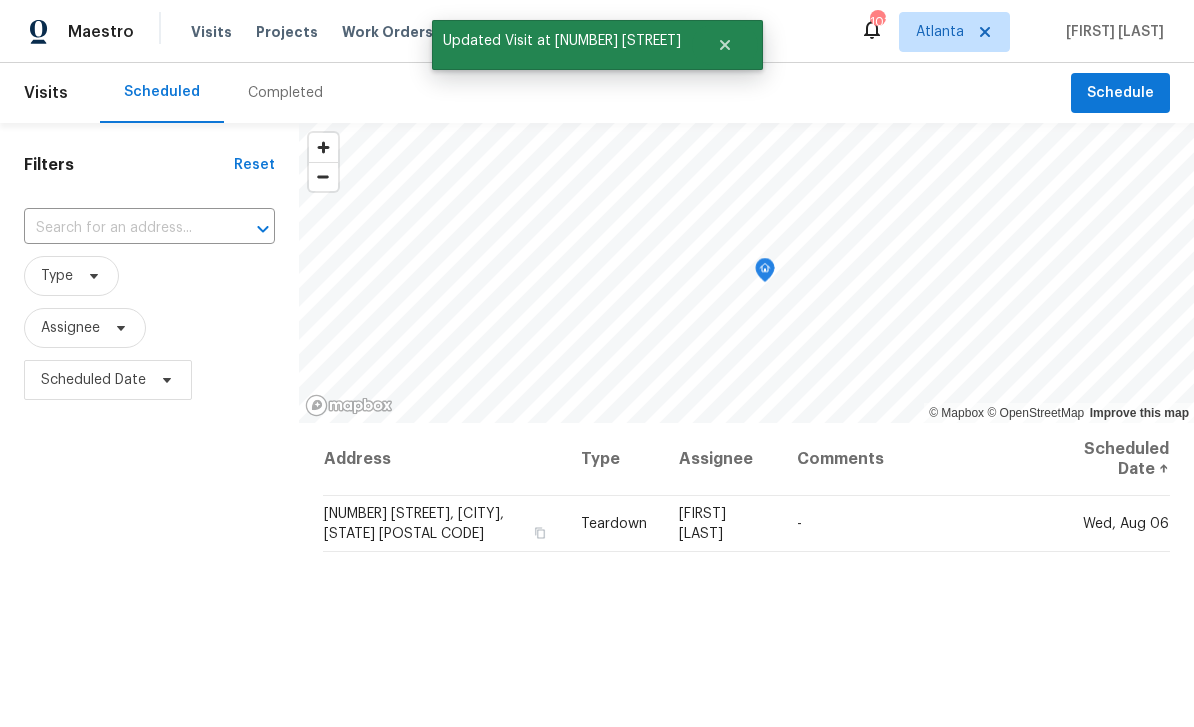 scroll, scrollTop: 0, scrollLeft: 0, axis: both 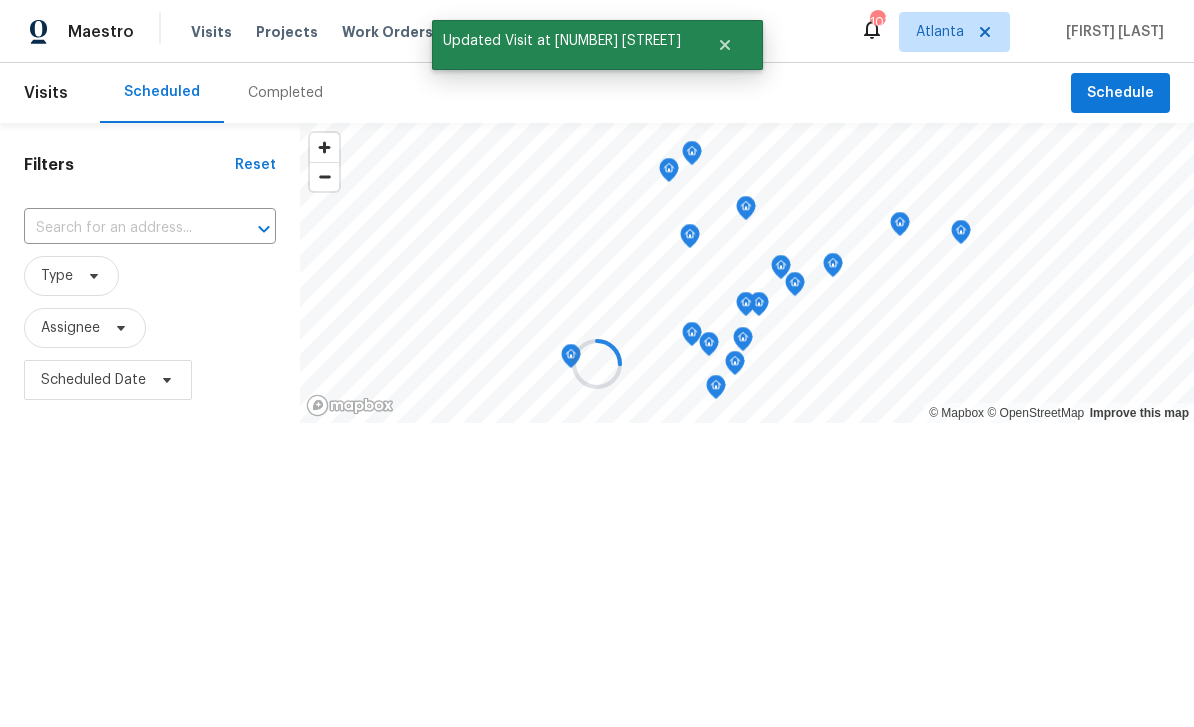 click at bounding box center (122, 228) 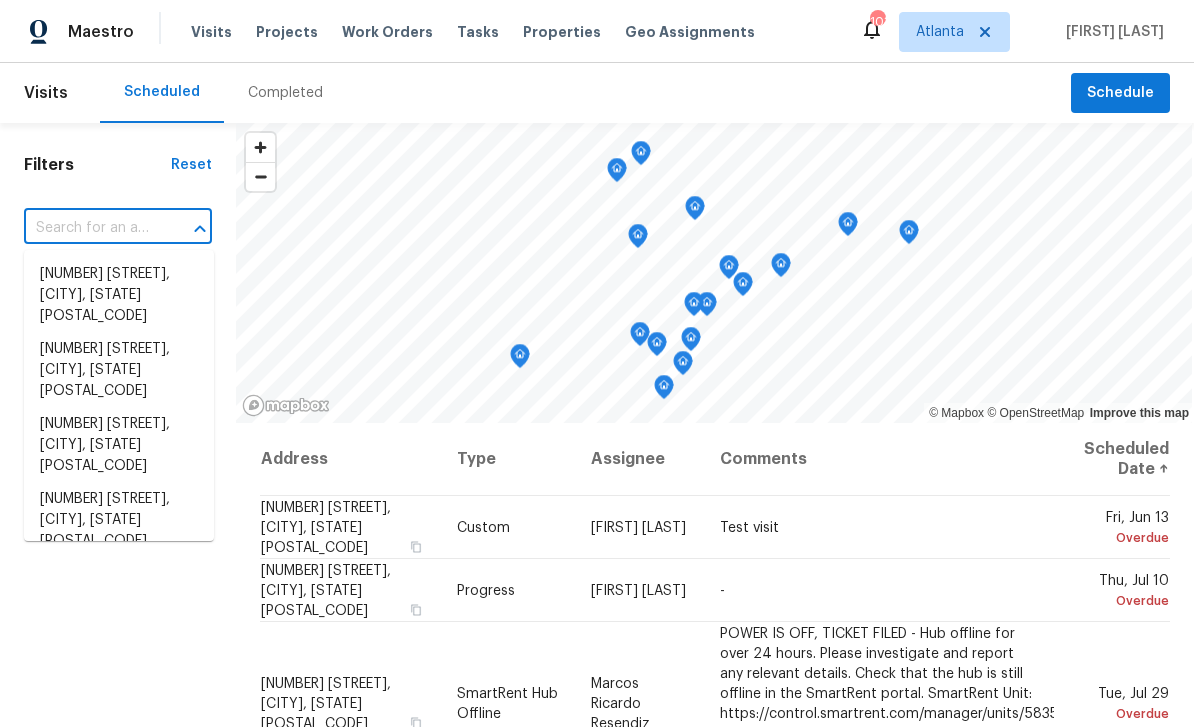 click at bounding box center [90, 228] 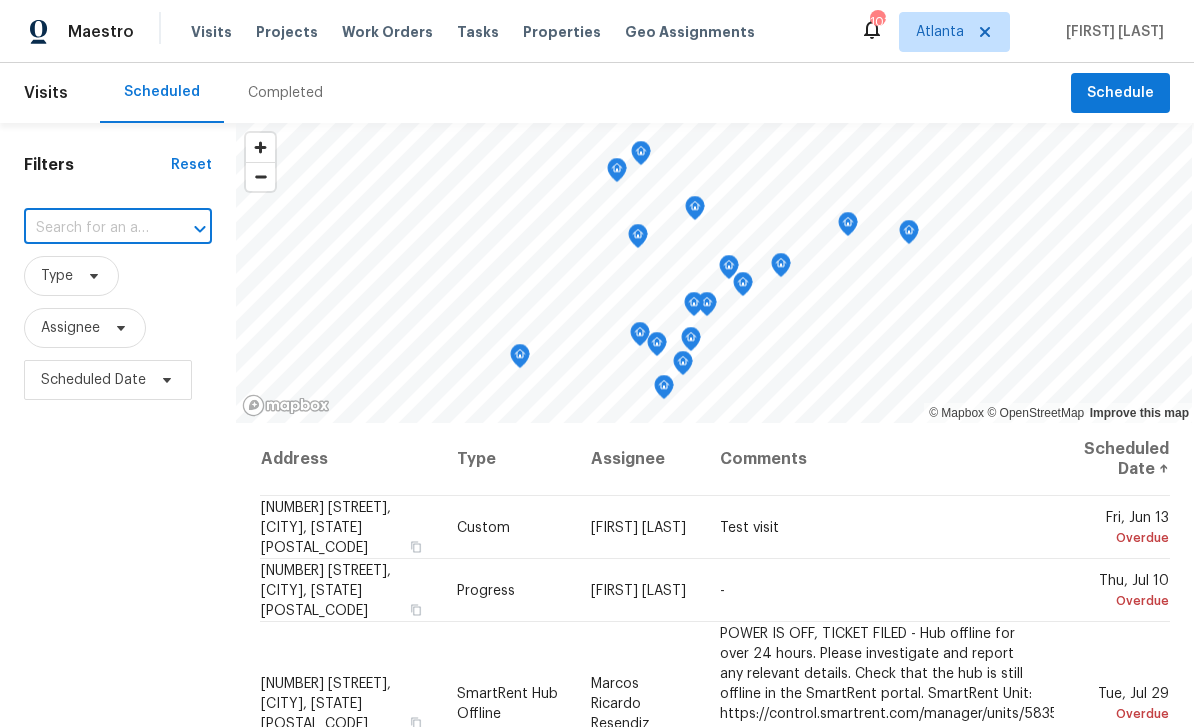 paste on "3853 Cress Way Dr, Decatur, GA 30034" 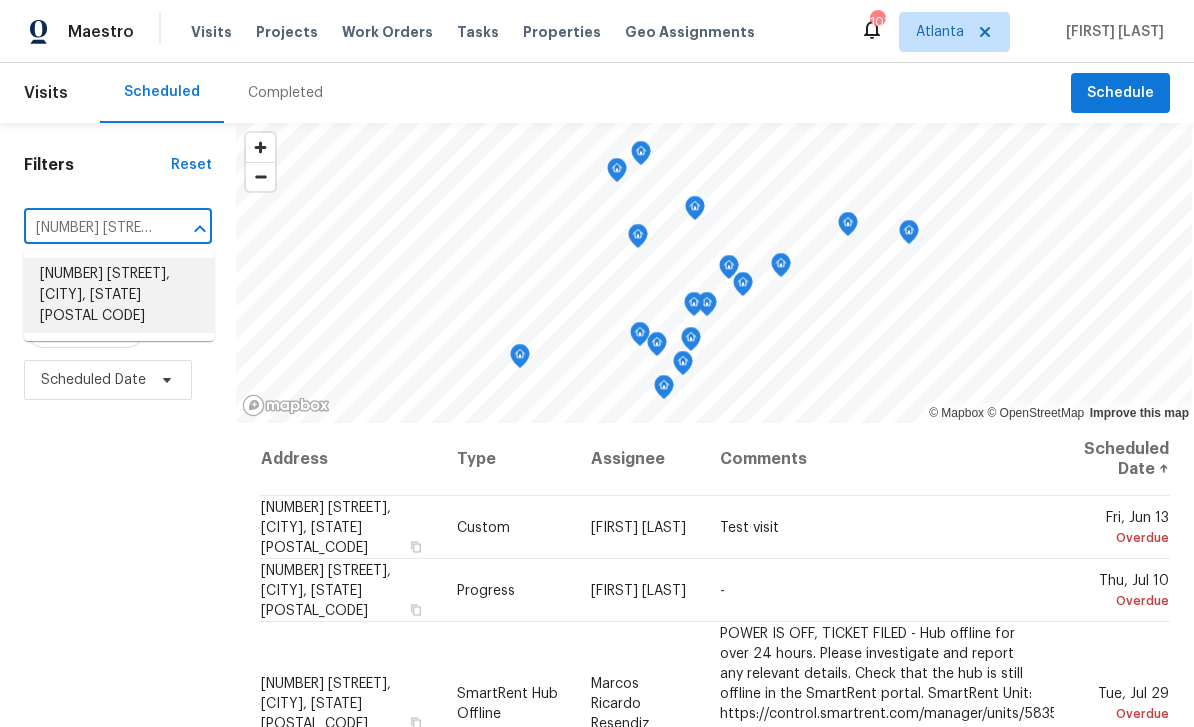 click on "3853 Cress Way Dr, Decatur, GA 30034" at bounding box center (119, 295) 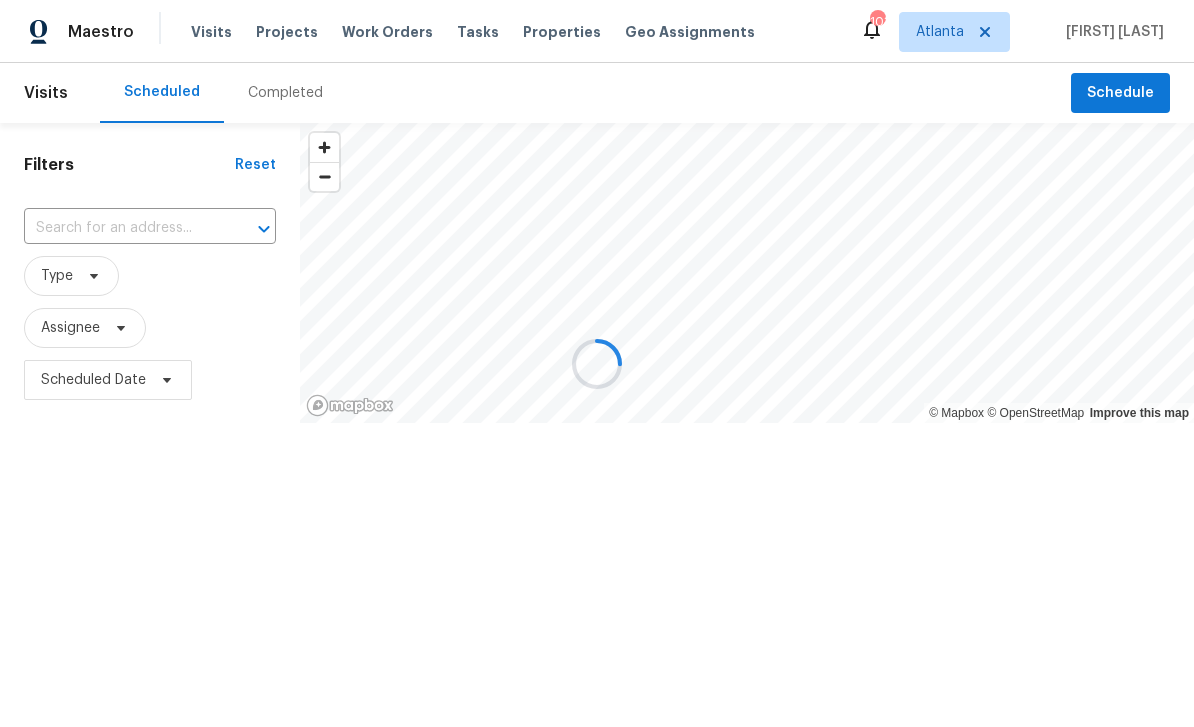 type on "3853 Cress Way Dr, Decatur, GA 30034" 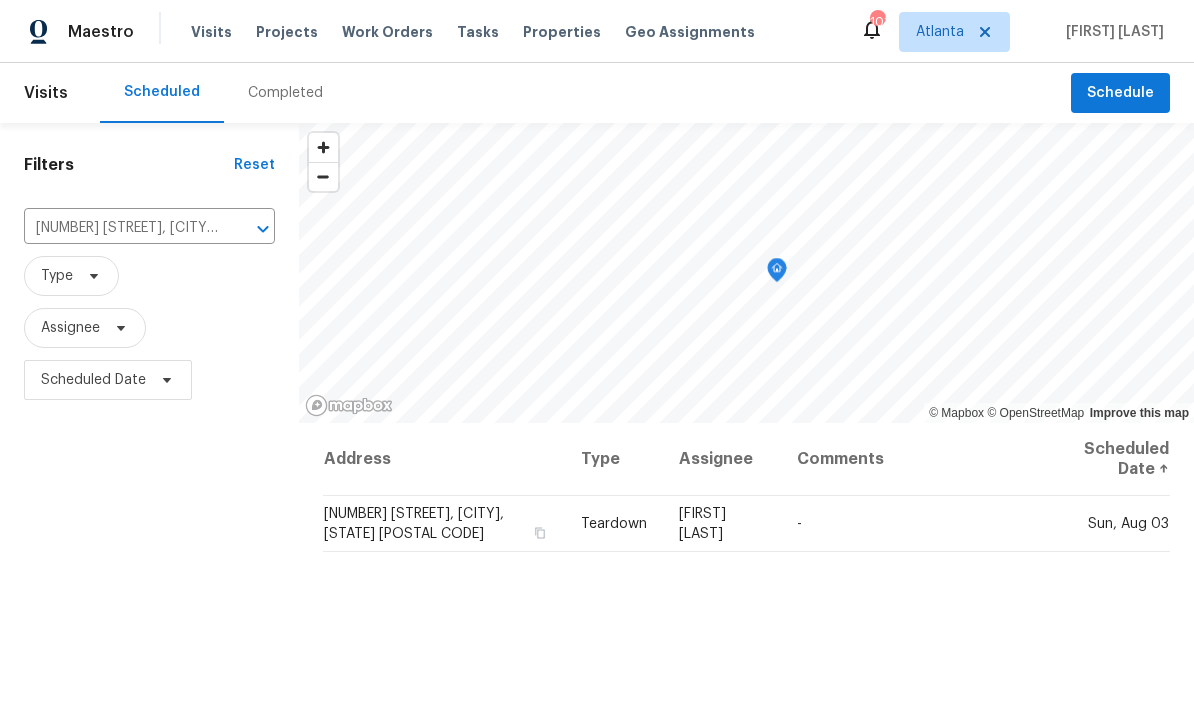 click 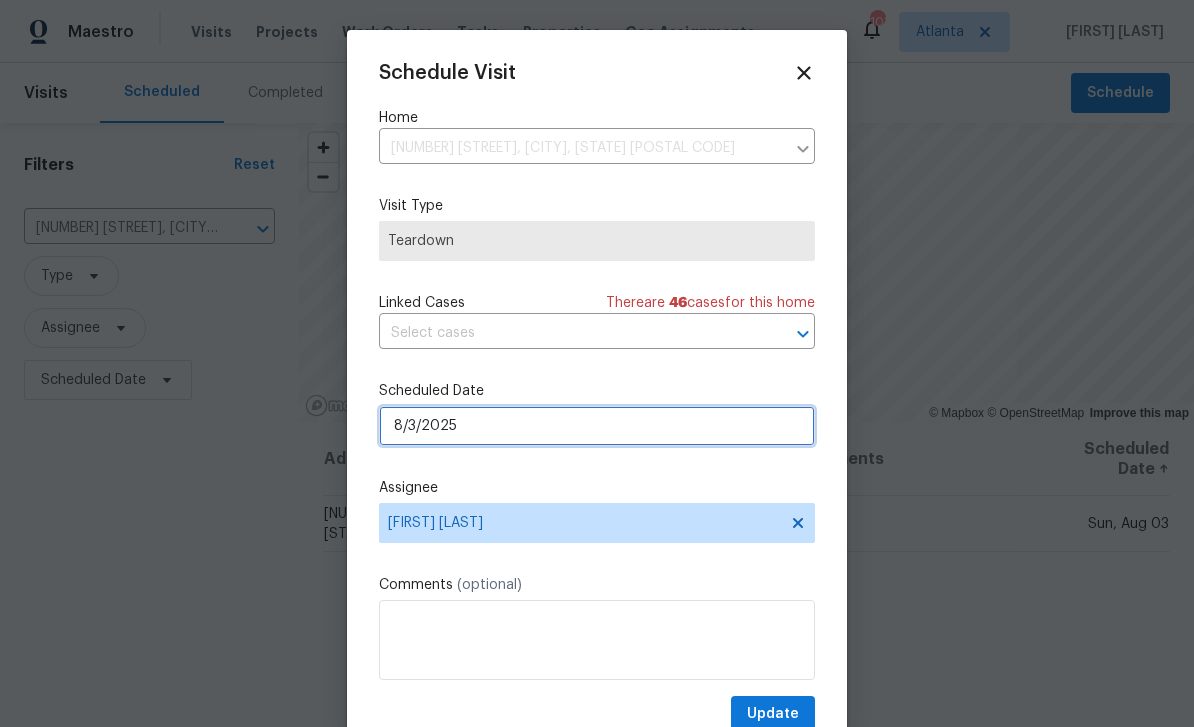 click on "8/3/2025" at bounding box center [597, 426] 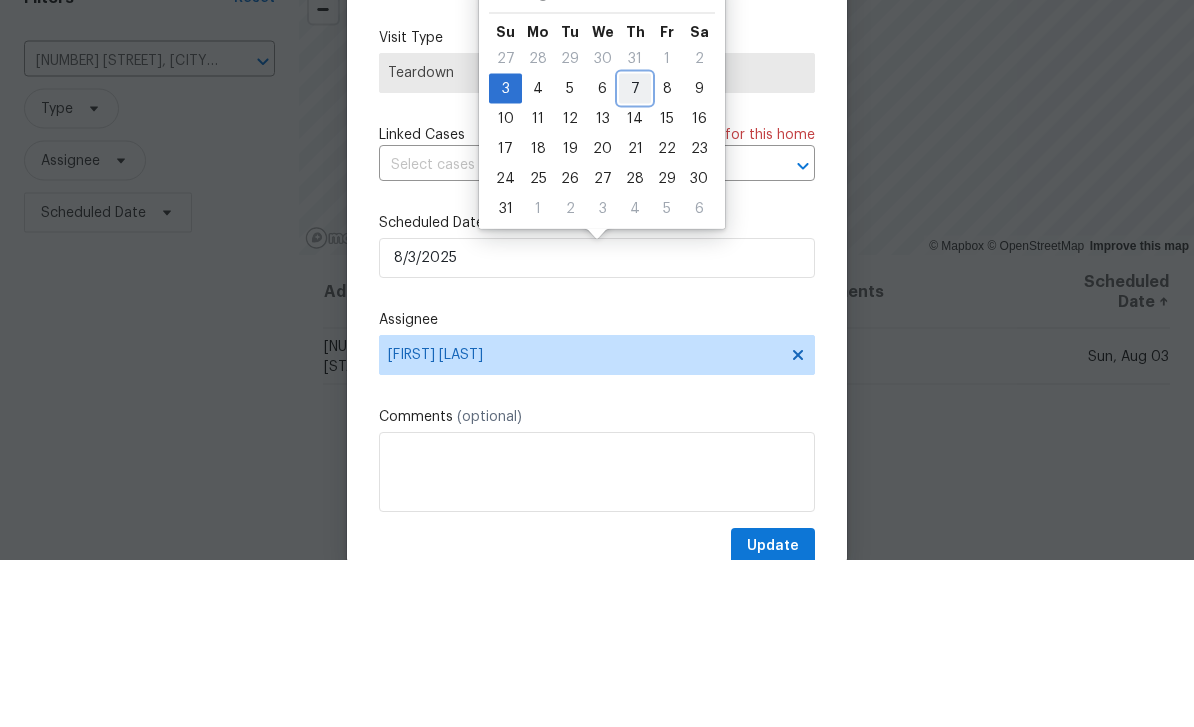 click on "7" at bounding box center [635, 256] 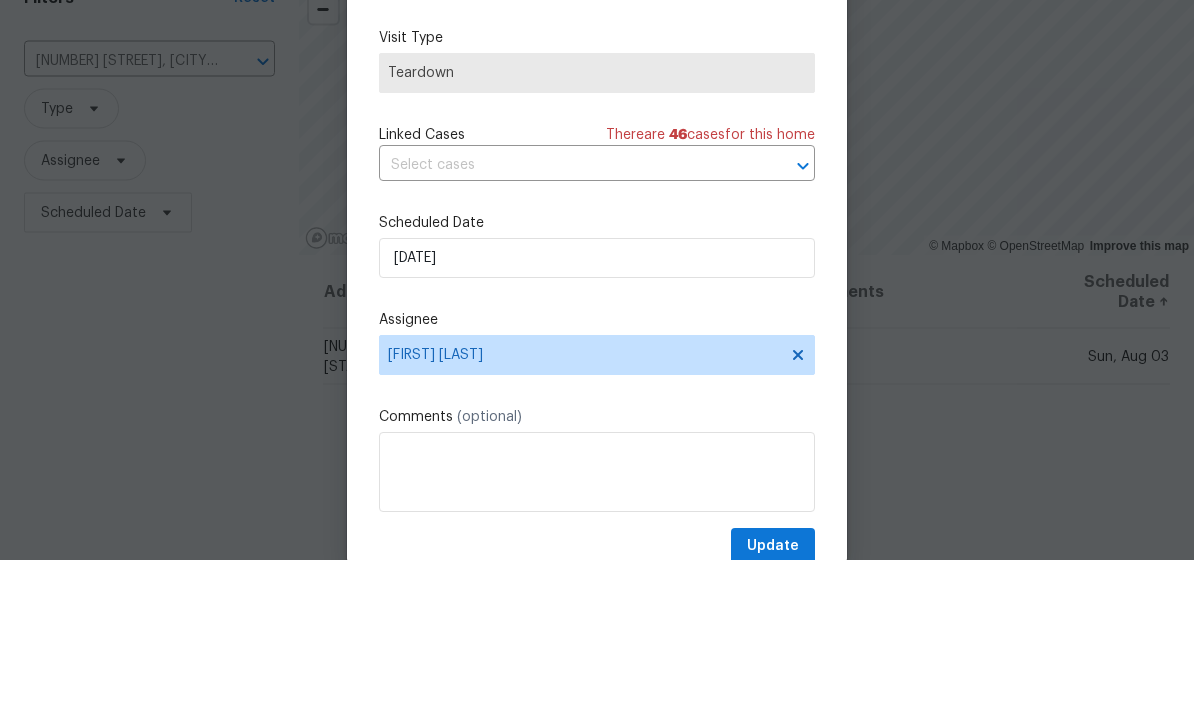 type on "8/7/2025" 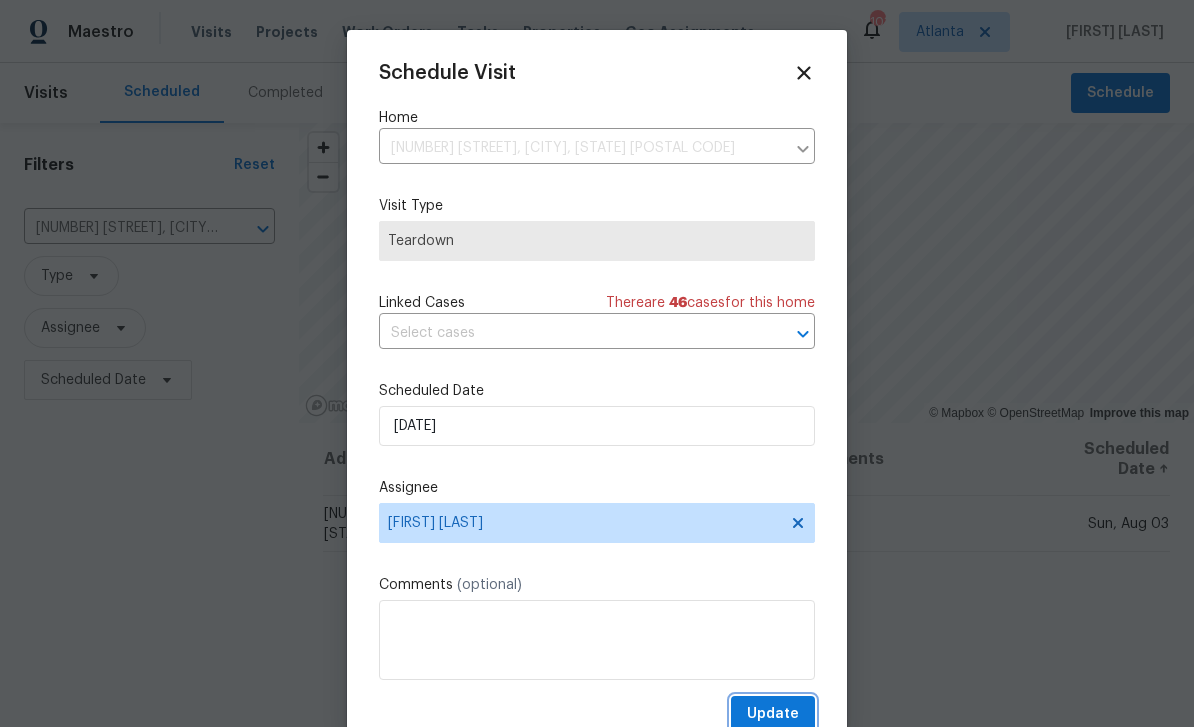 click on "Update" at bounding box center [773, 714] 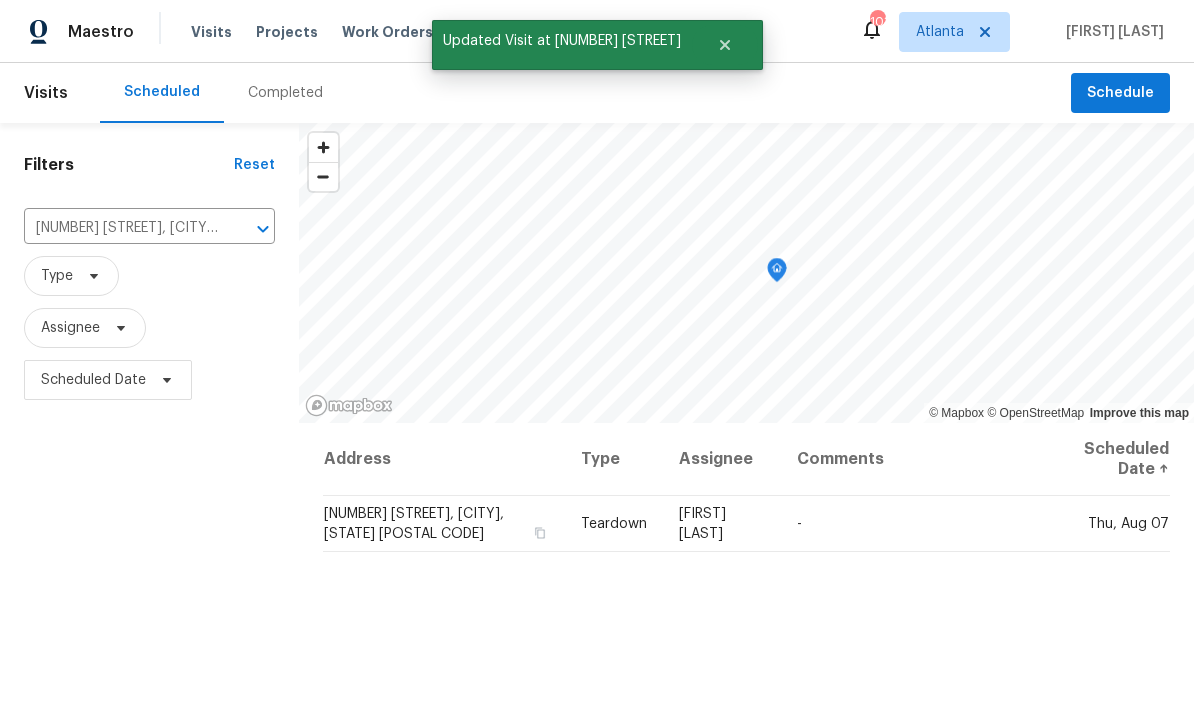 scroll, scrollTop: 0, scrollLeft: 0, axis: both 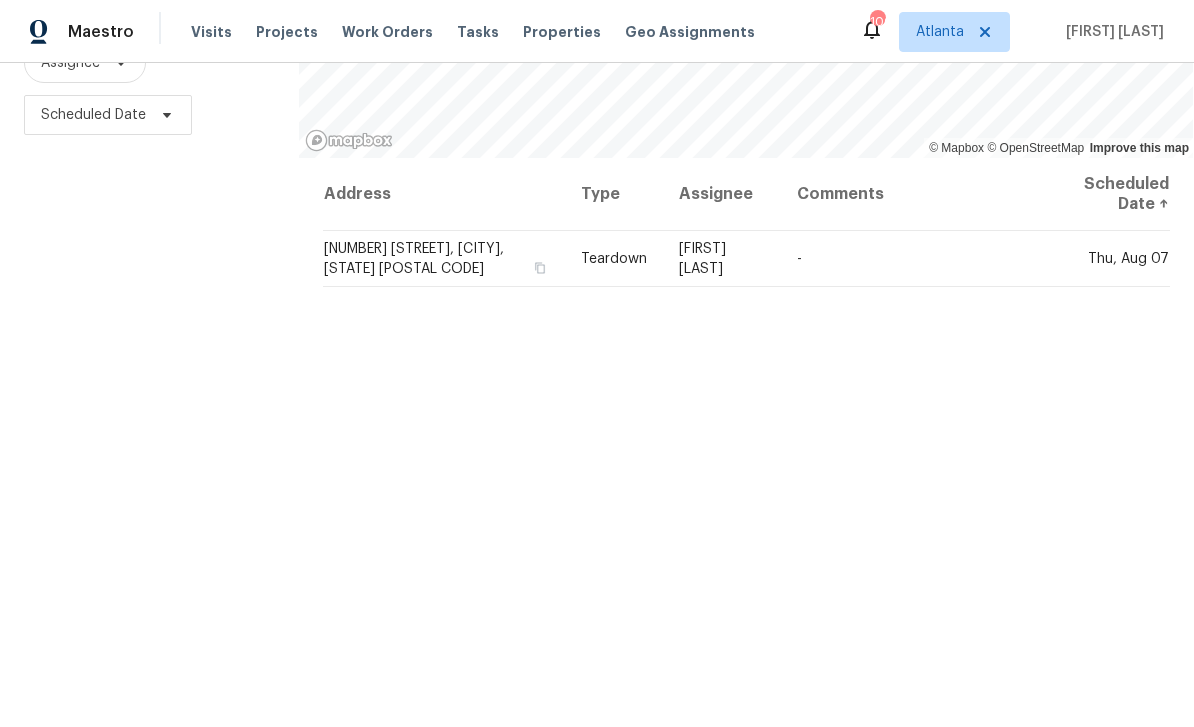 click on "Work Orders" at bounding box center [387, 32] 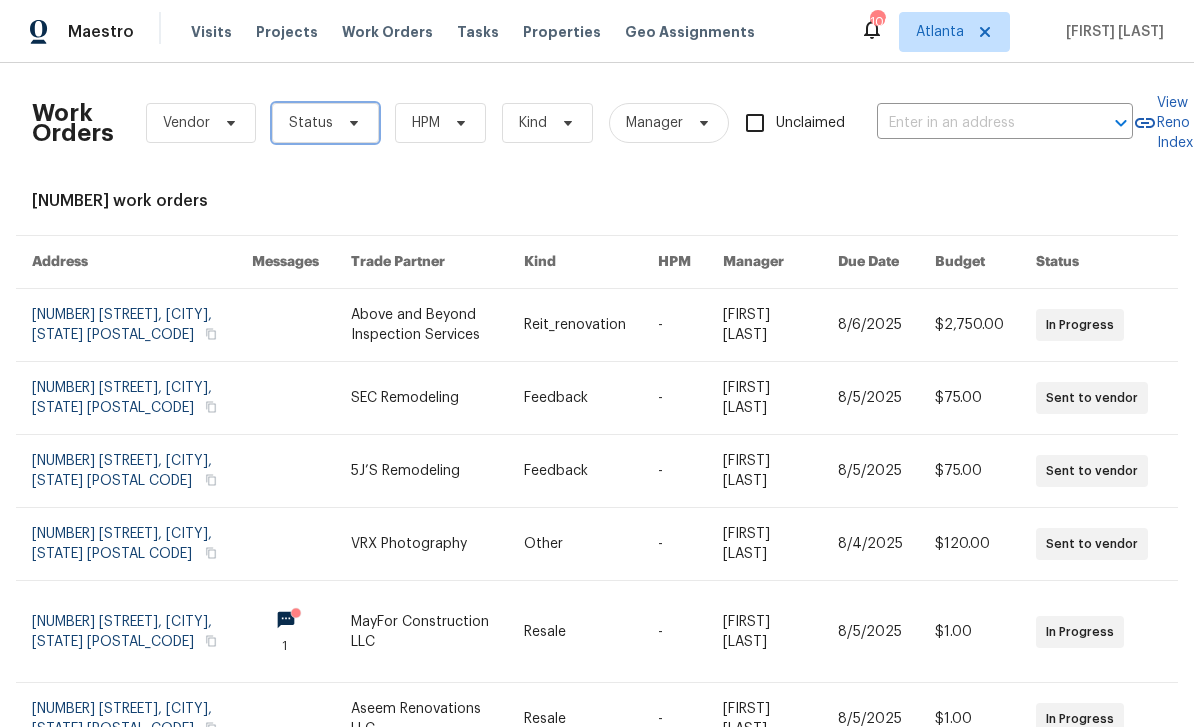 click on "Status" at bounding box center [311, 123] 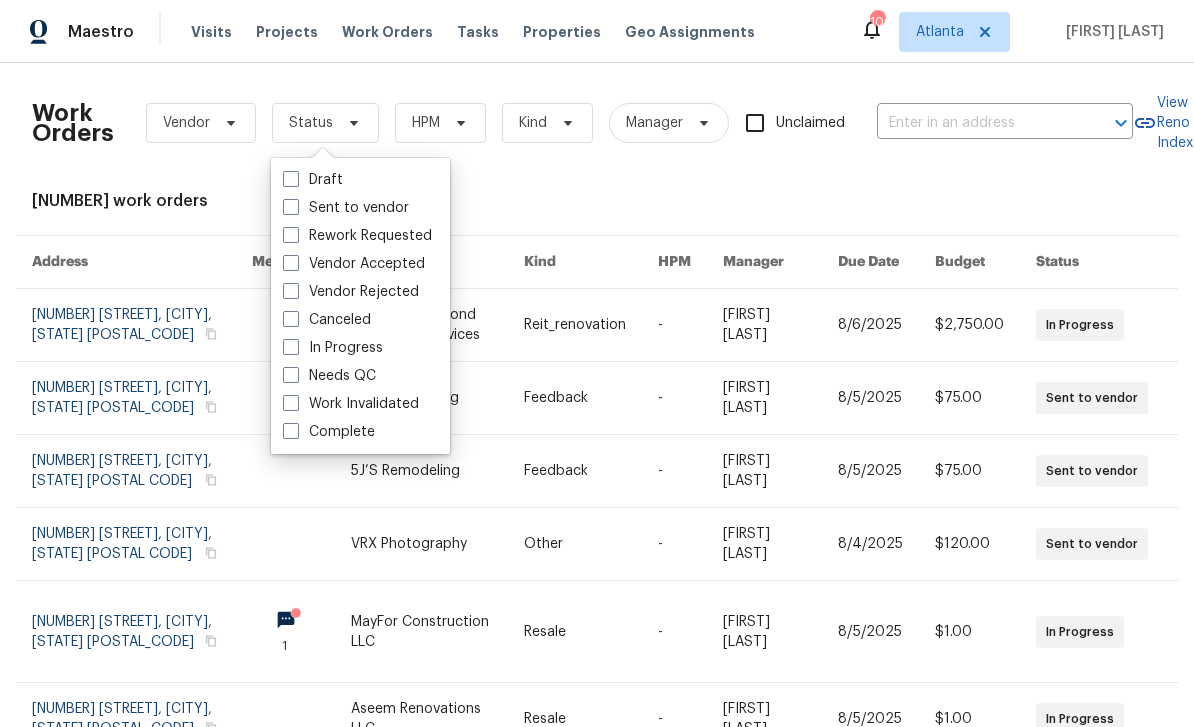 click on "Needs QC" at bounding box center [329, 376] 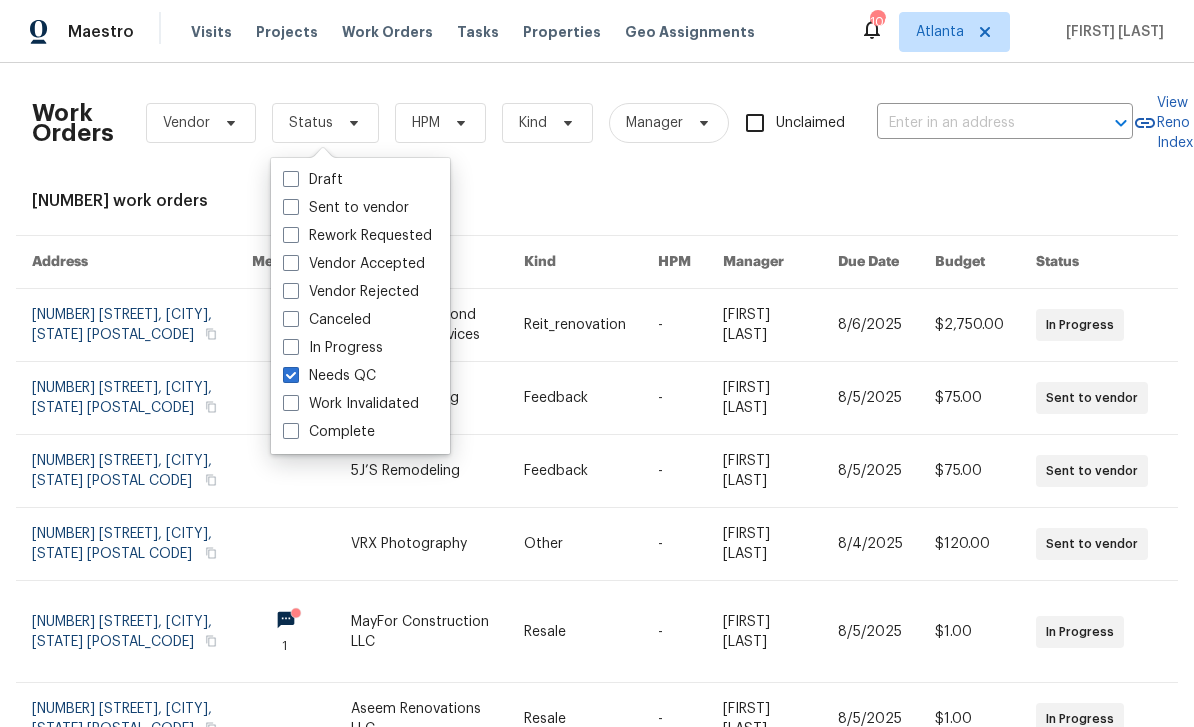 checkbox on "true" 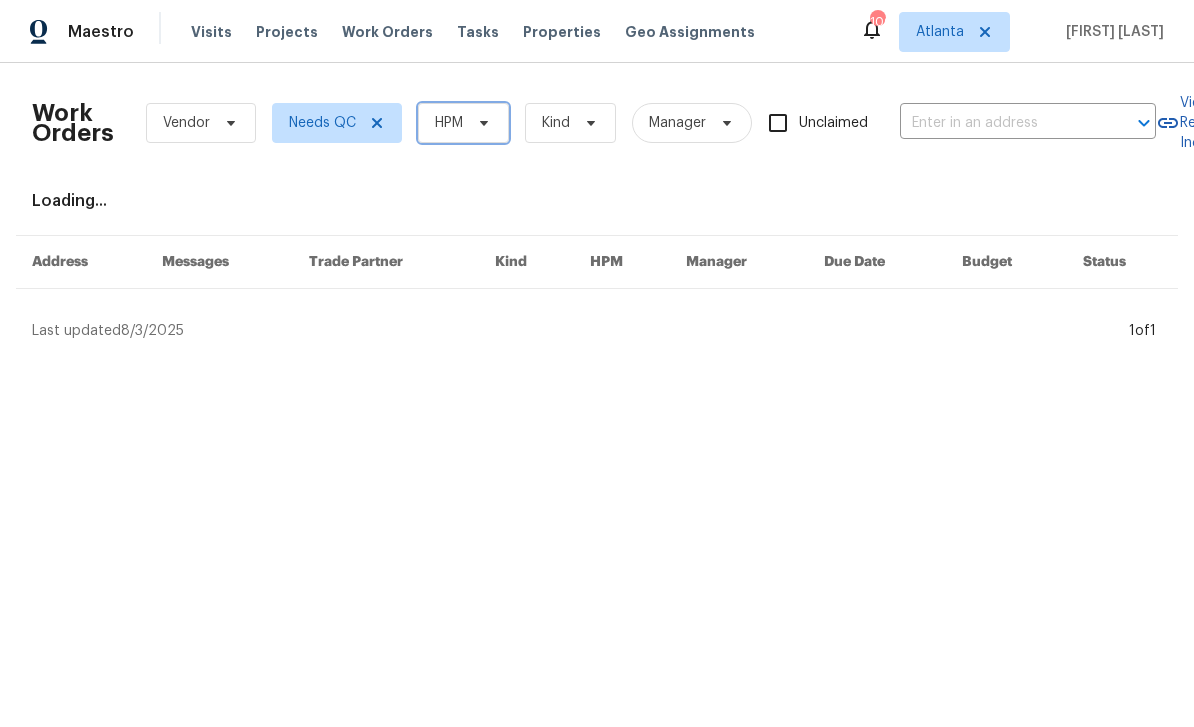 click 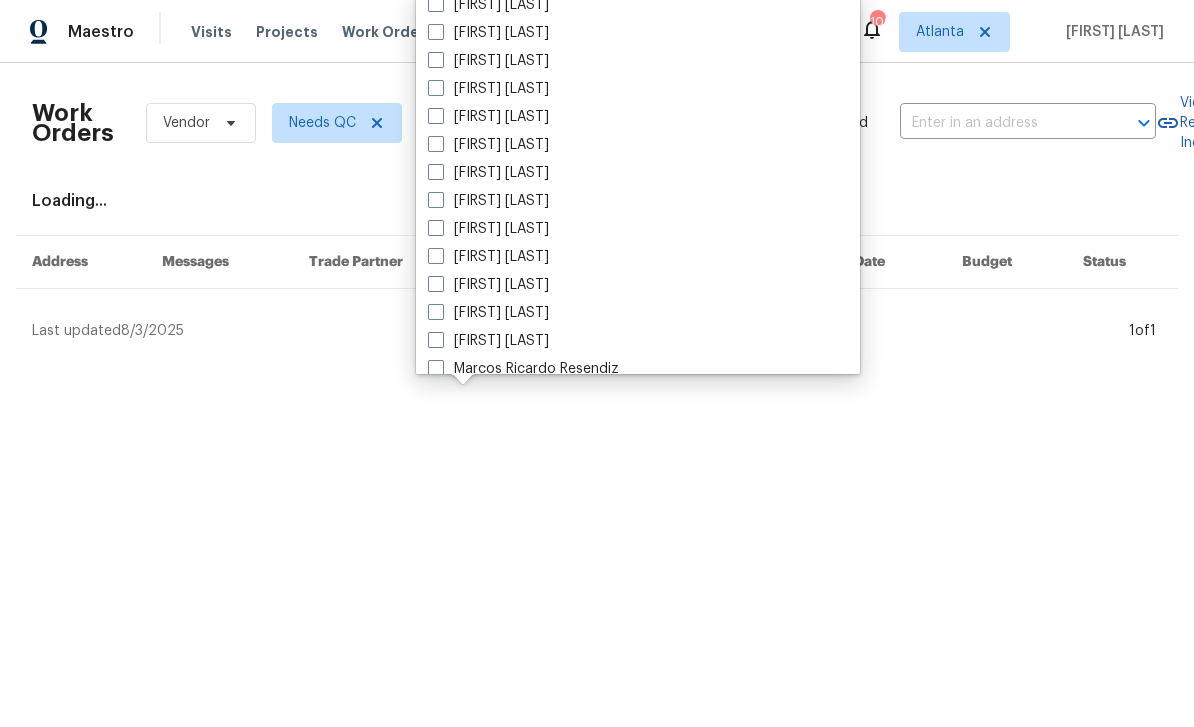 scroll, scrollTop: 708, scrollLeft: 0, axis: vertical 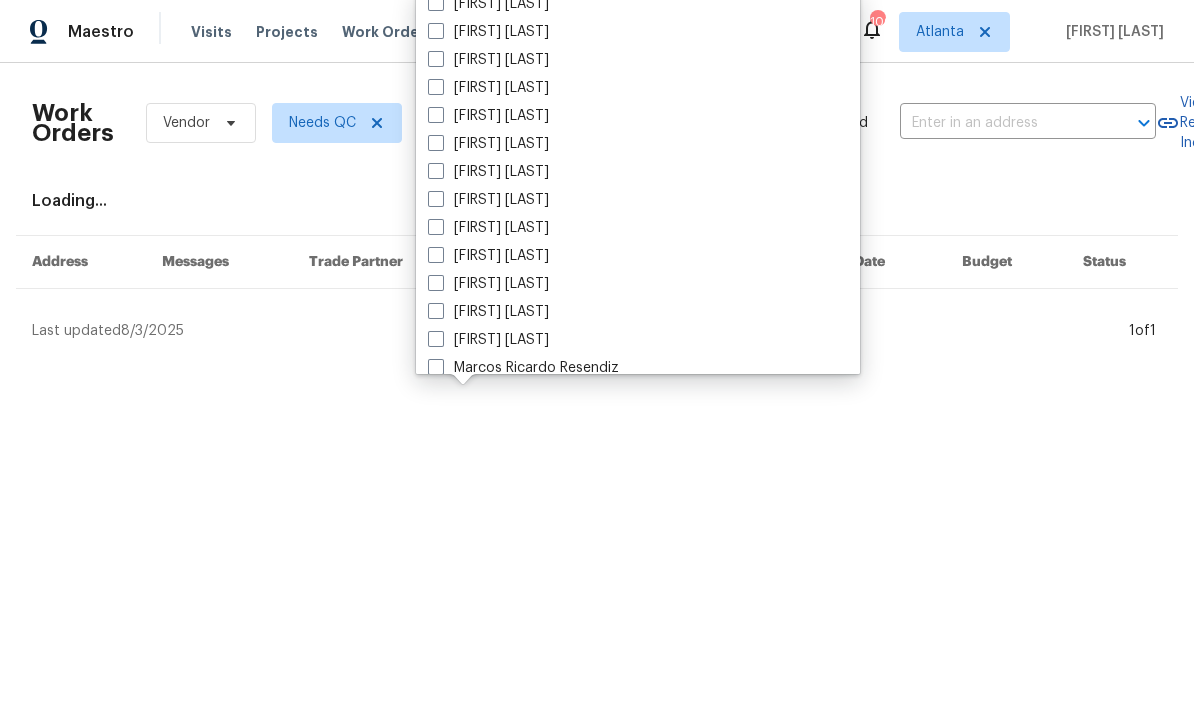 click on "[FIRST] [LAST]" at bounding box center [488, 228] 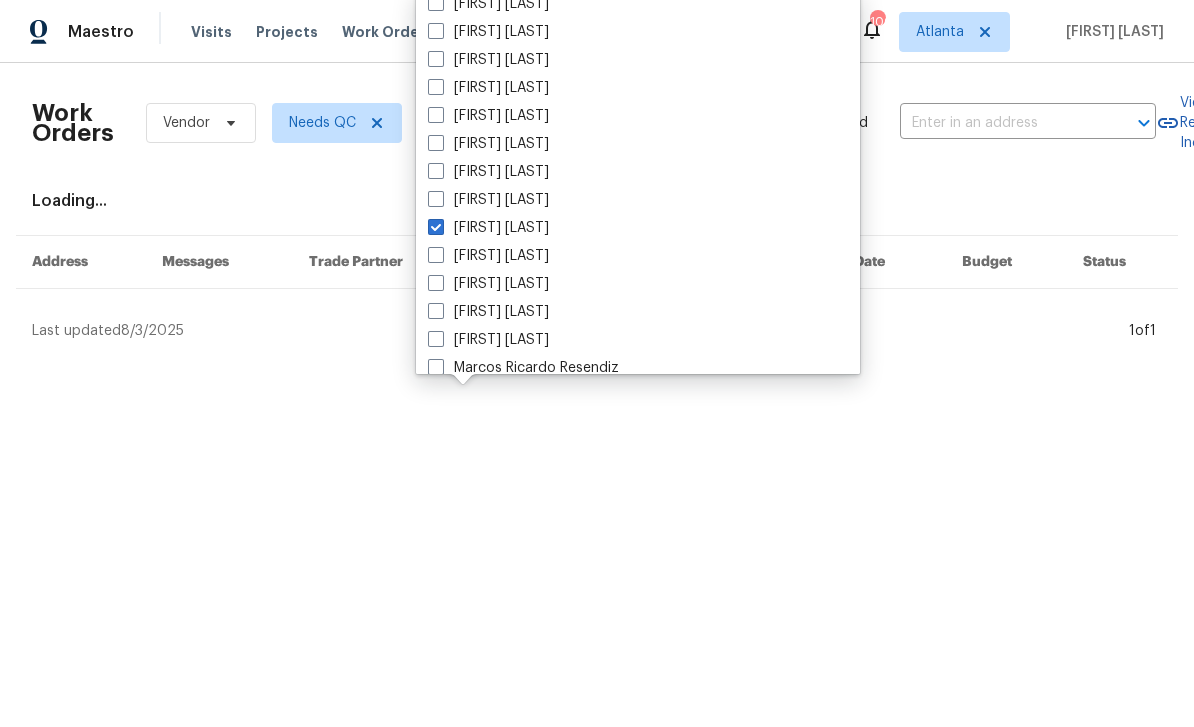 checkbox on "true" 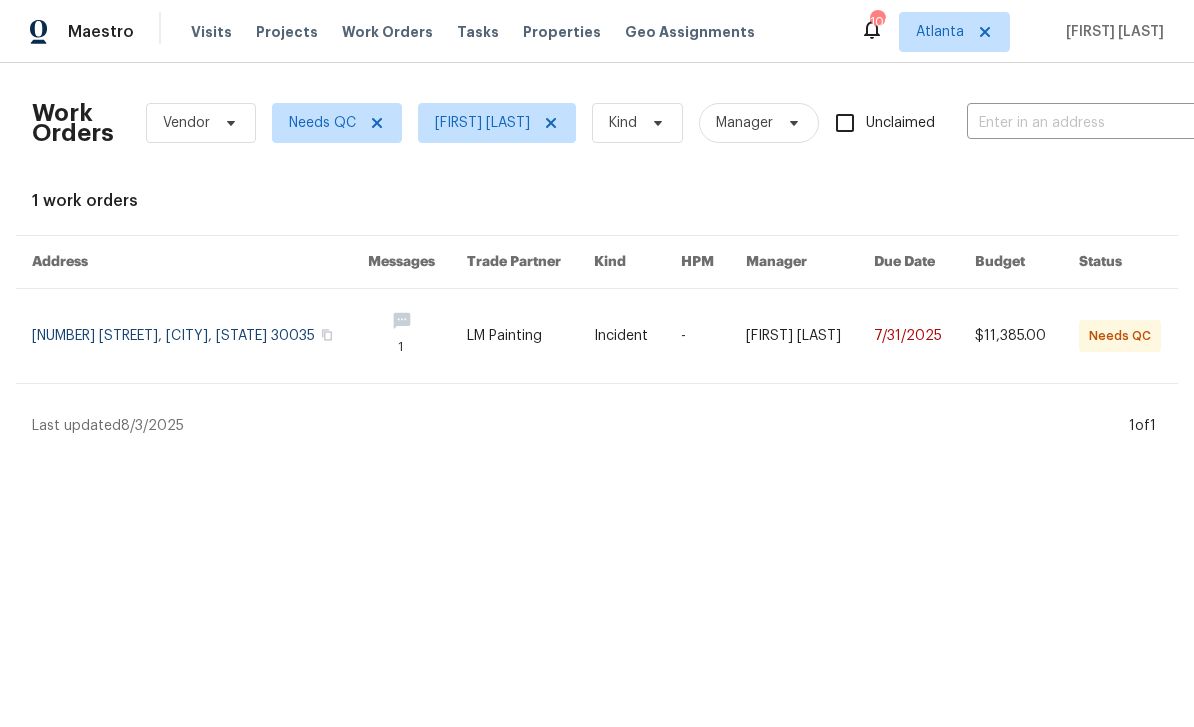 click at bounding box center [200, 336] 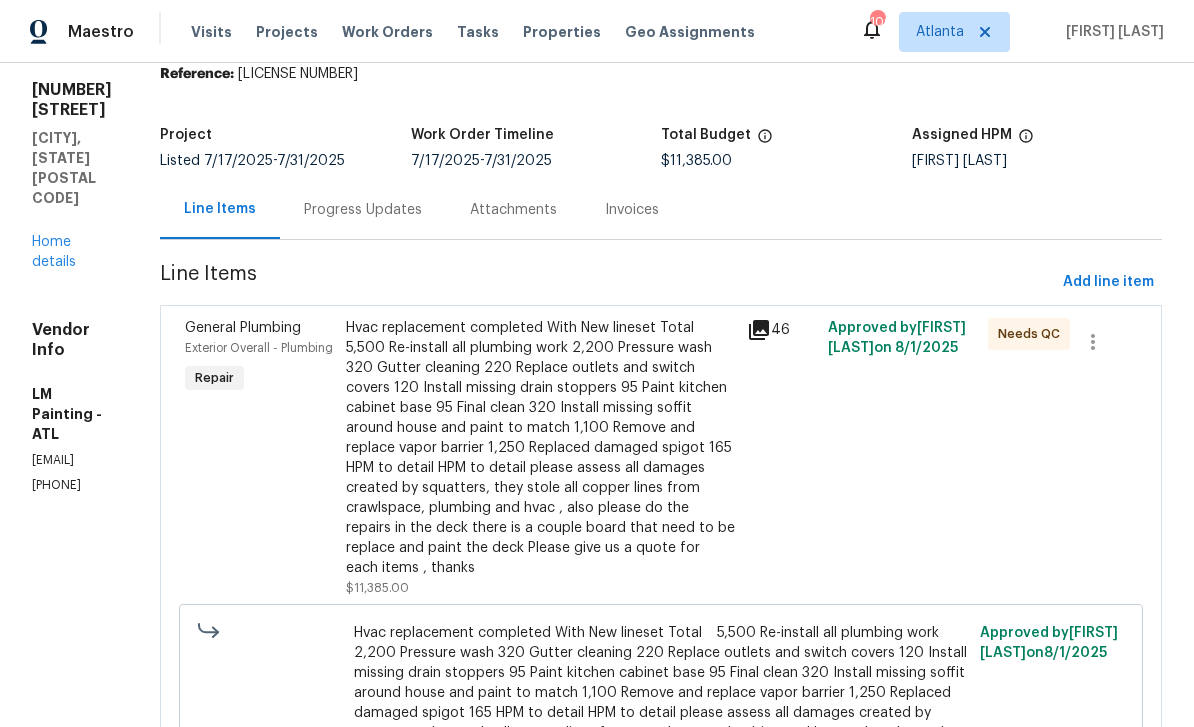 scroll, scrollTop: 77, scrollLeft: 0, axis: vertical 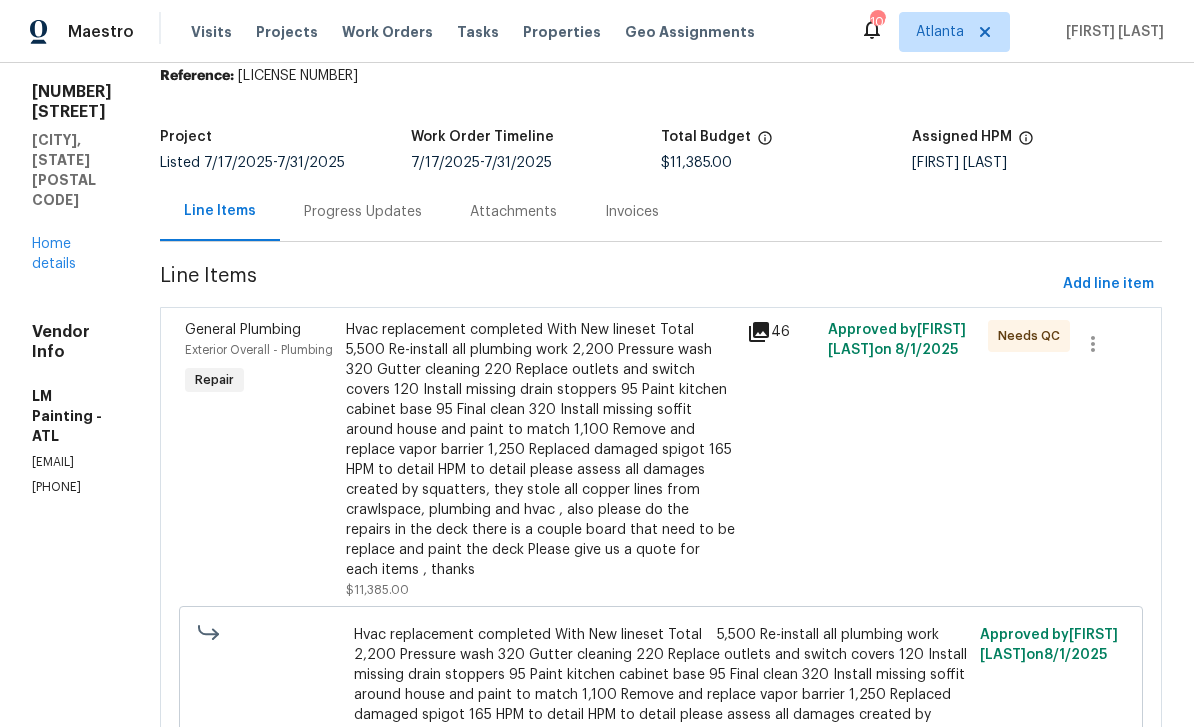 click on "Progress Updates" at bounding box center (363, 212) 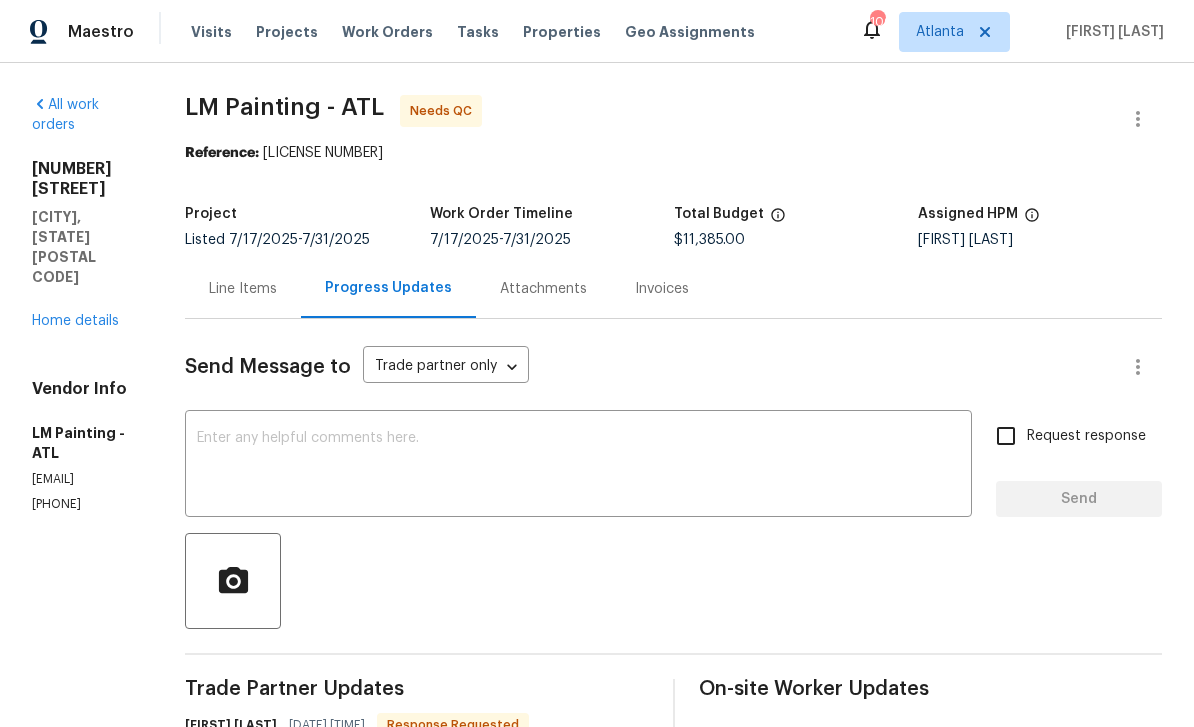 scroll, scrollTop: 0, scrollLeft: 0, axis: both 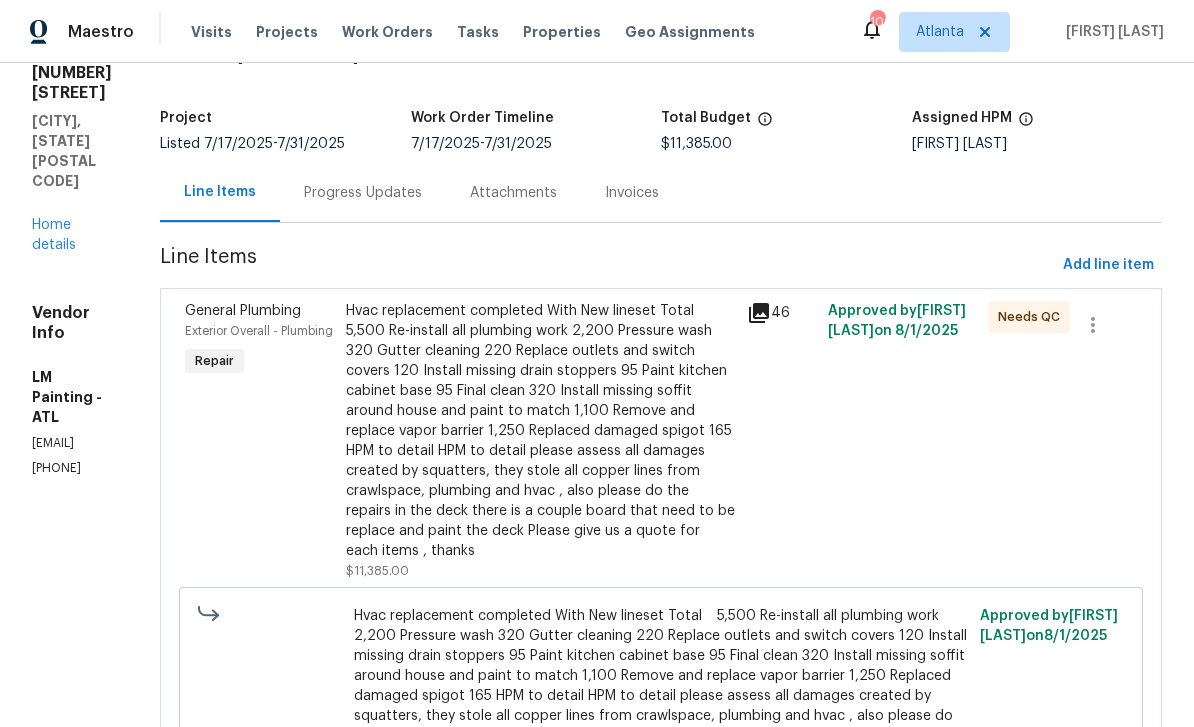 click 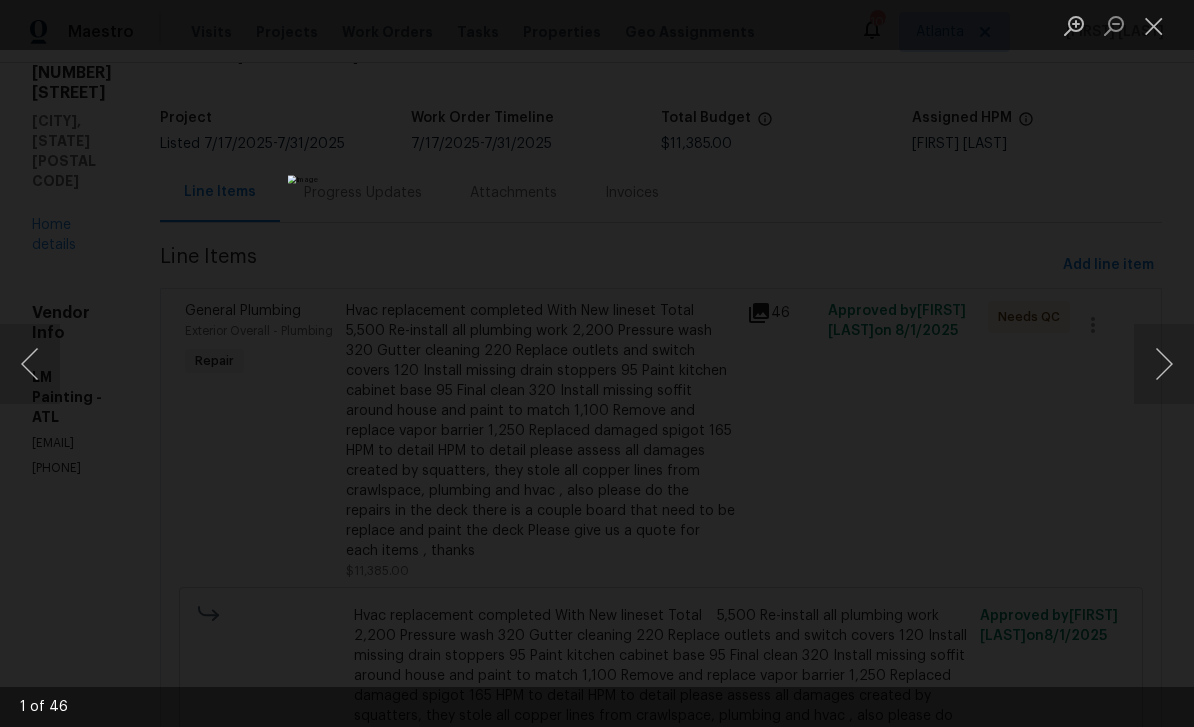 click at bounding box center (1164, 364) 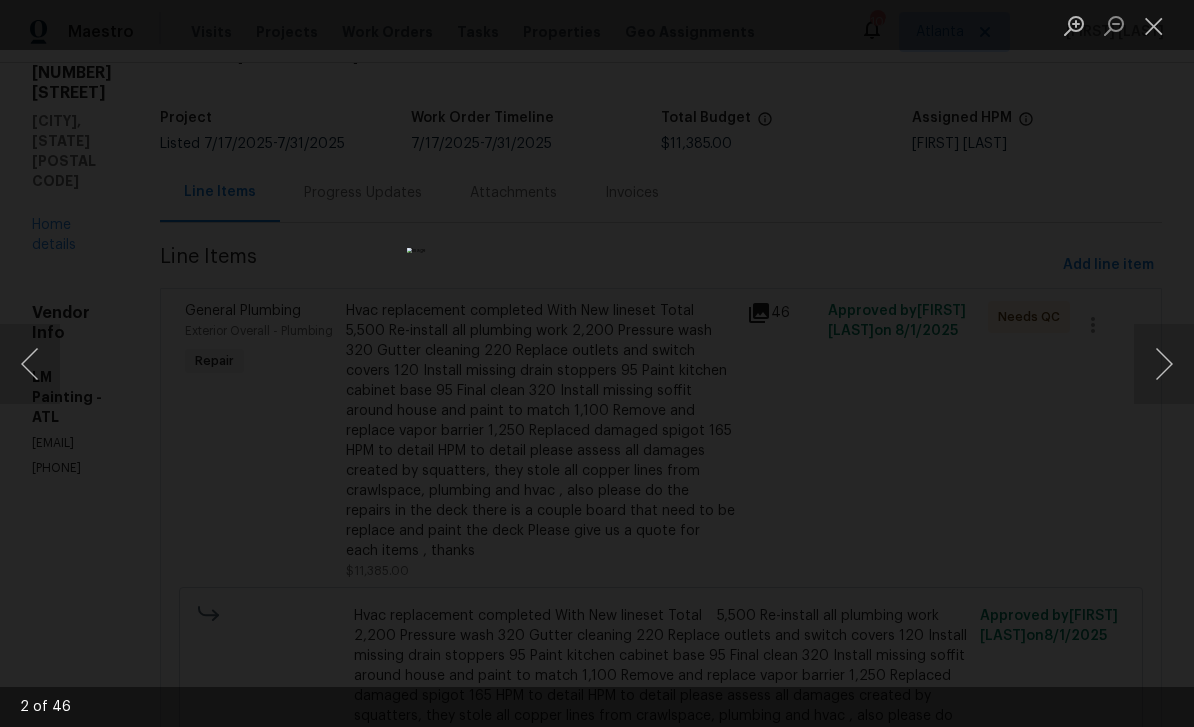click at bounding box center (1164, 364) 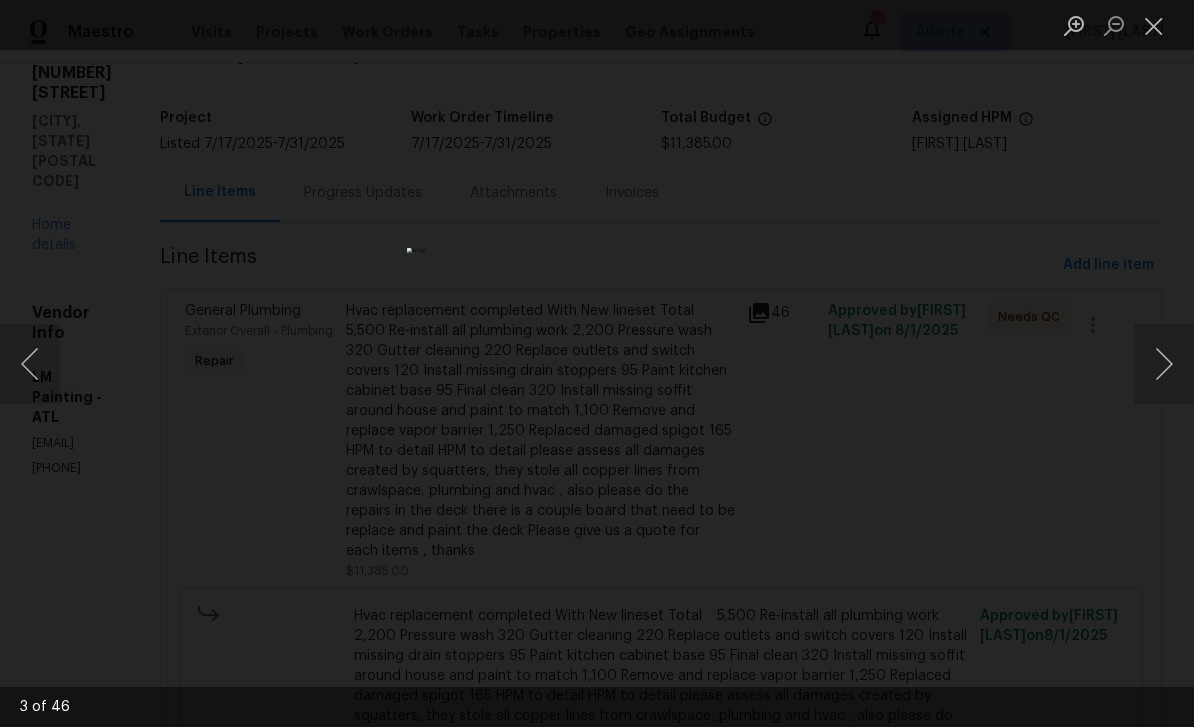click at bounding box center [1164, 364] 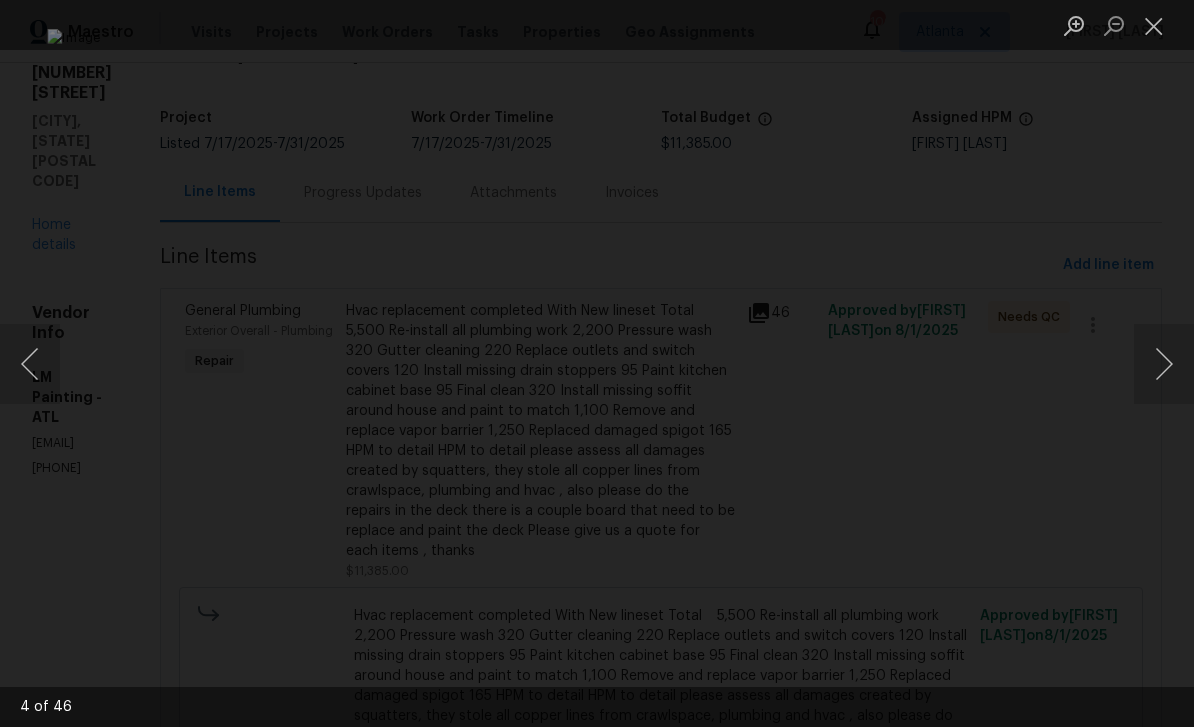 click at bounding box center (1164, 364) 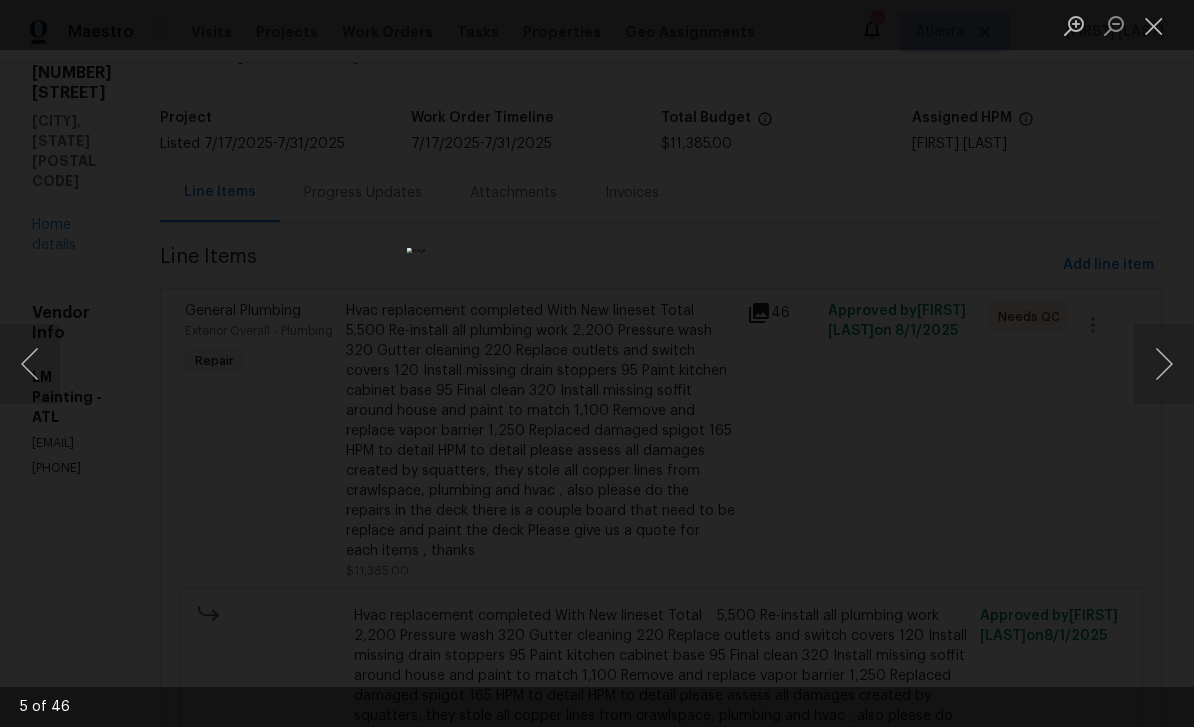 click at bounding box center [1164, 364] 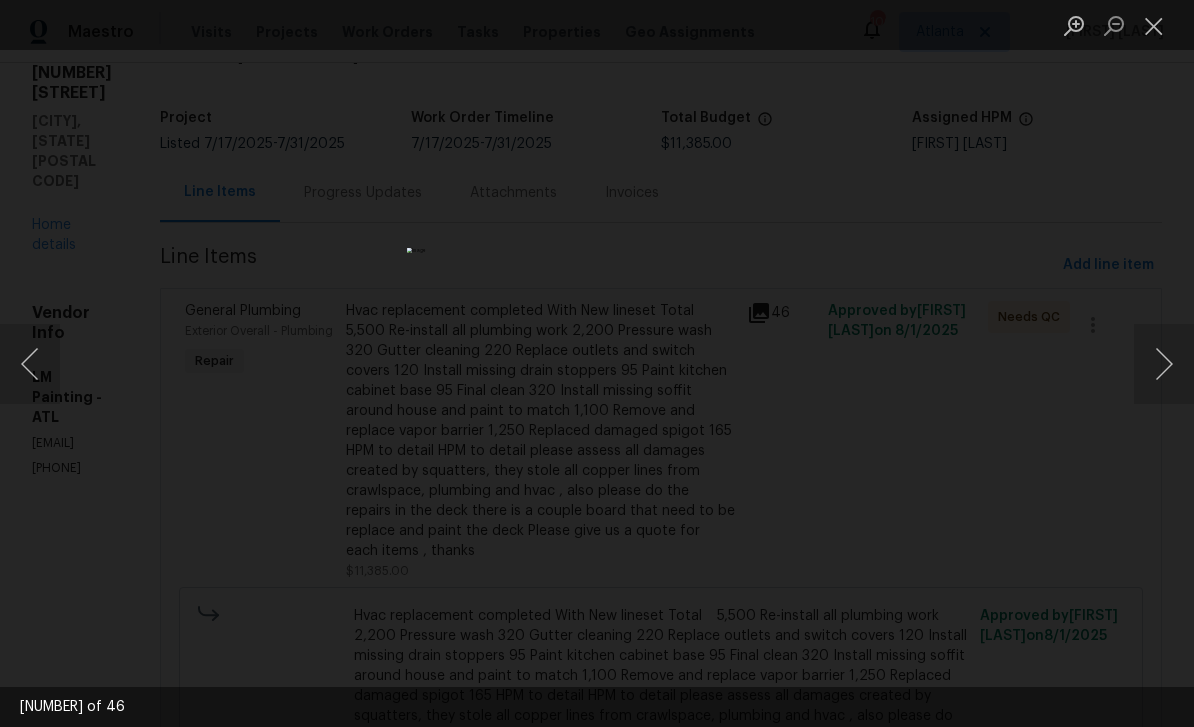 click at bounding box center [1164, 364] 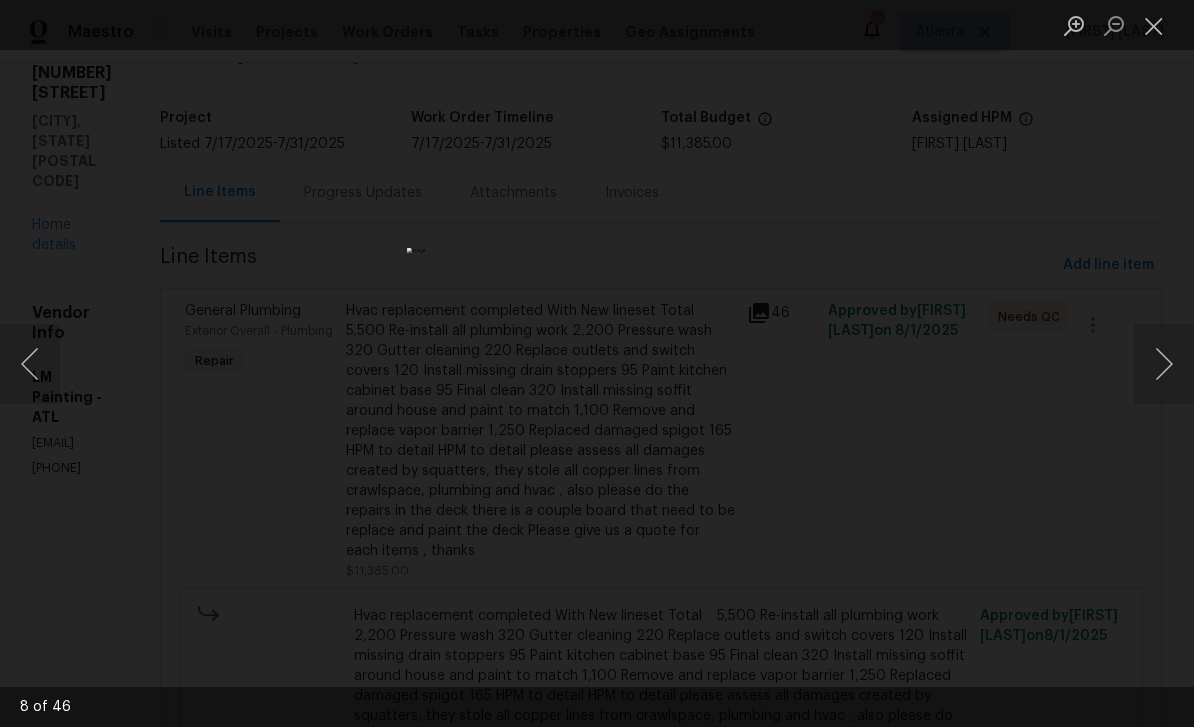click at bounding box center (1164, 364) 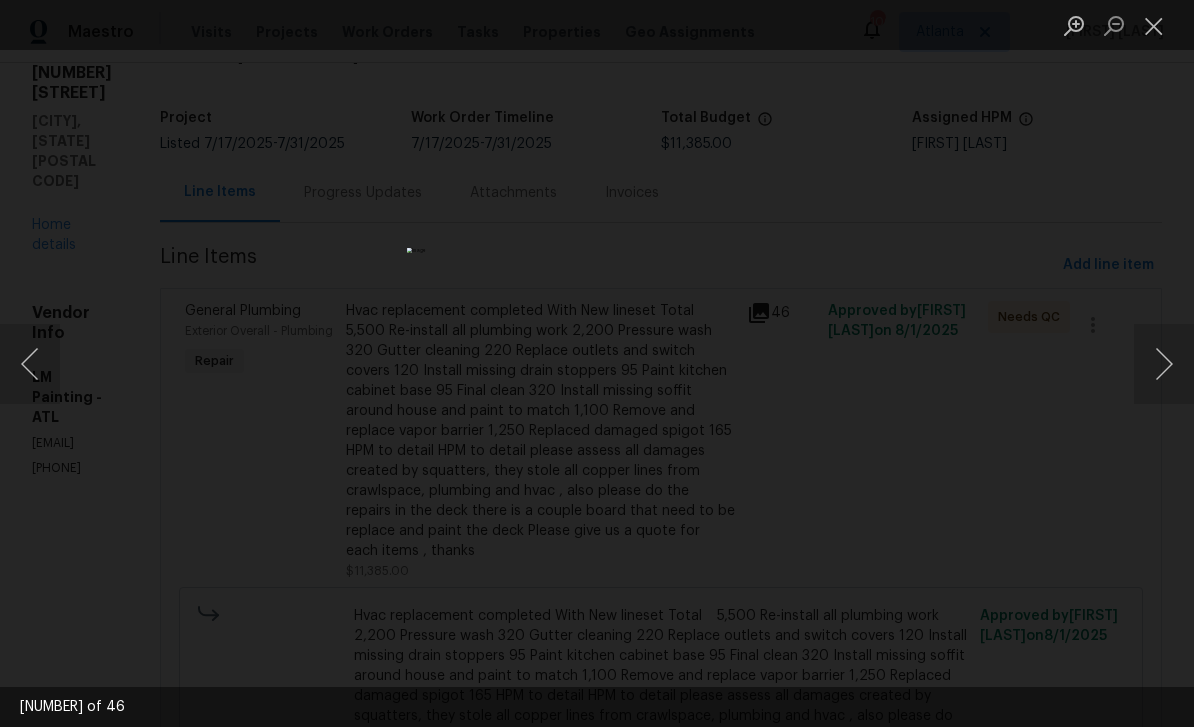 click at bounding box center (1164, 364) 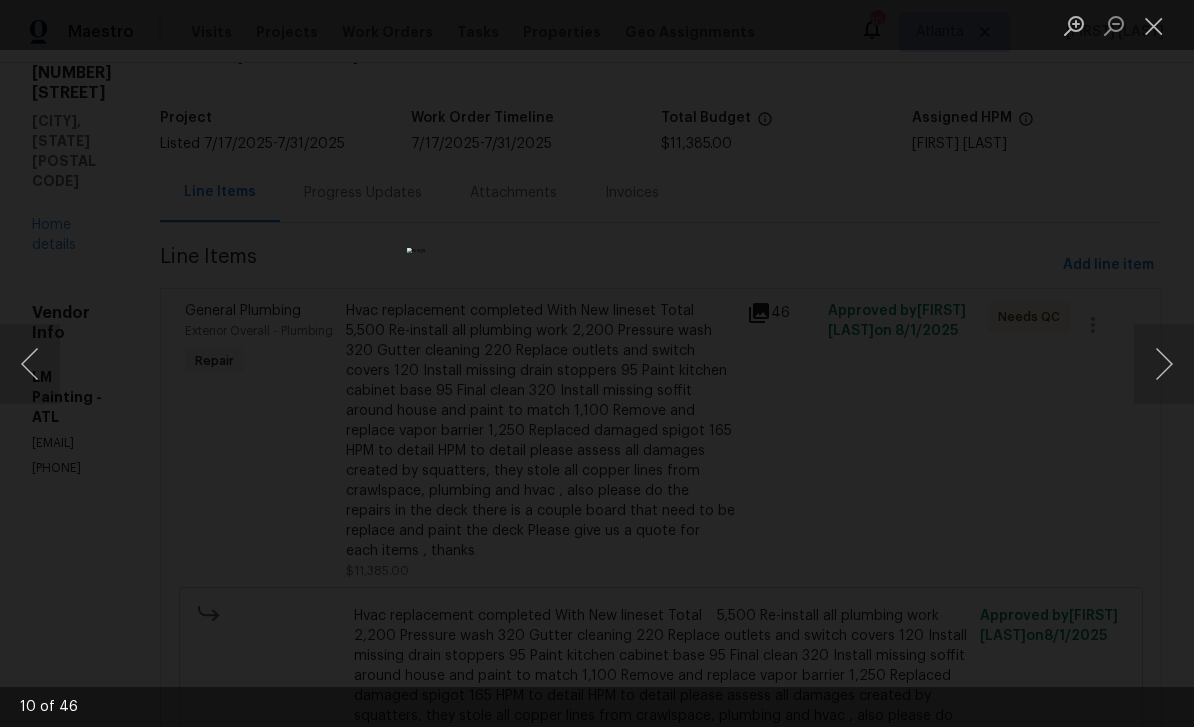 click at bounding box center (1164, 364) 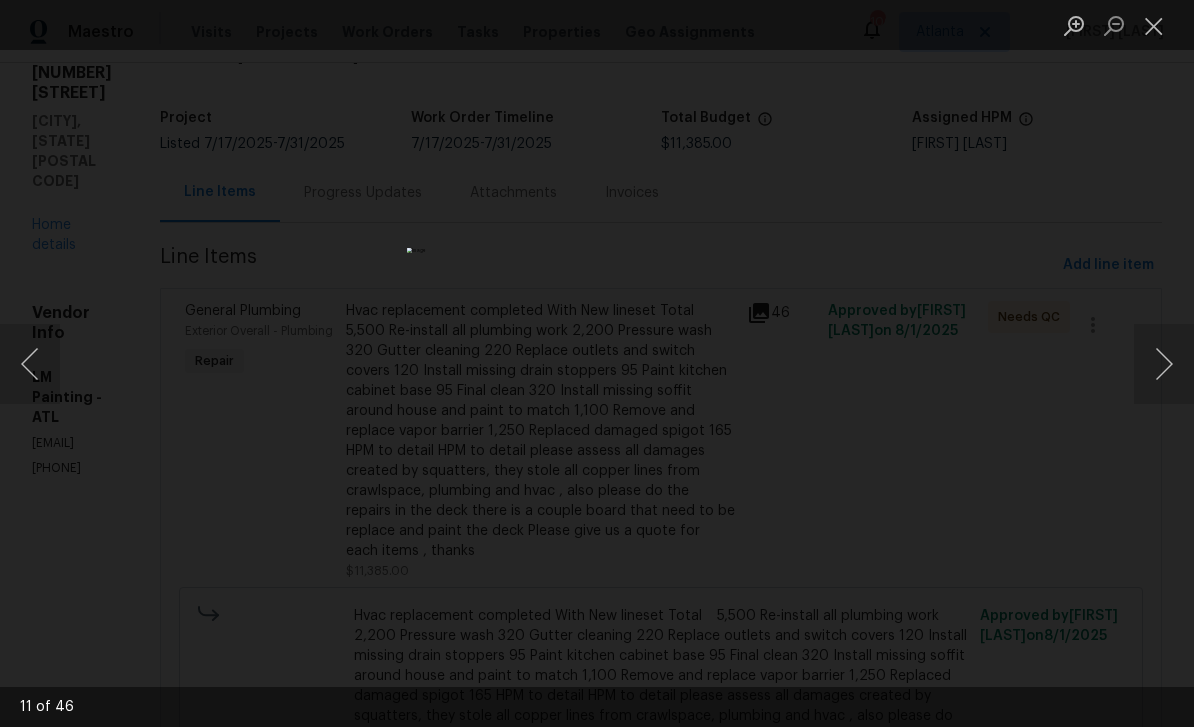 click at bounding box center (1164, 364) 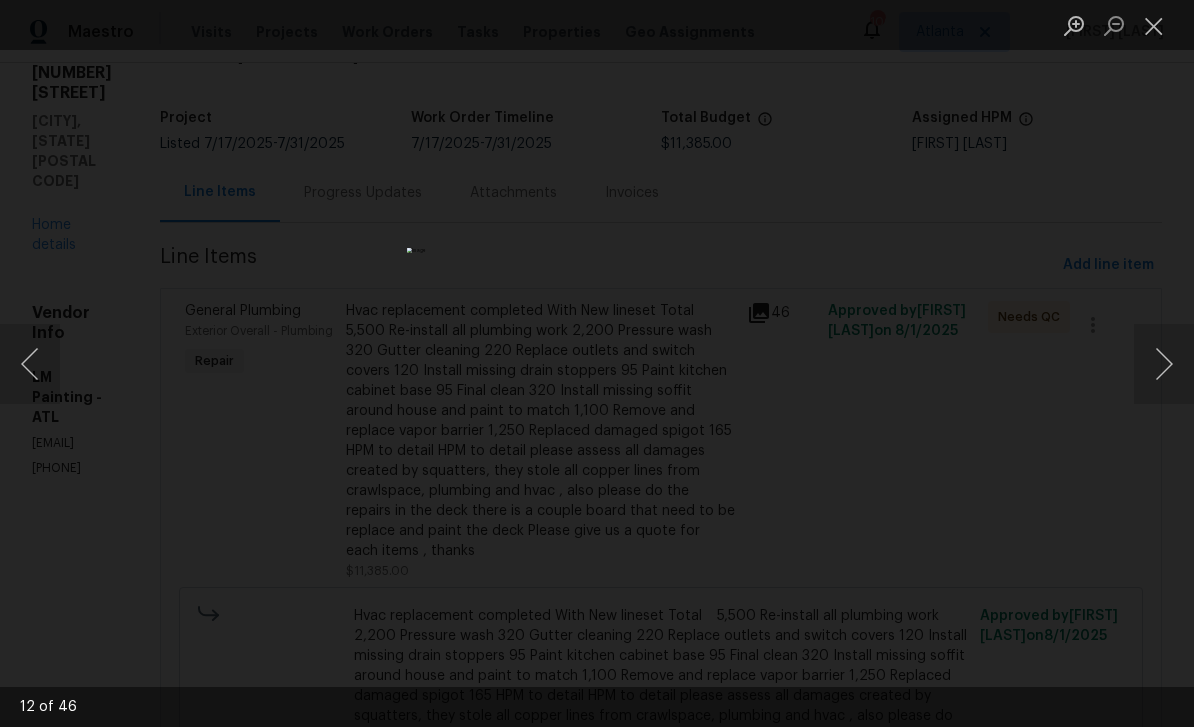 click at bounding box center [1164, 364] 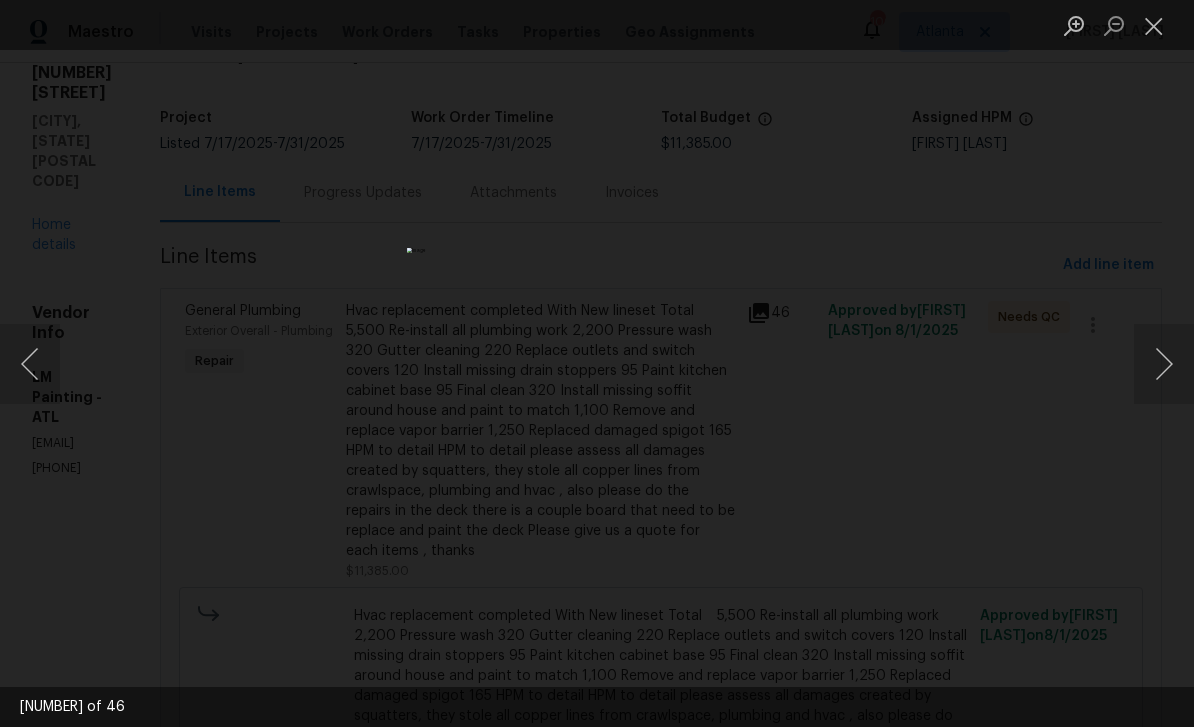 click at bounding box center (1164, 364) 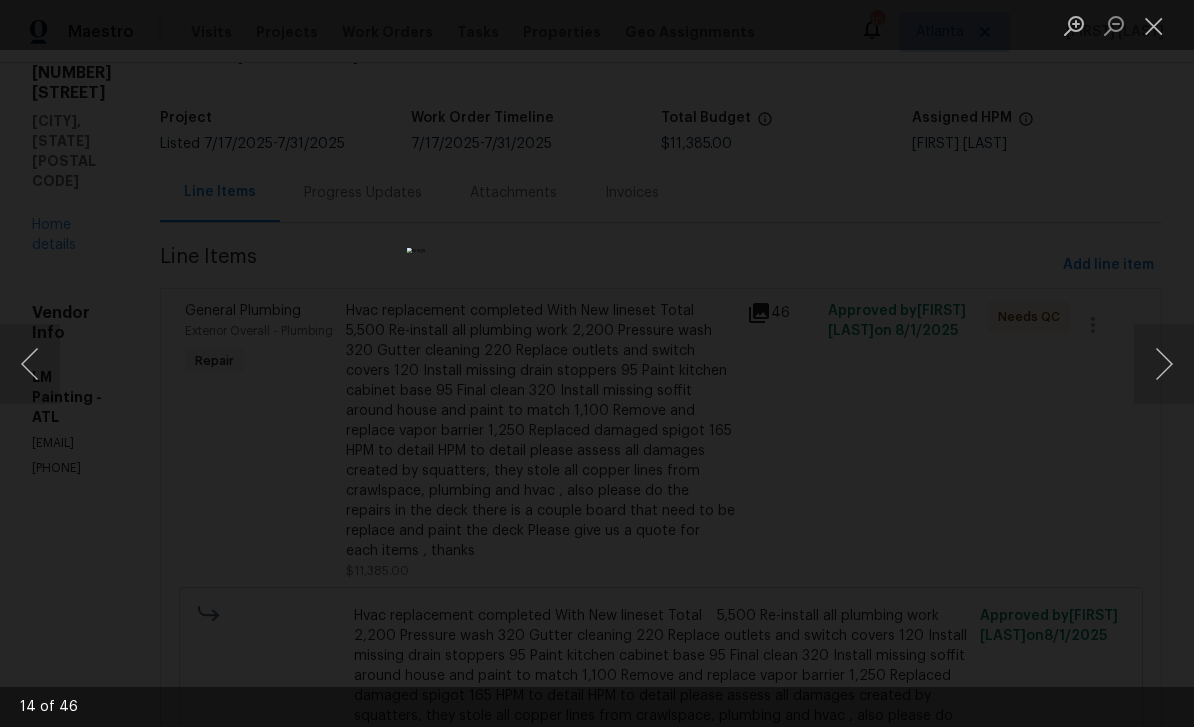 click at bounding box center (1164, 364) 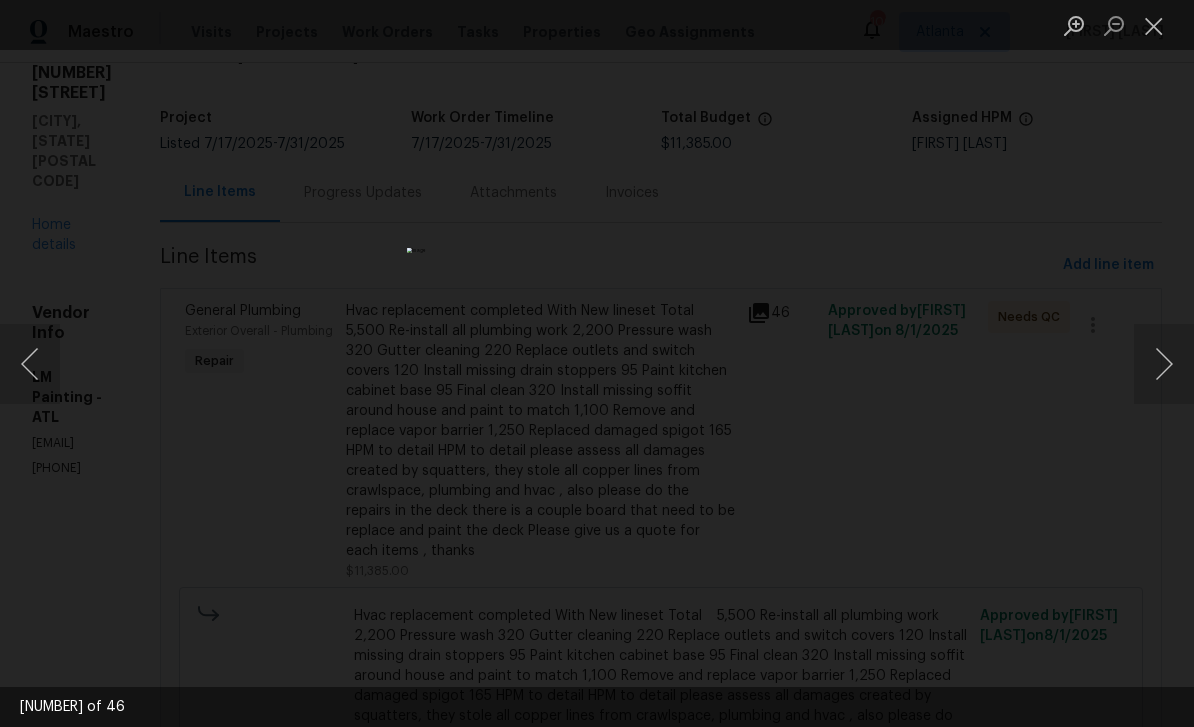 click at bounding box center (1164, 364) 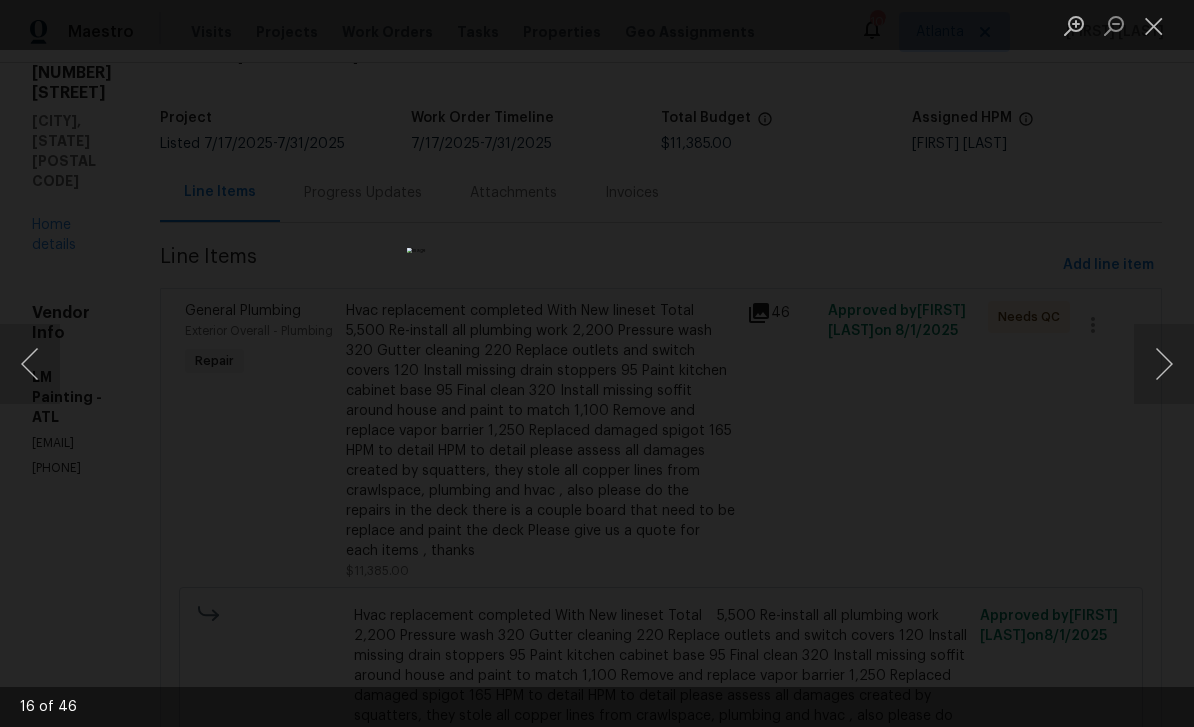 click at bounding box center (1164, 364) 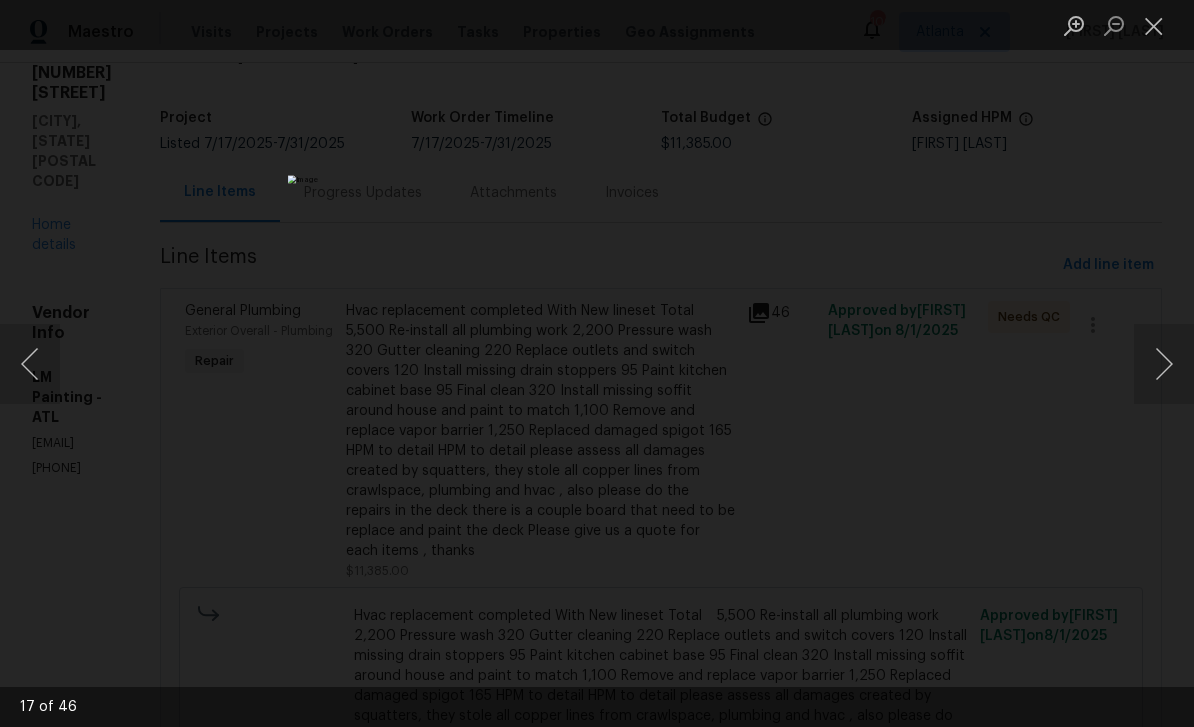 click at bounding box center (1164, 364) 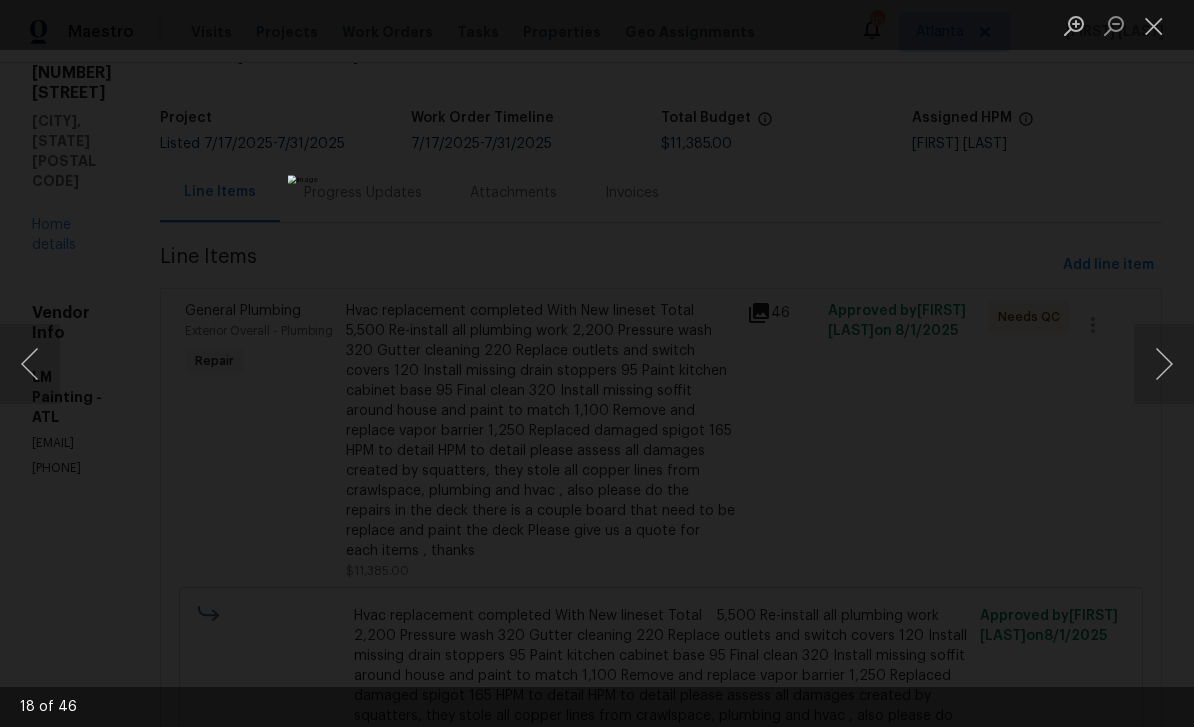 click at bounding box center (1164, 364) 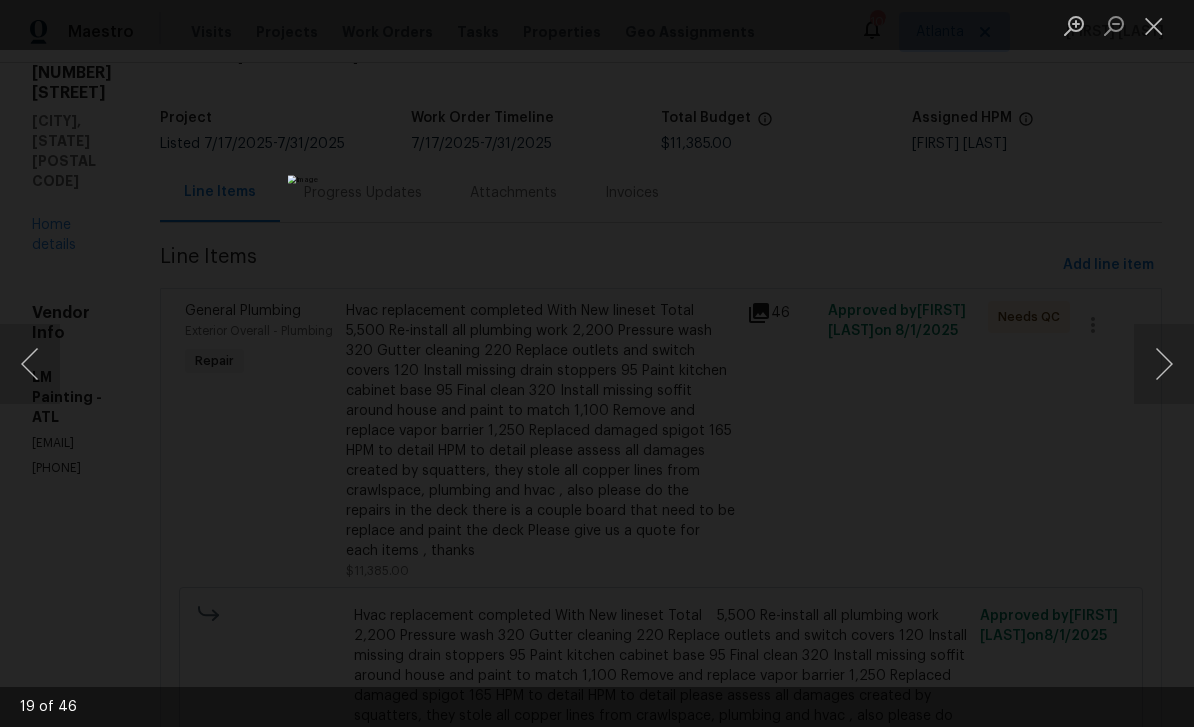 click at bounding box center (1164, 364) 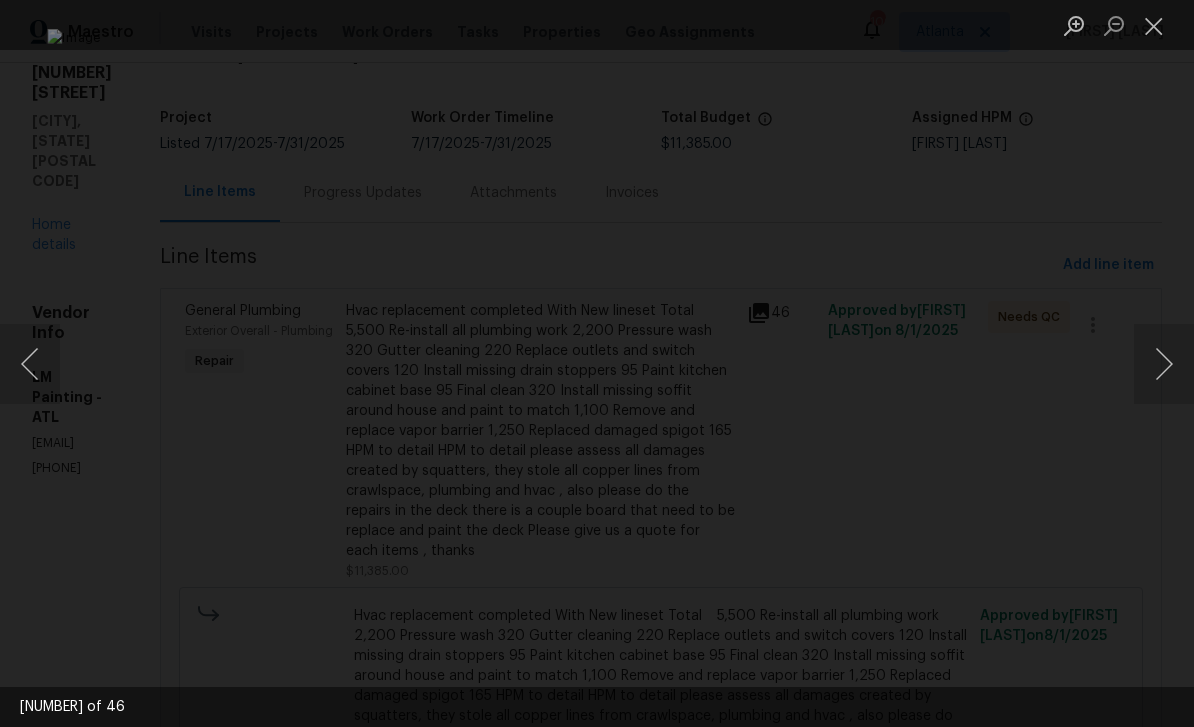 click at bounding box center [1164, 364] 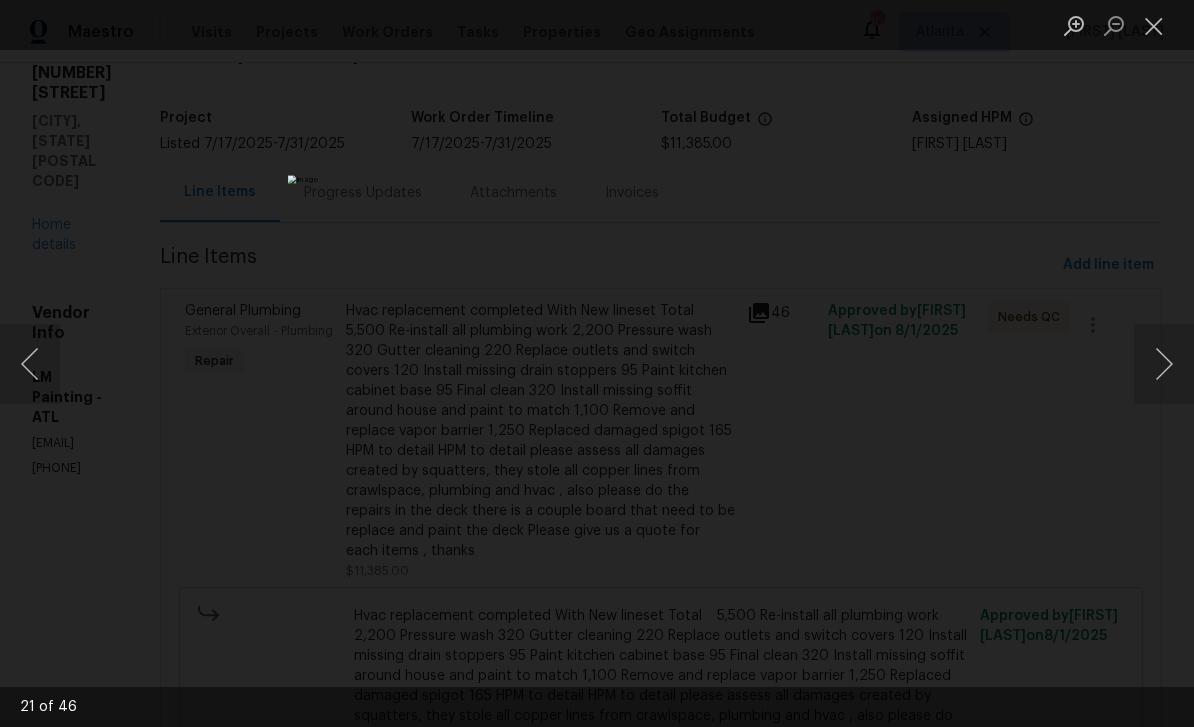 click at bounding box center (1164, 364) 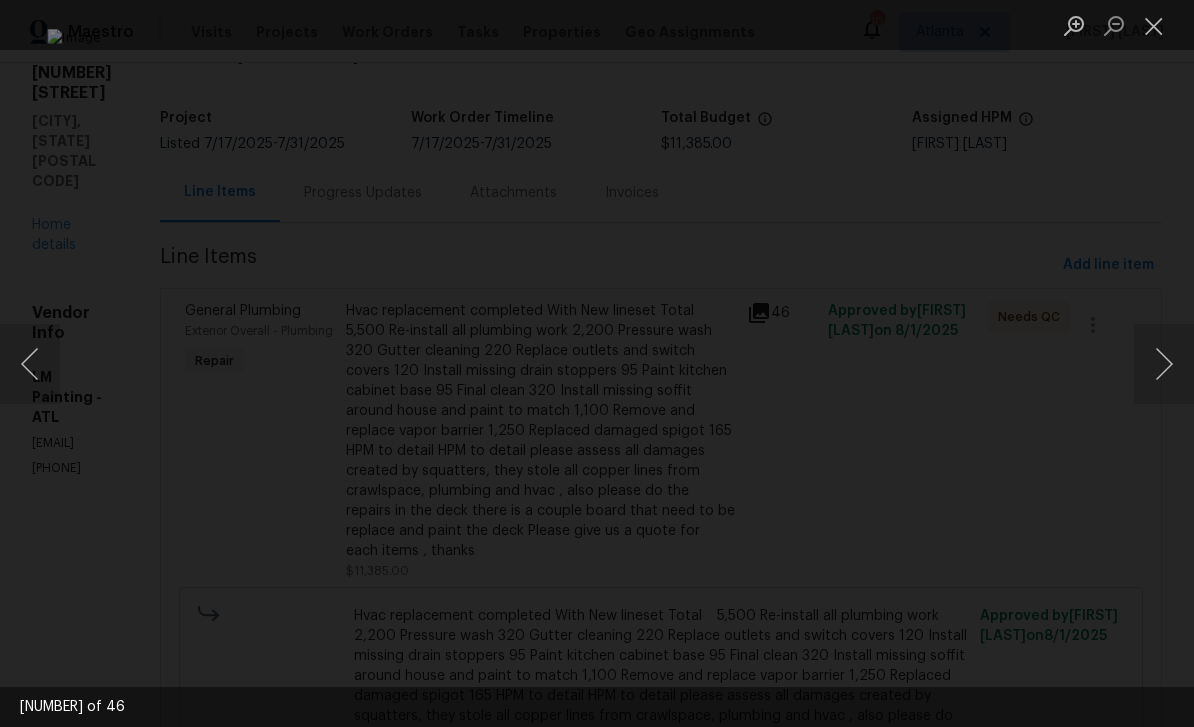 click at bounding box center (1164, 364) 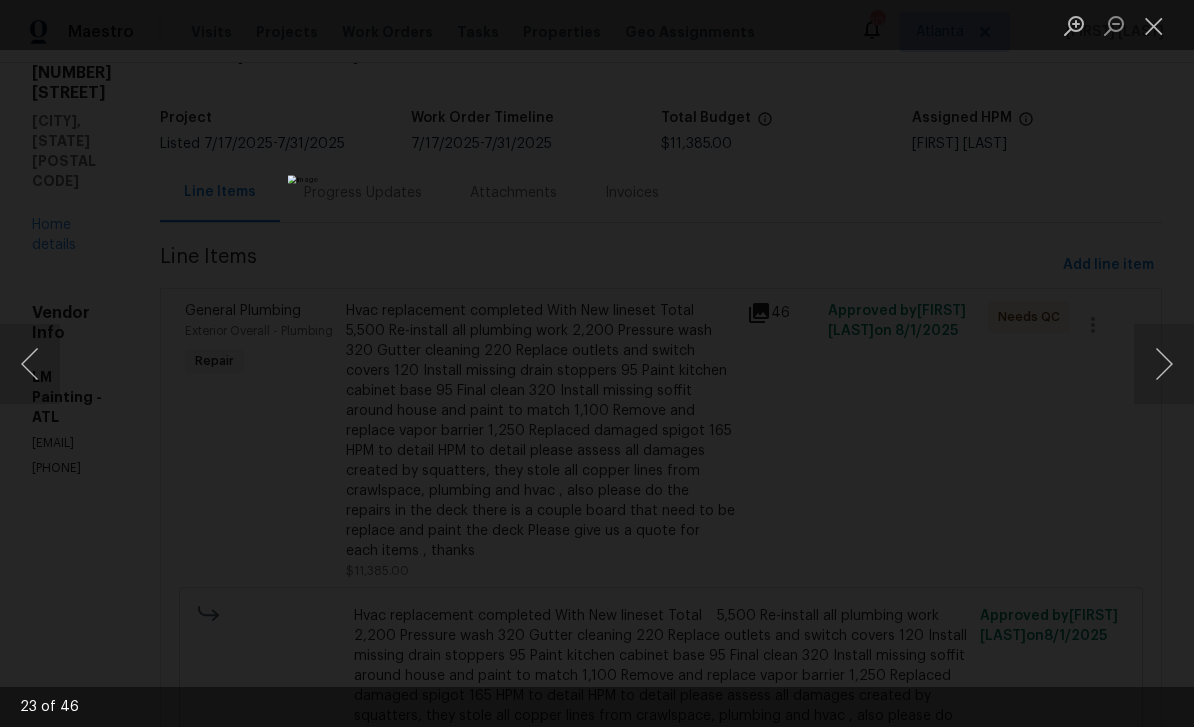 click at bounding box center (1164, 364) 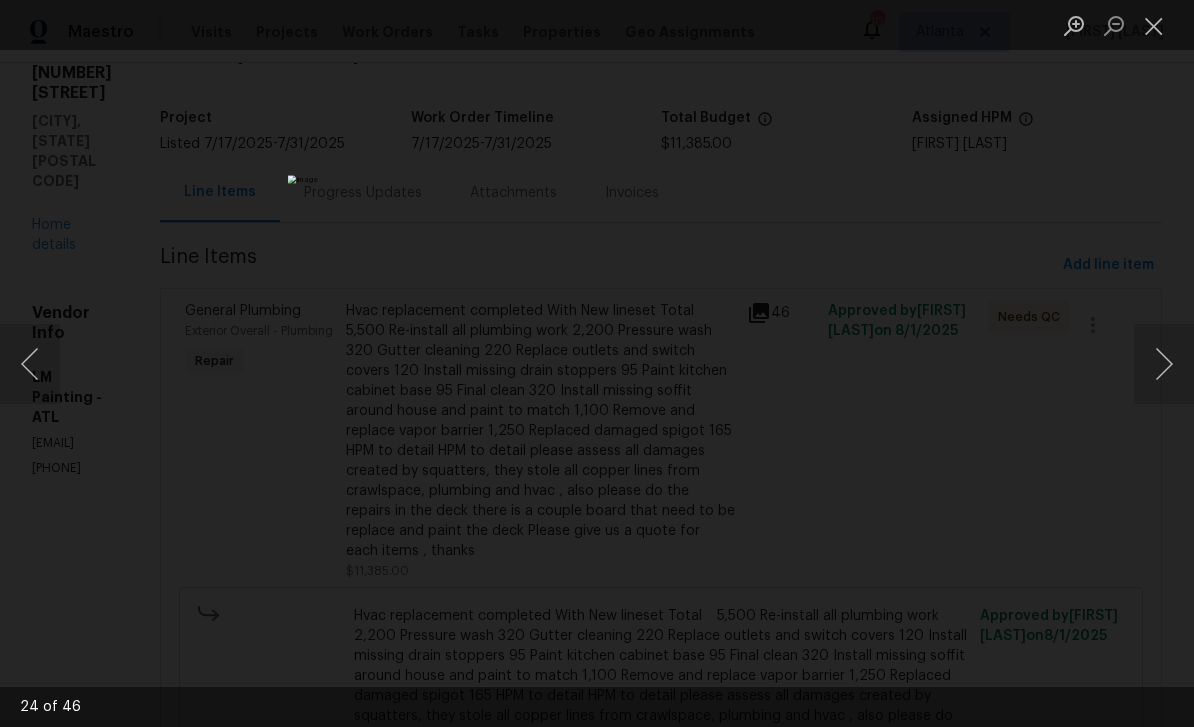 click at bounding box center (1164, 364) 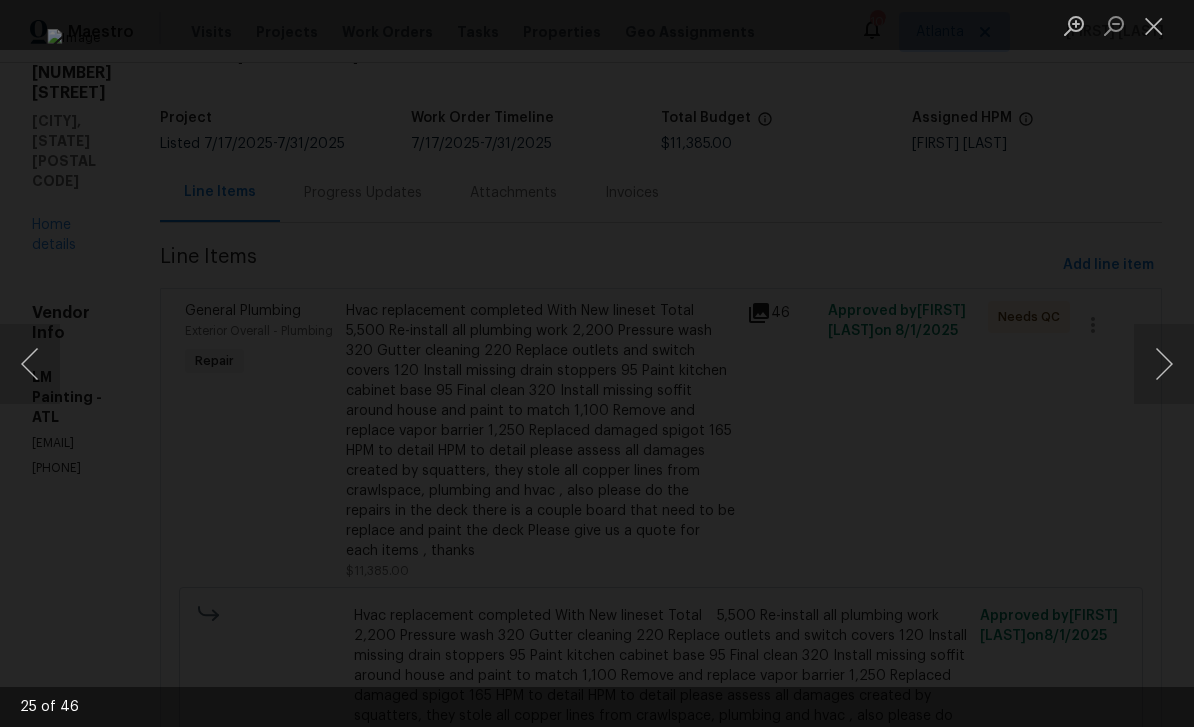 click at bounding box center (1164, 364) 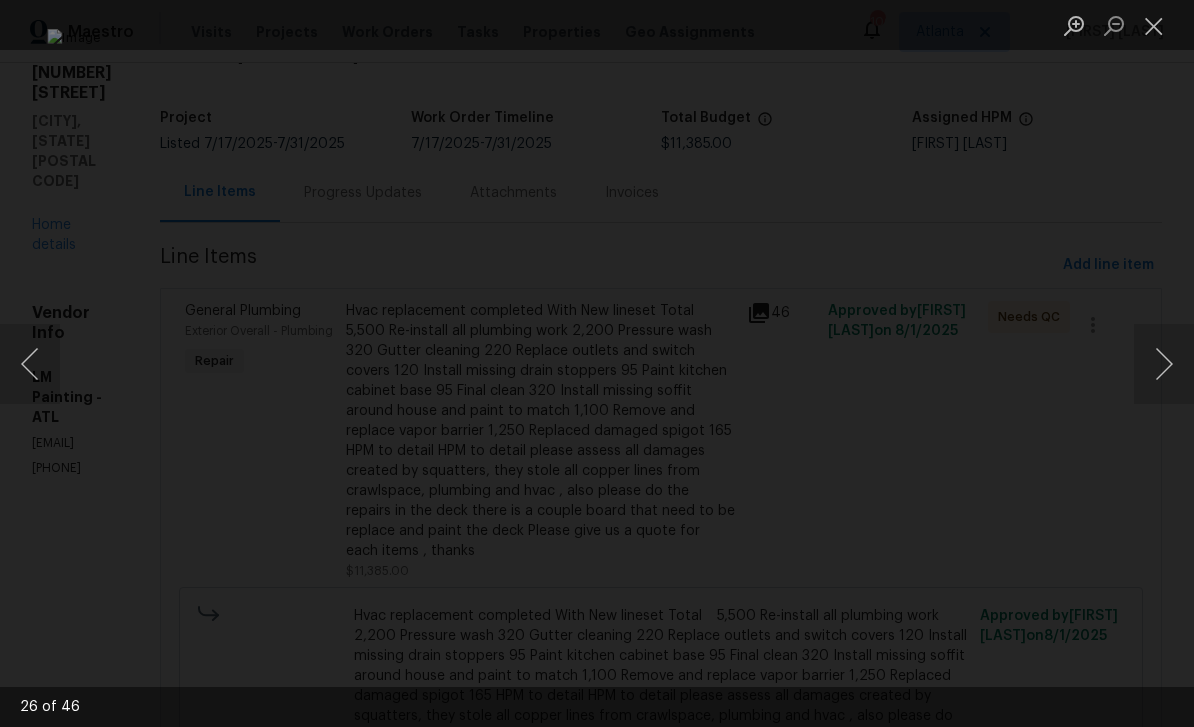 click at bounding box center (1164, 364) 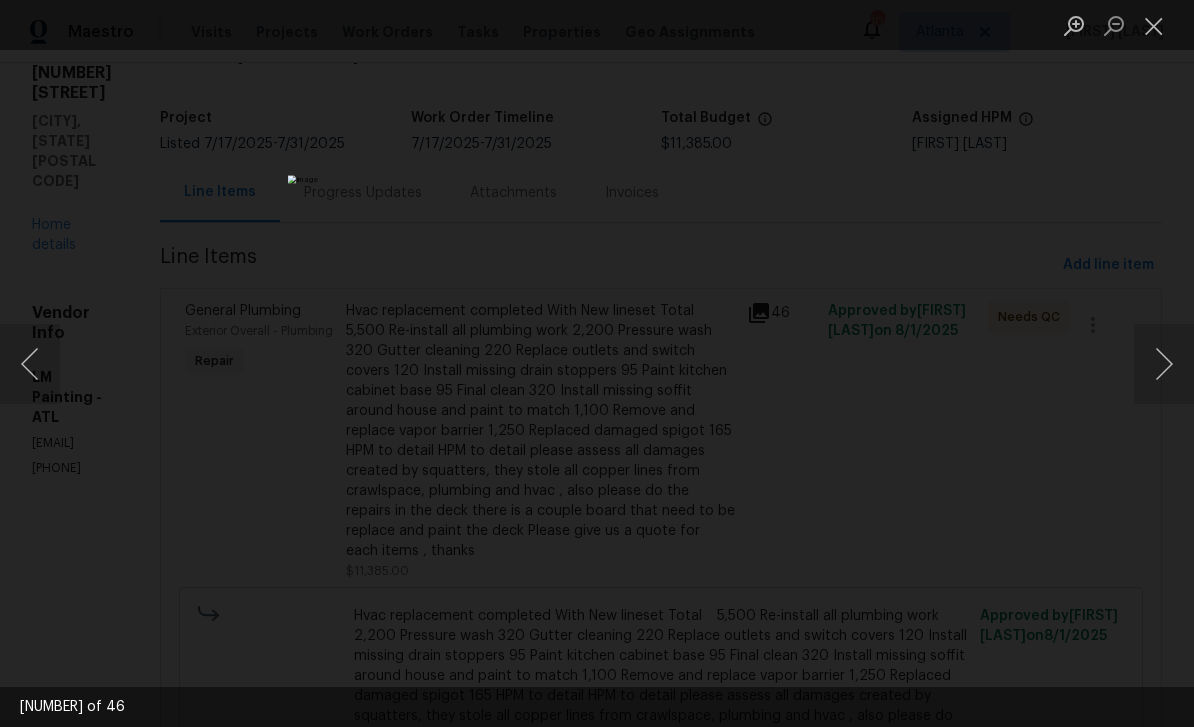click at bounding box center [1164, 364] 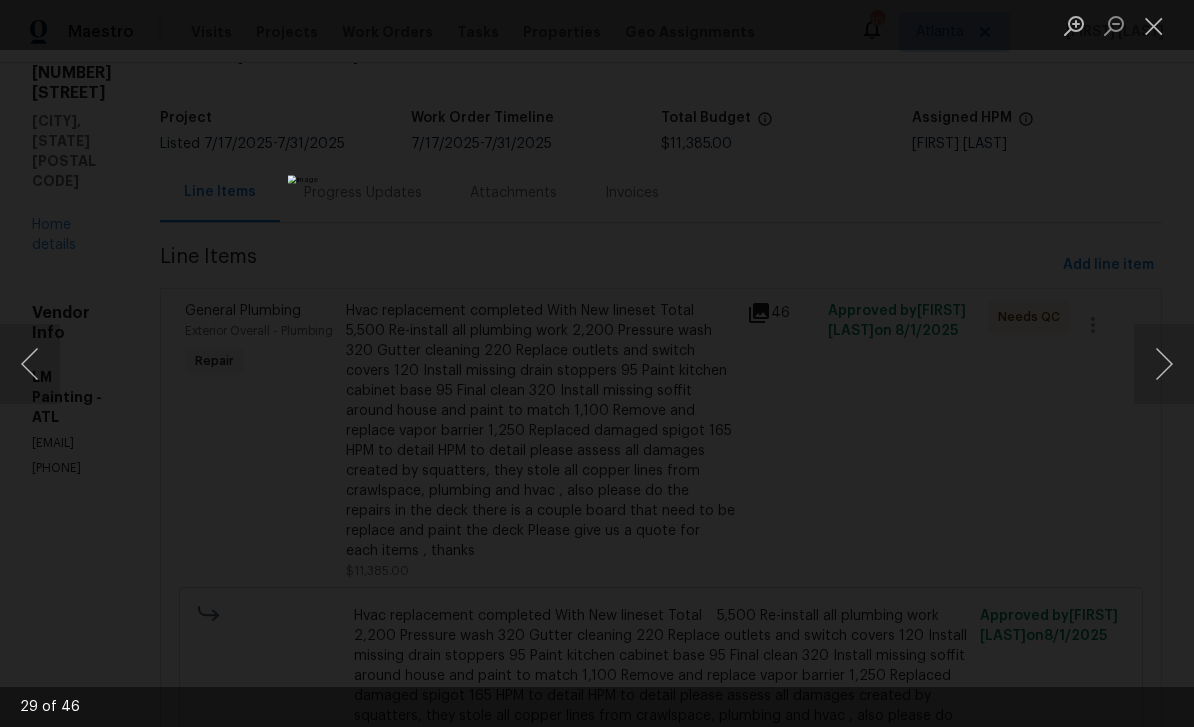 click at bounding box center [1164, 364] 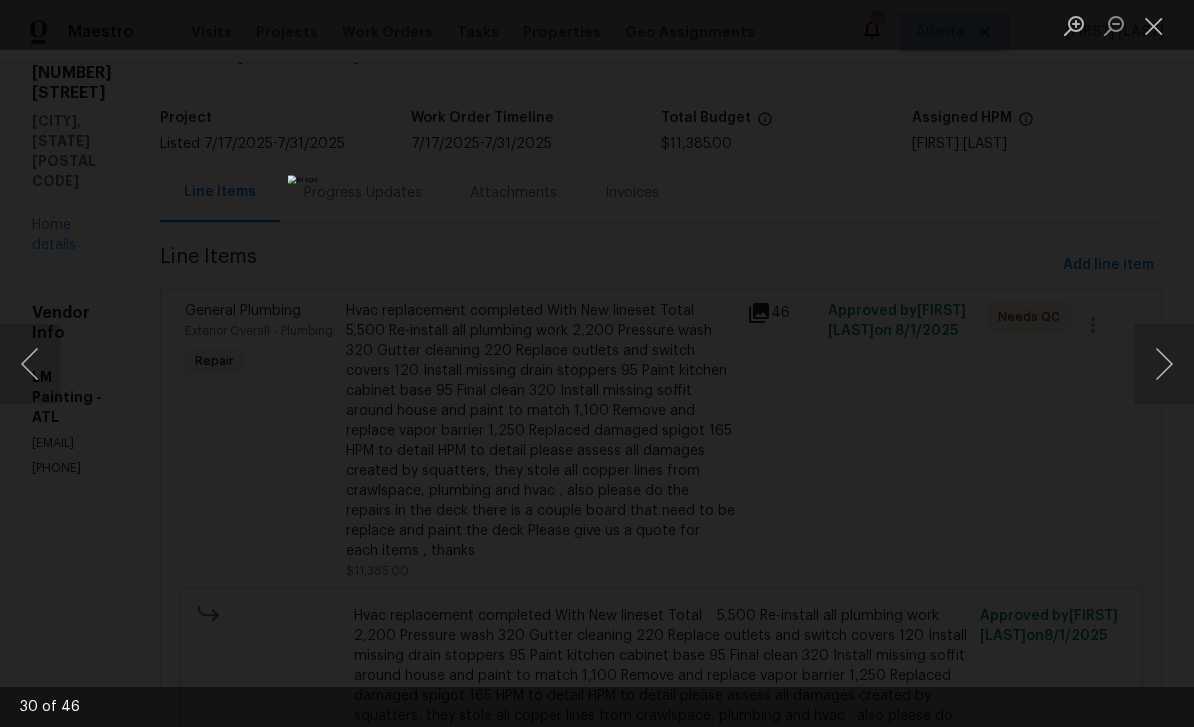 click at bounding box center (1164, 364) 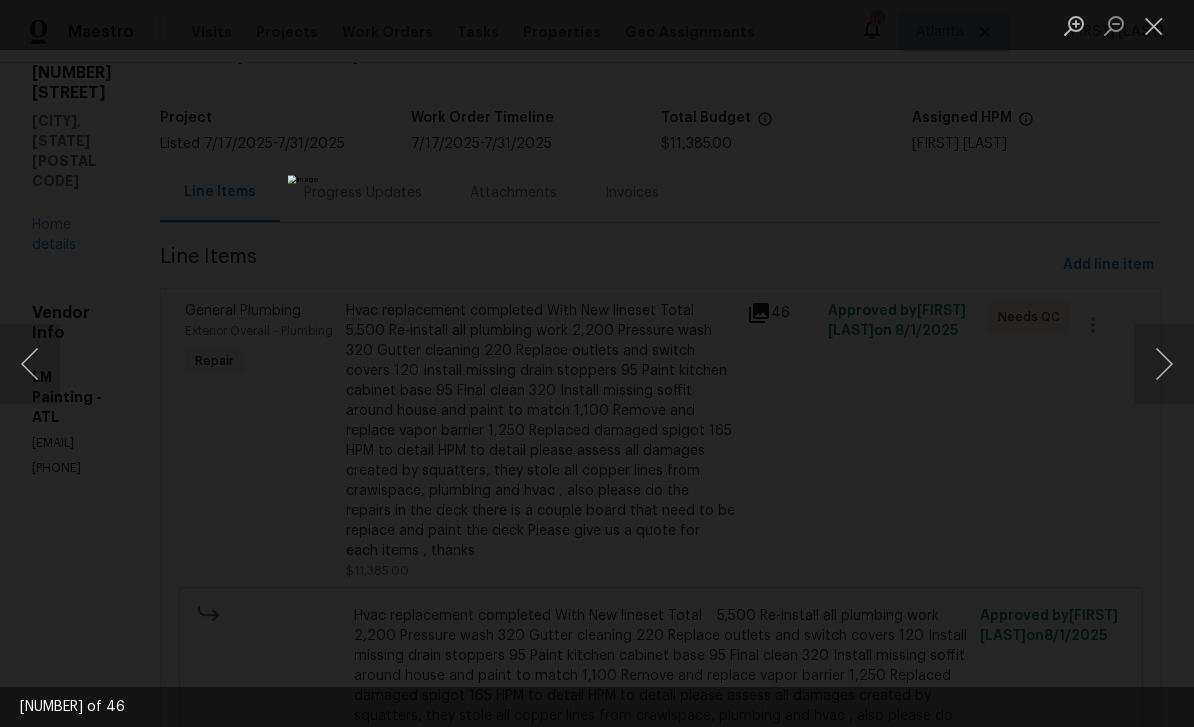 click at bounding box center [1164, 364] 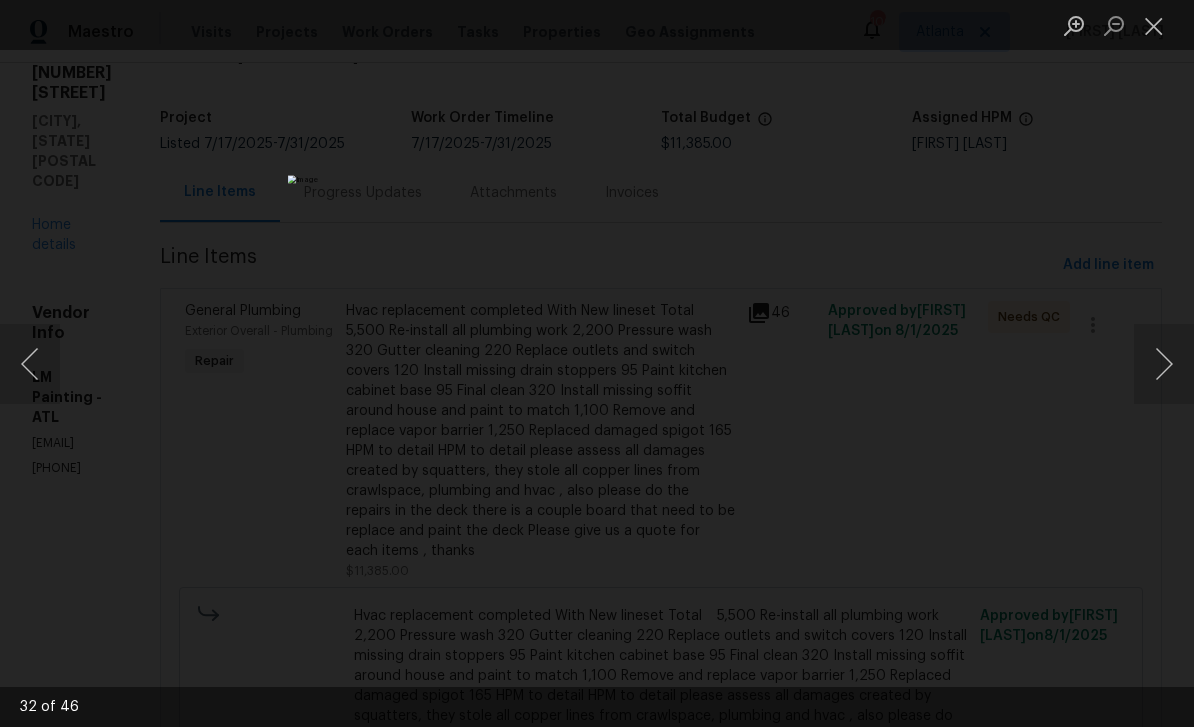 click at bounding box center (1164, 364) 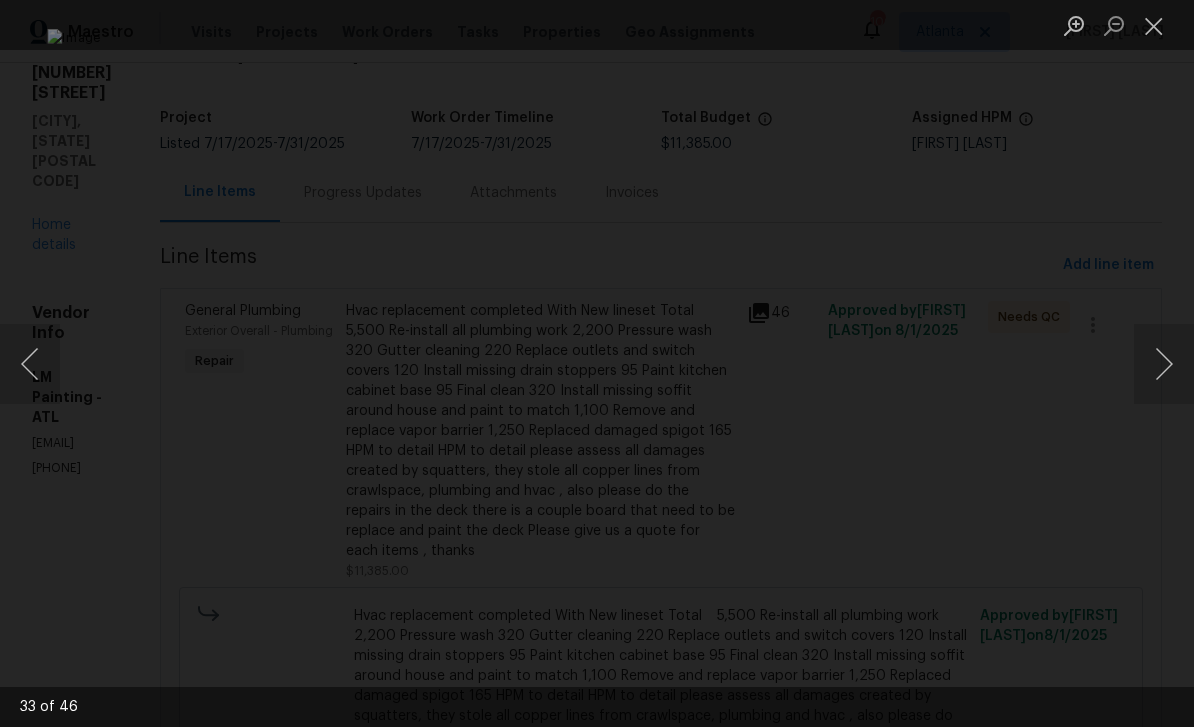click at bounding box center (1164, 364) 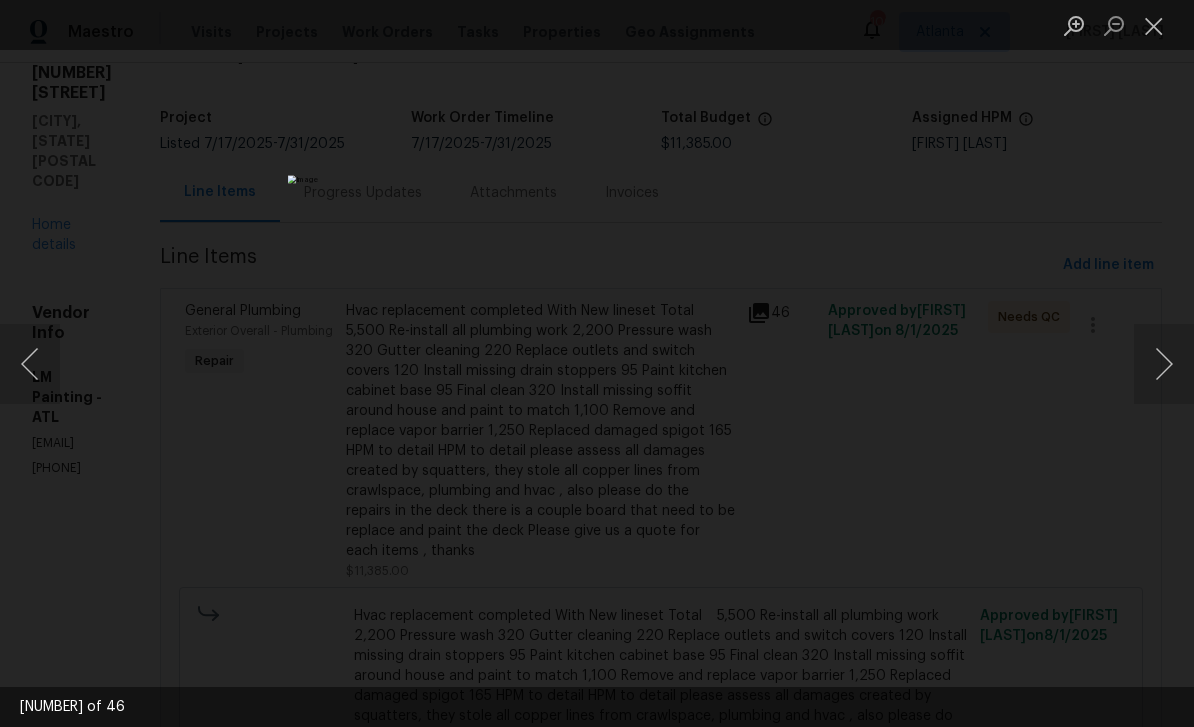 click at bounding box center [1164, 364] 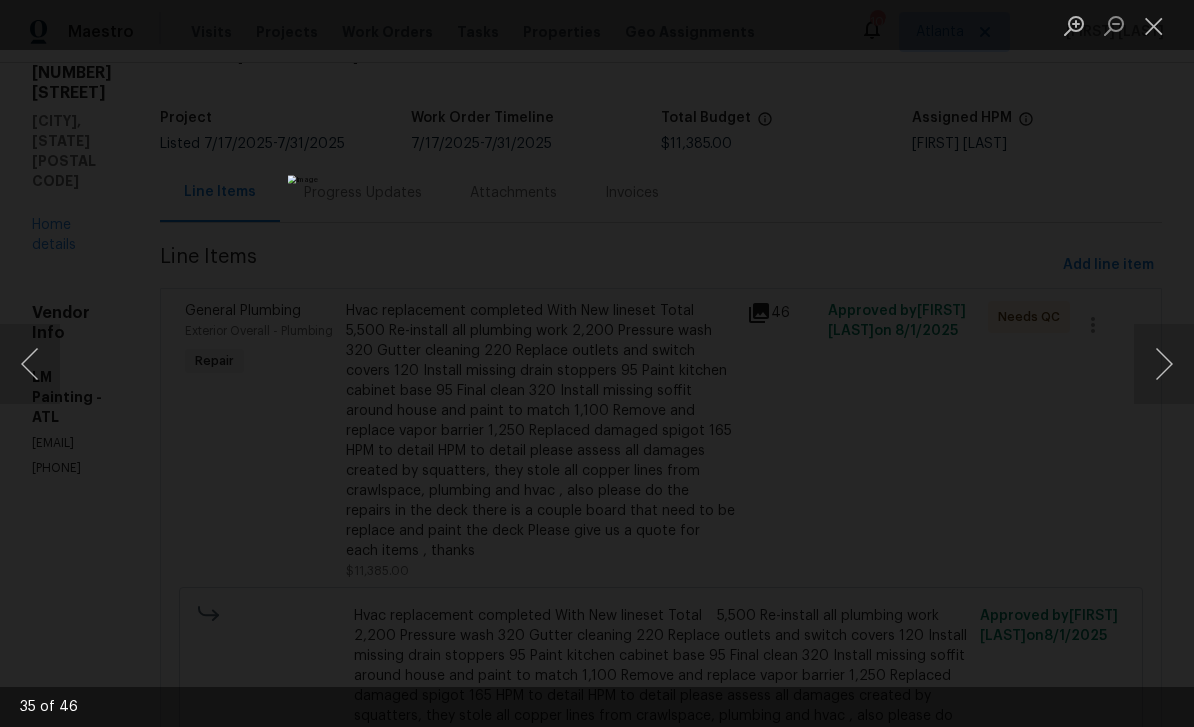 click at bounding box center [1164, 364] 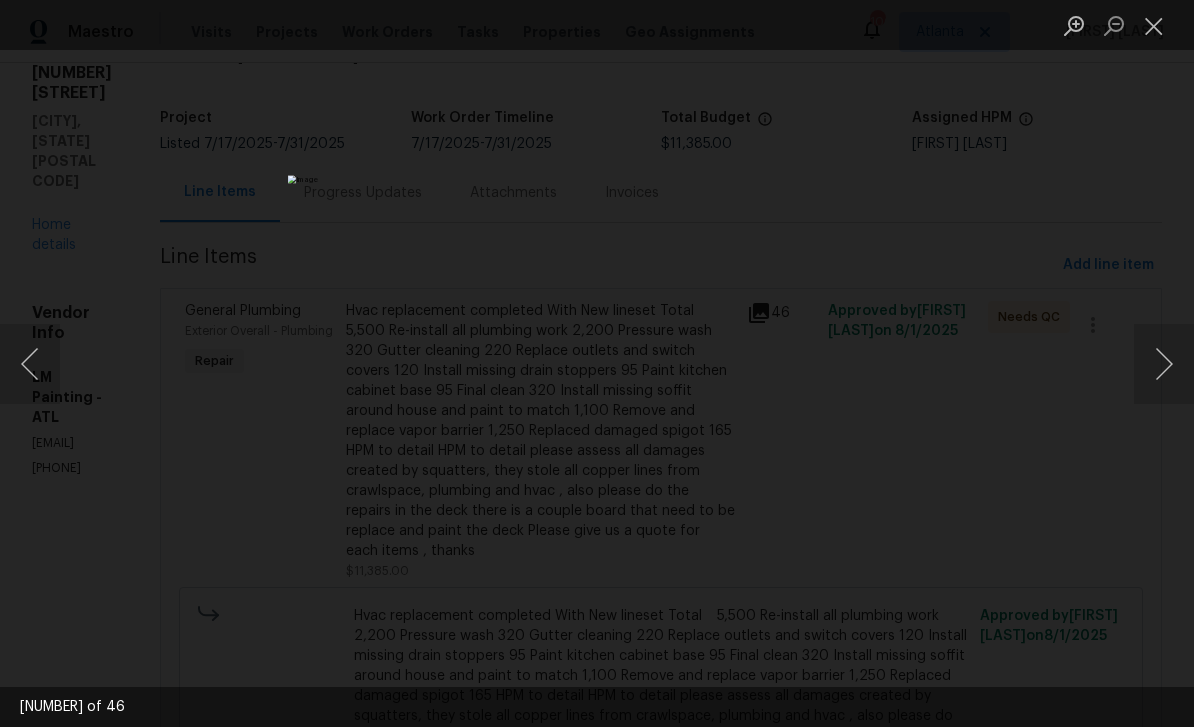 click at bounding box center [1164, 364] 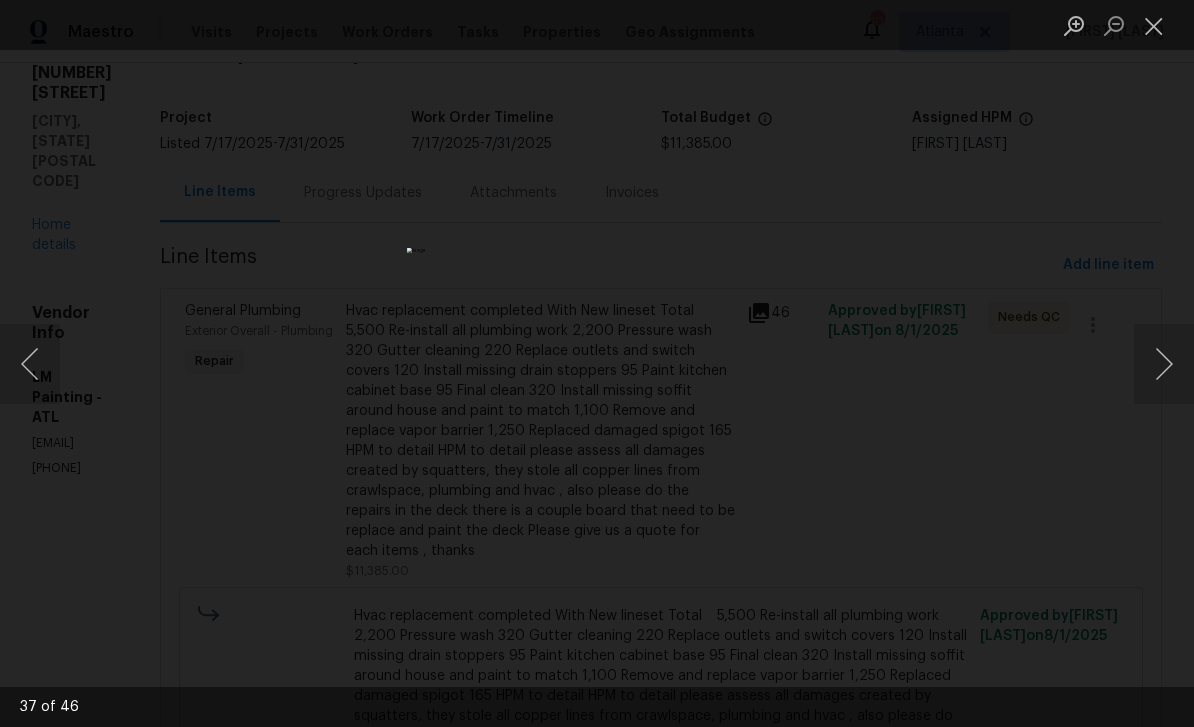 click at bounding box center (1164, 364) 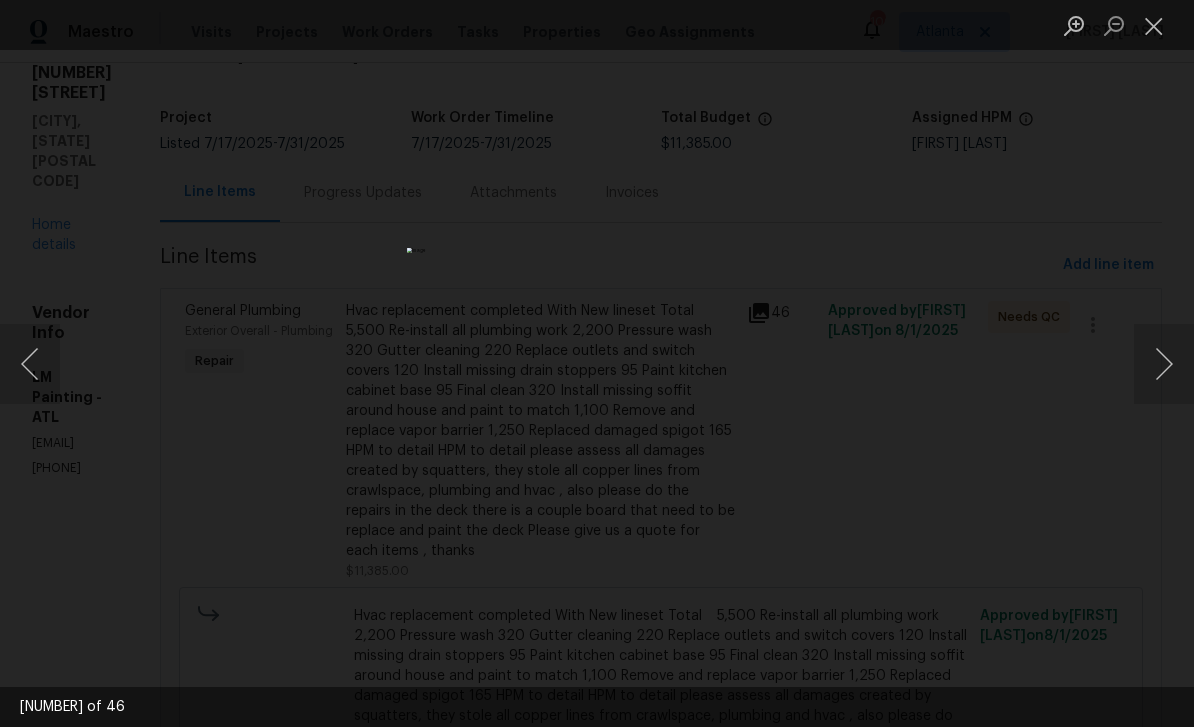 click at bounding box center (30, 364) 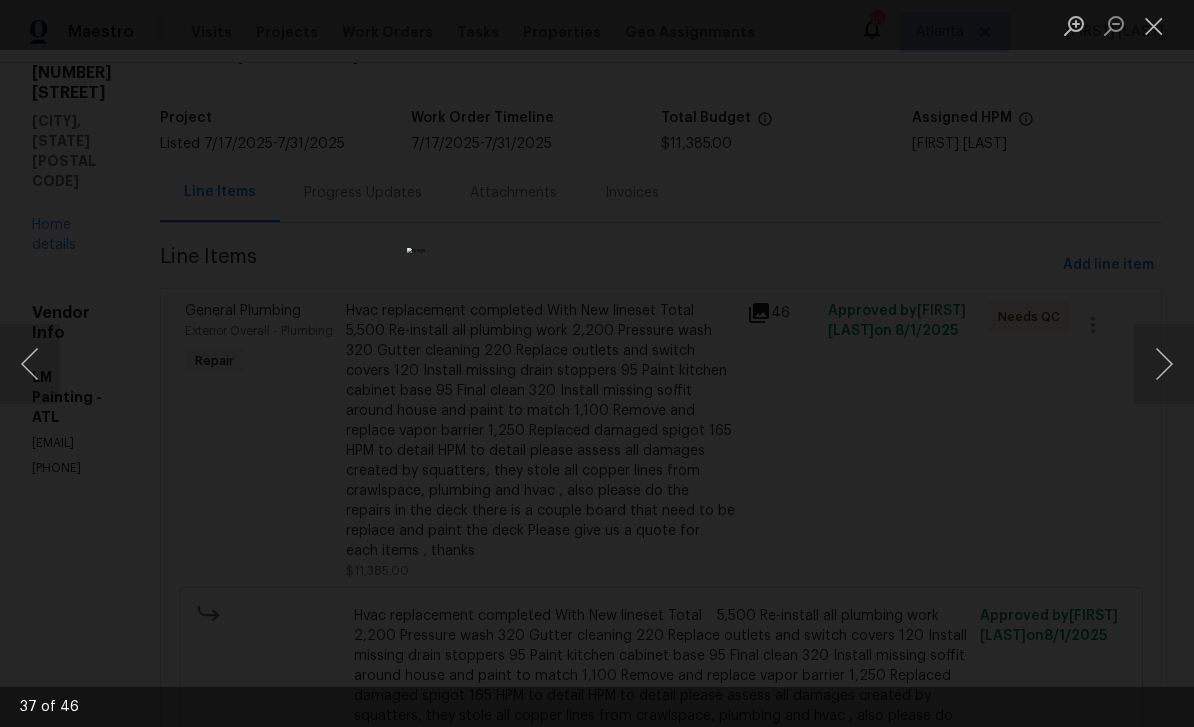 click at bounding box center [1164, 364] 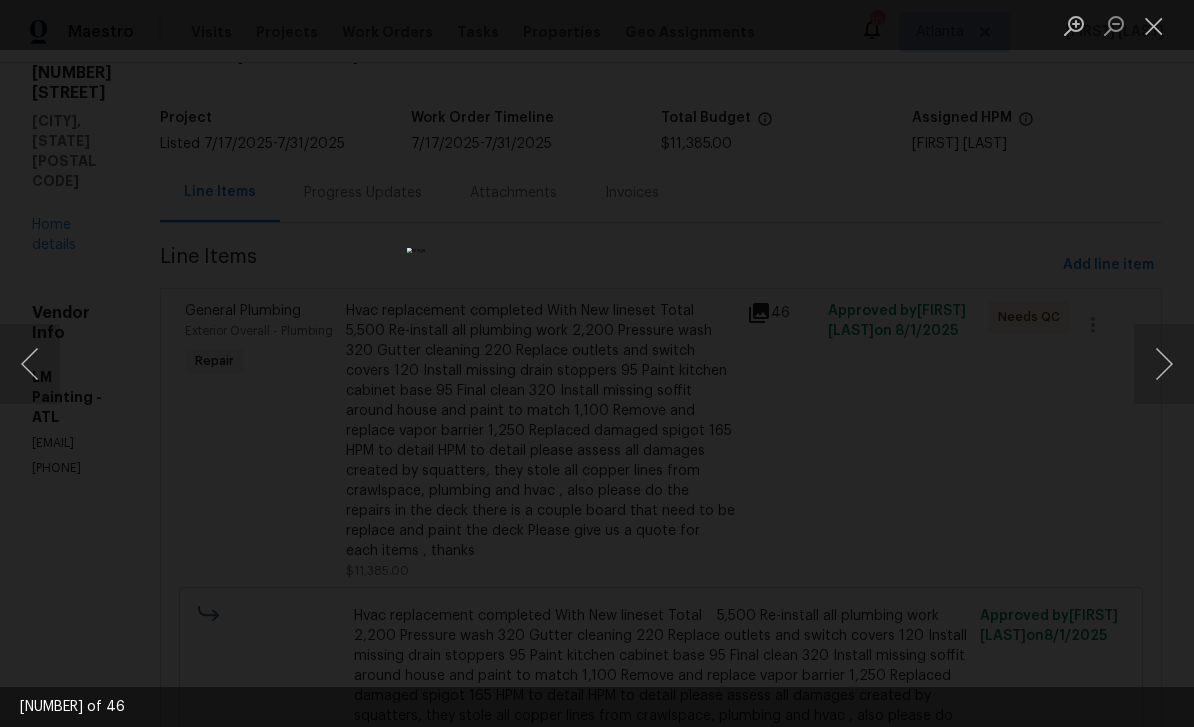 click at bounding box center (1164, 364) 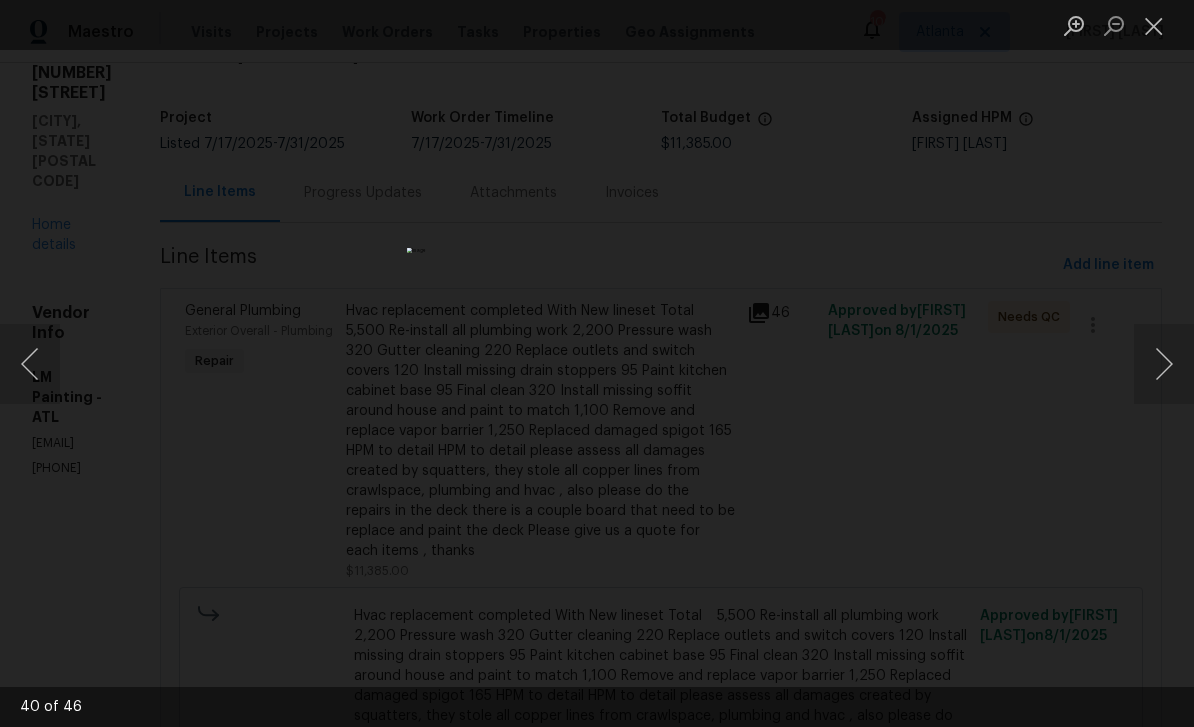 click at bounding box center [1164, 364] 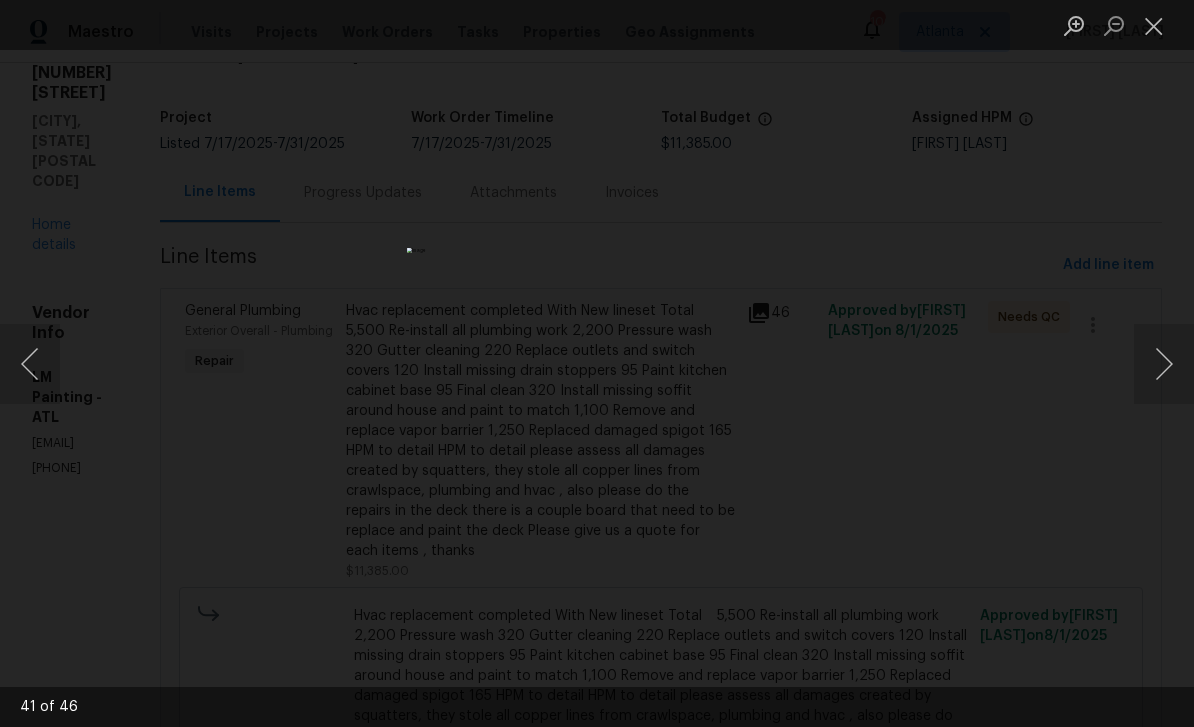 click at bounding box center [1164, 364] 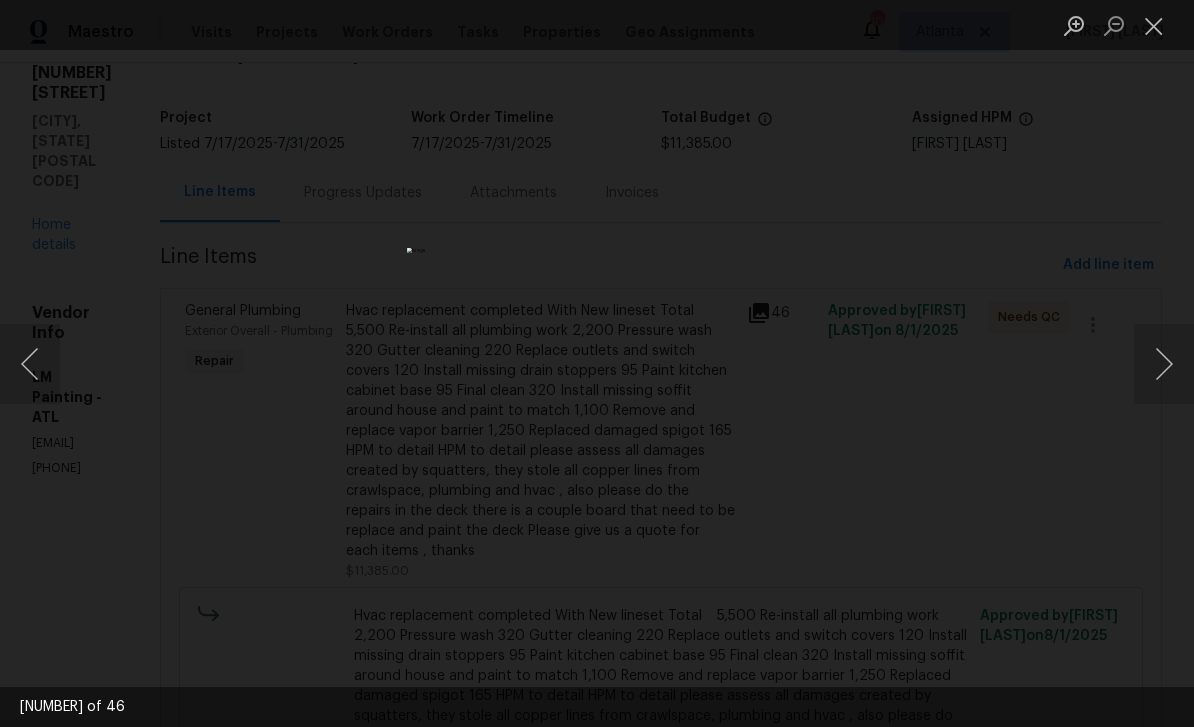 click at bounding box center [1164, 364] 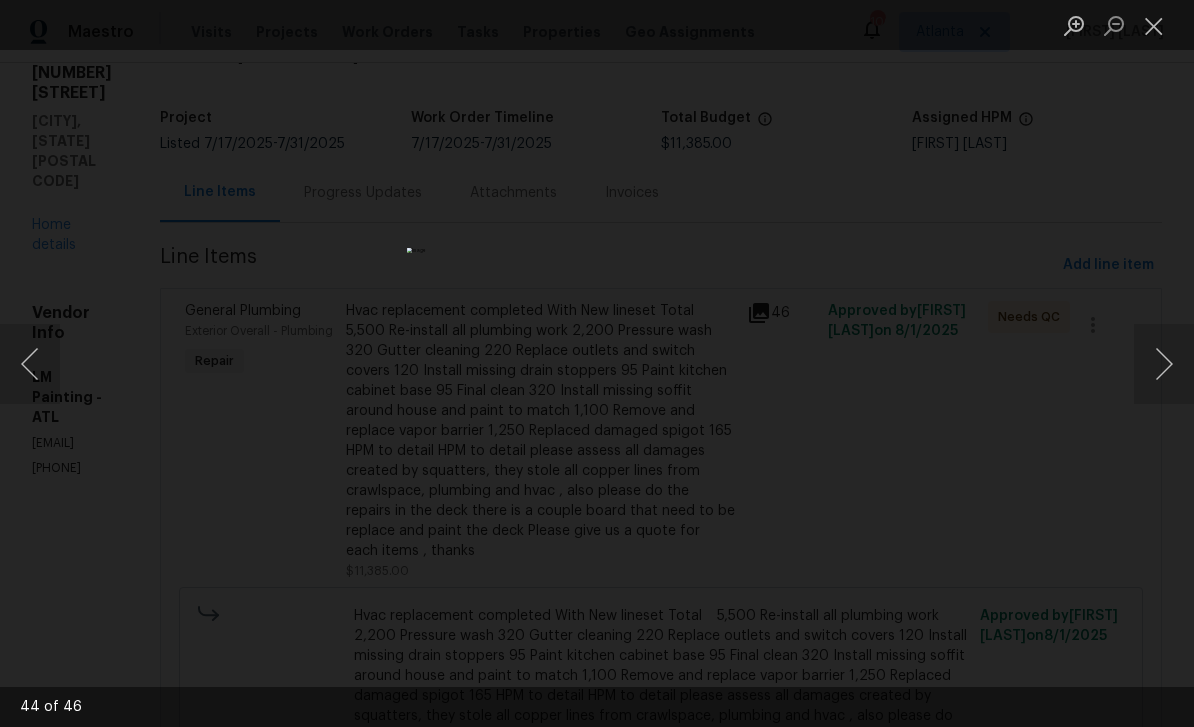 click at bounding box center [1164, 364] 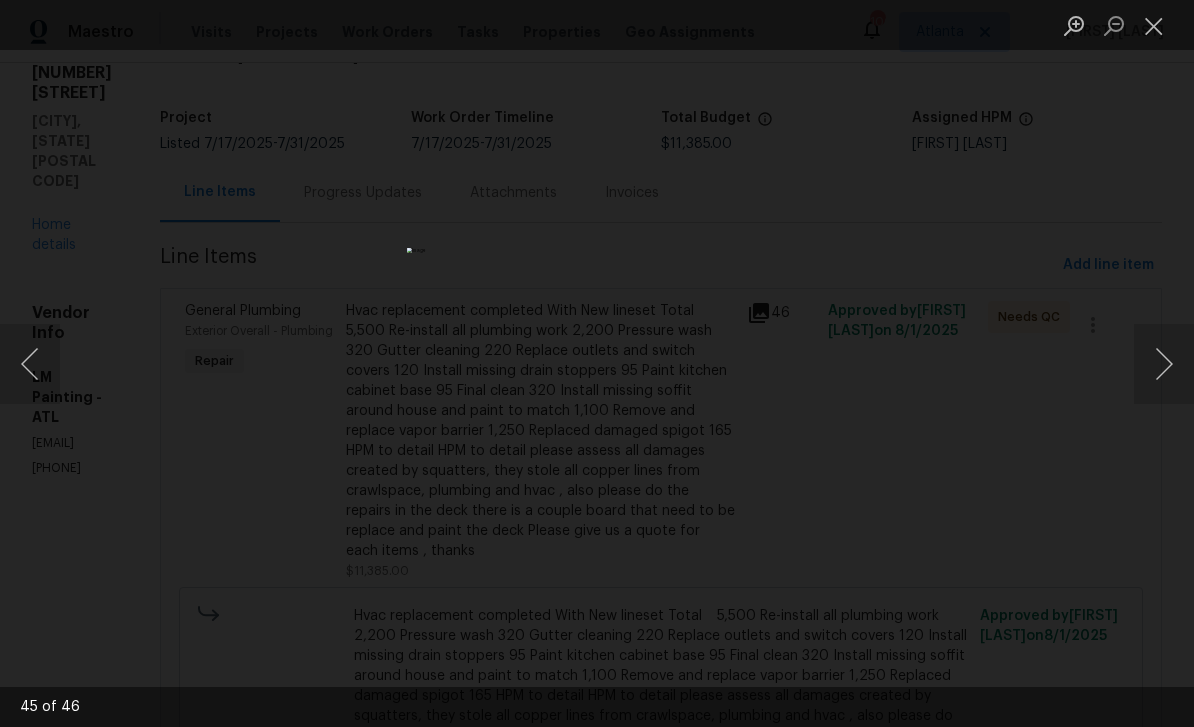 click at bounding box center (1164, 364) 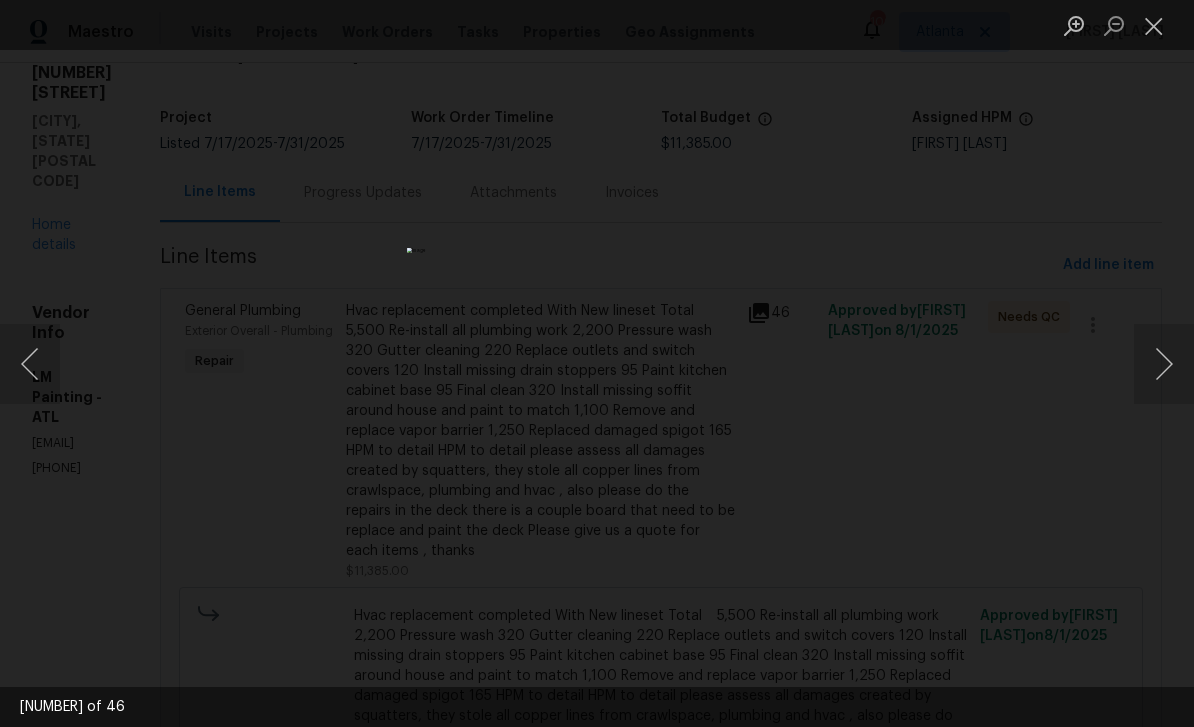 click at bounding box center (1164, 364) 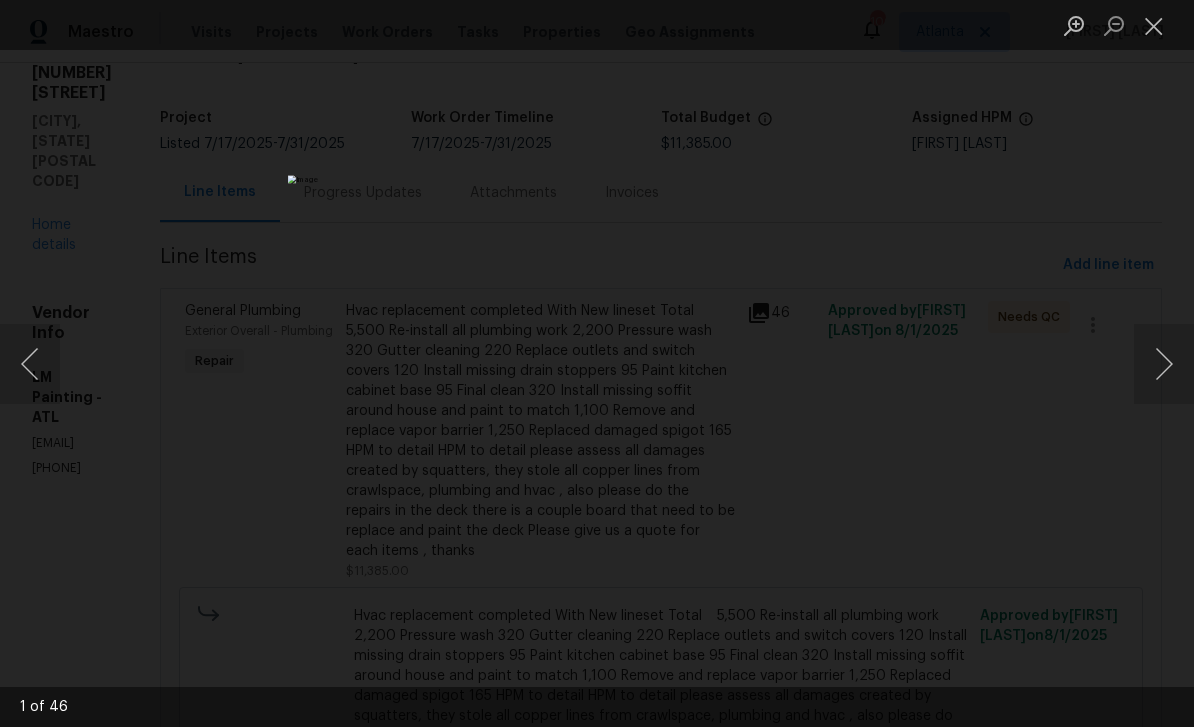 click at bounding box center (1164, 364) 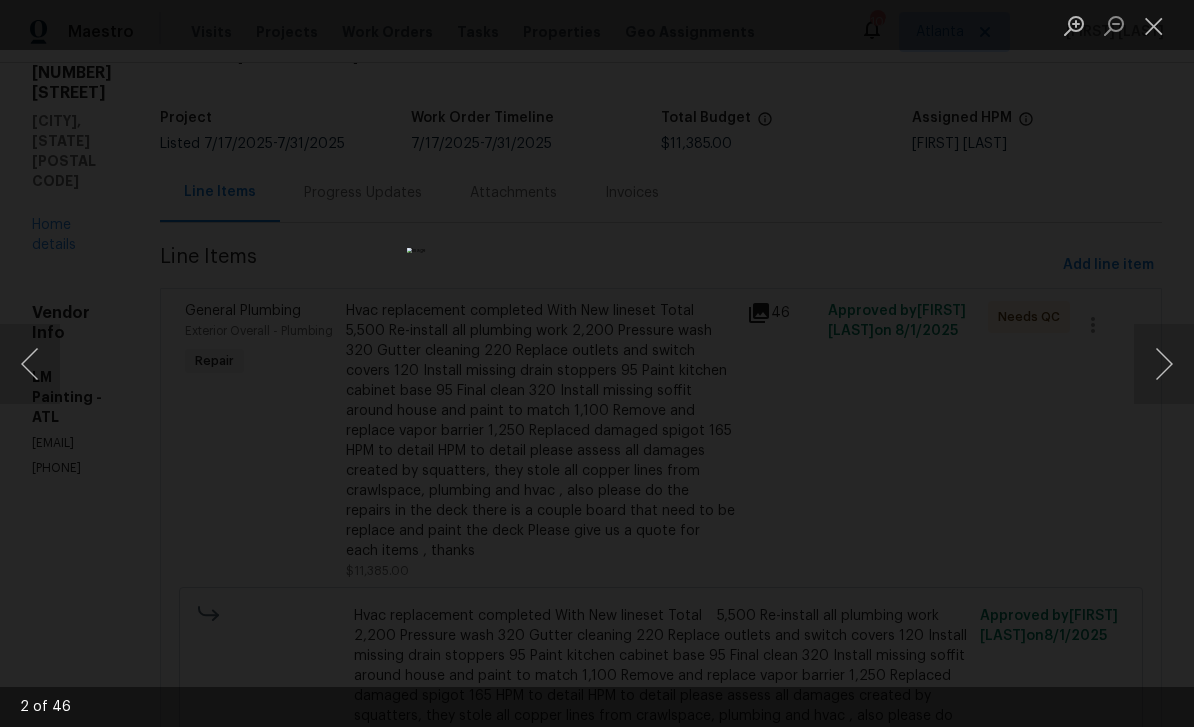 click at bounding box center [1164, 364] 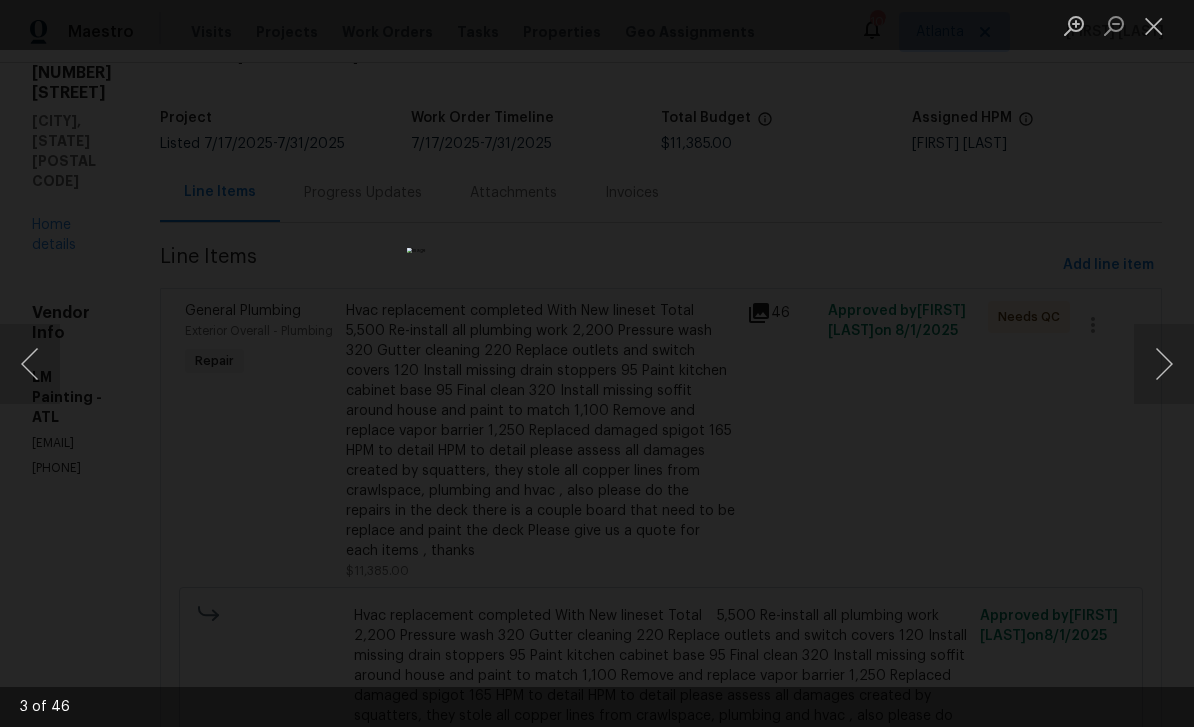 click at bounding box center (1164, 364) 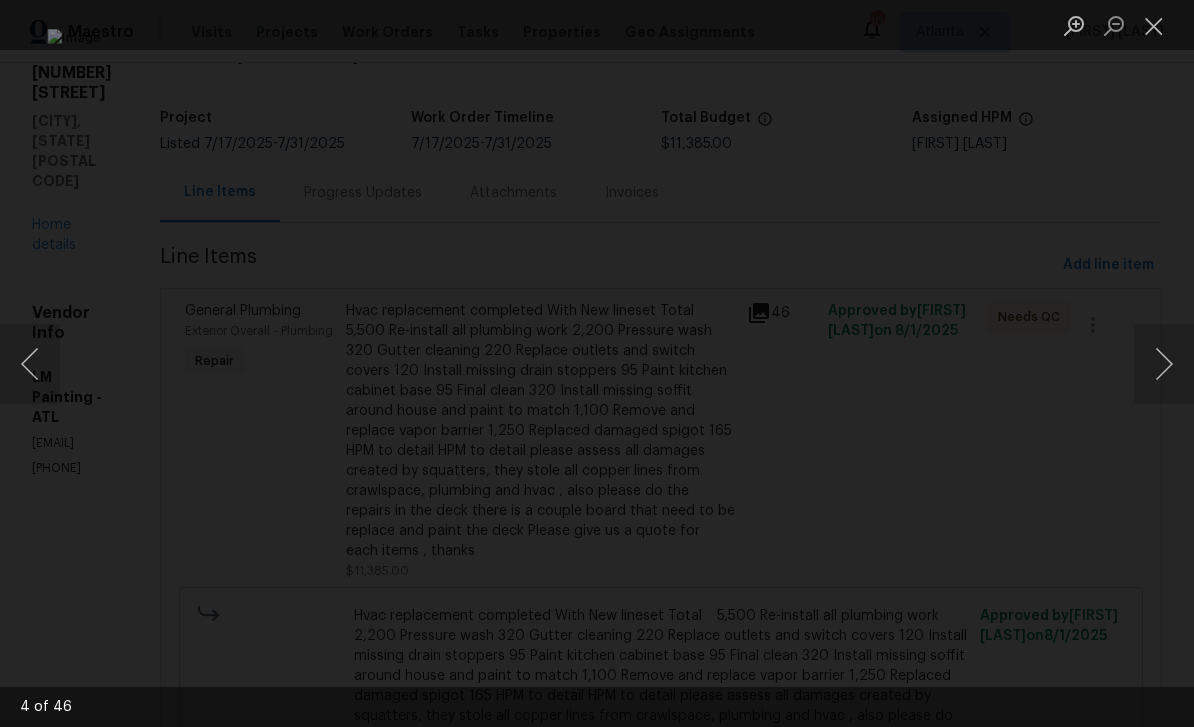 click at bounding box center [1164, 364] 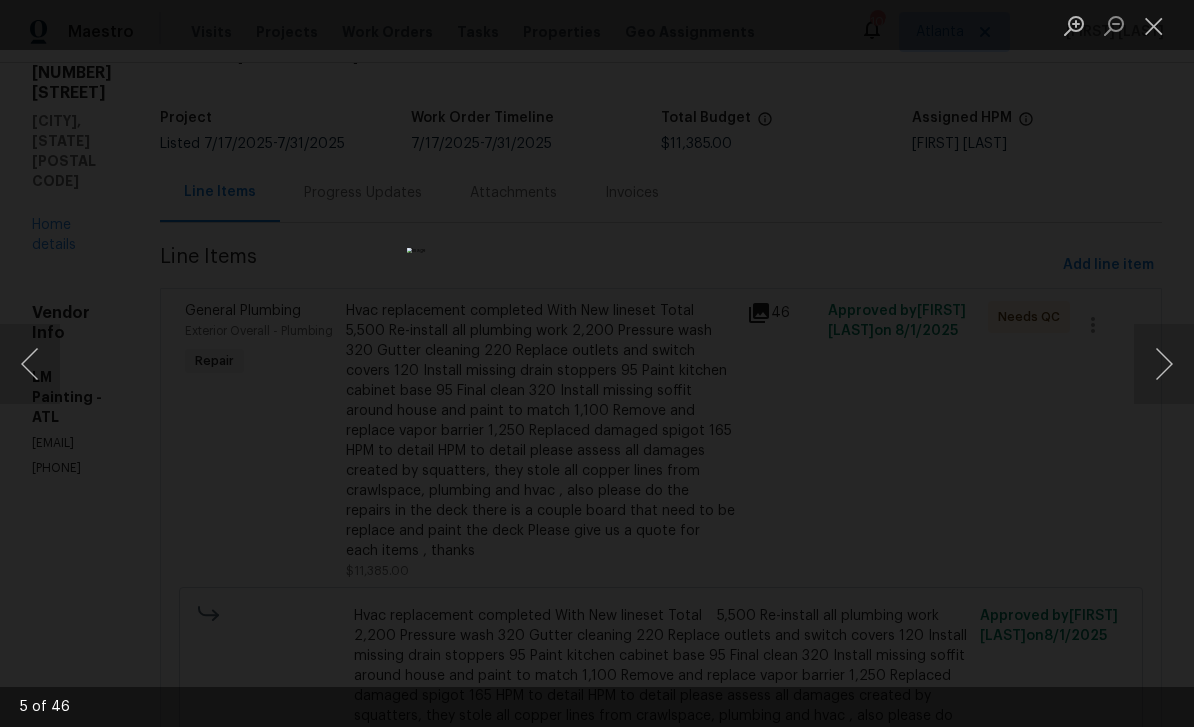 click at bounding box center (1164, 364) 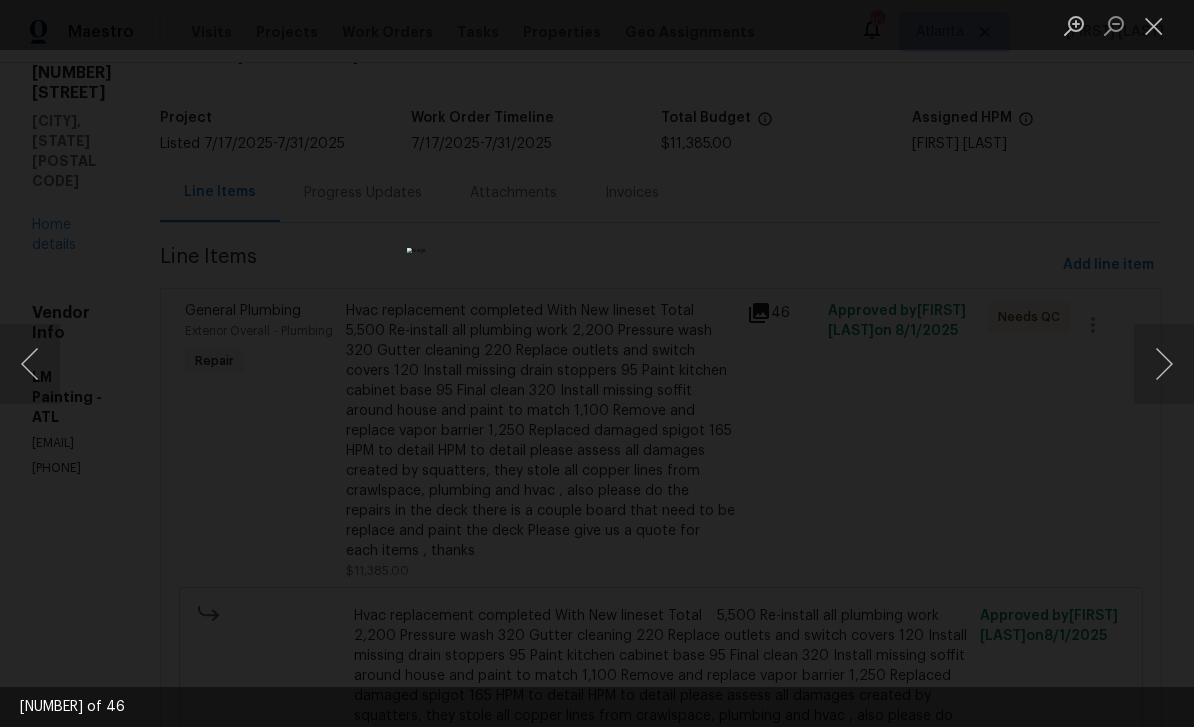 click at bounding box center [1164, 364] 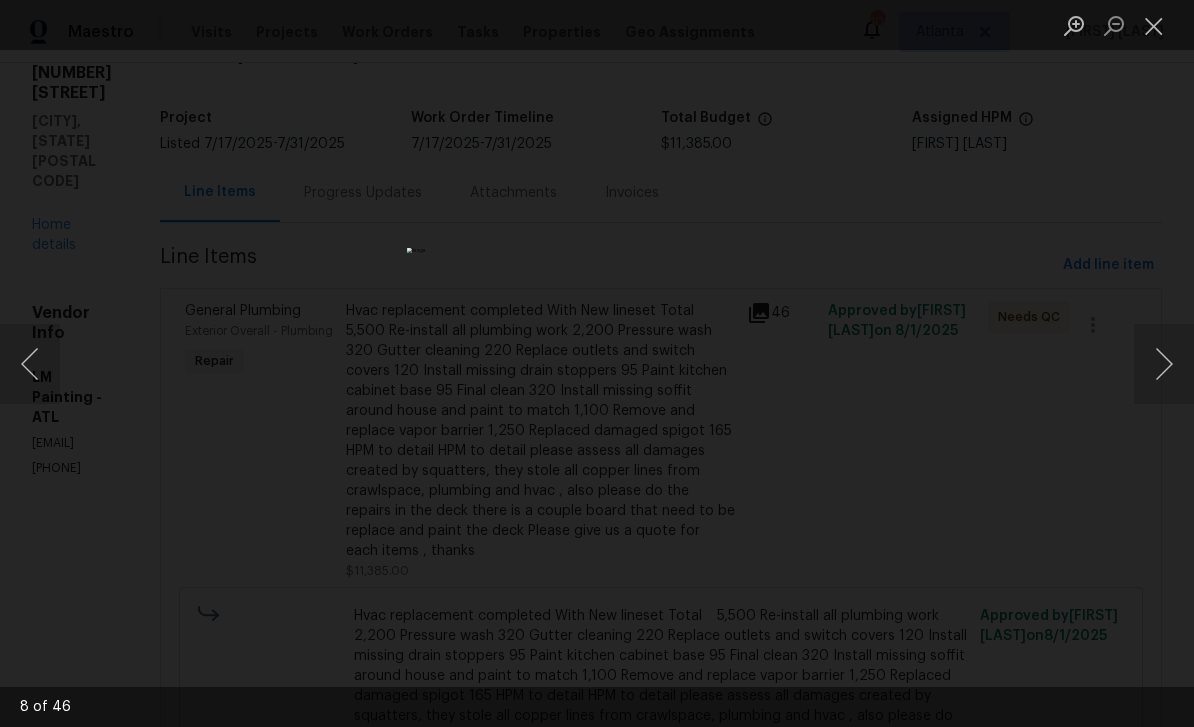 click at bounding box center (1164, 364) 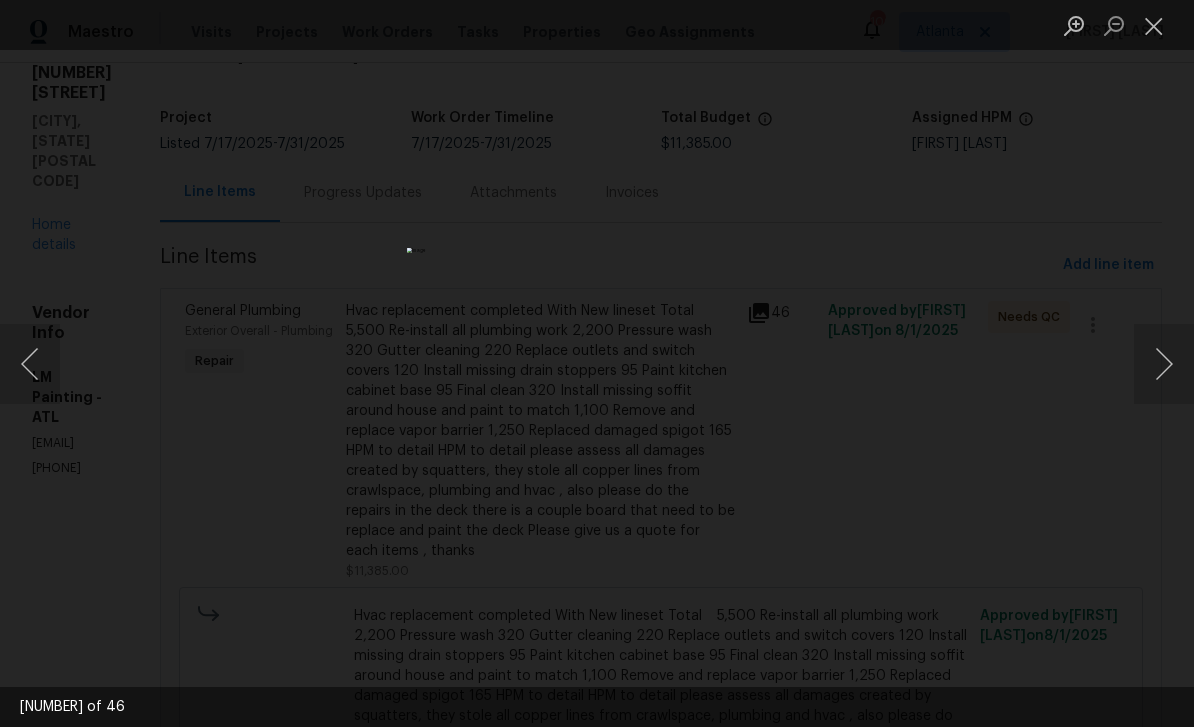 click at bounding box center (1164, 364) 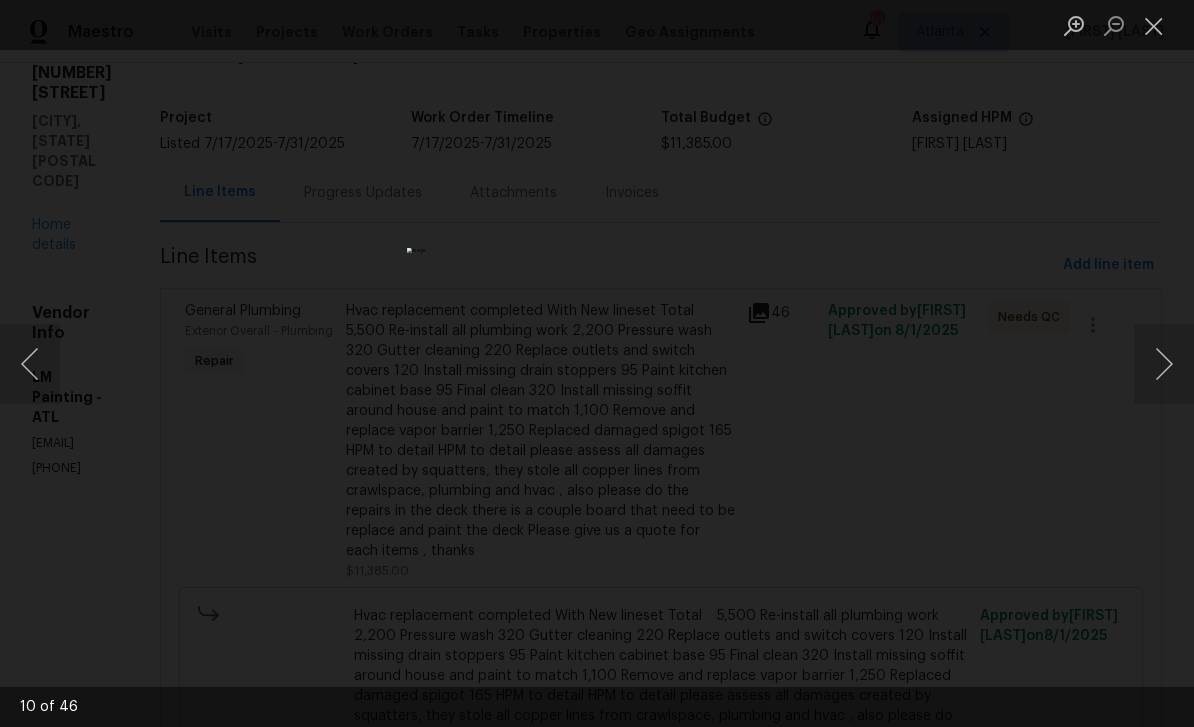 click at bounding box center [1164, 364] 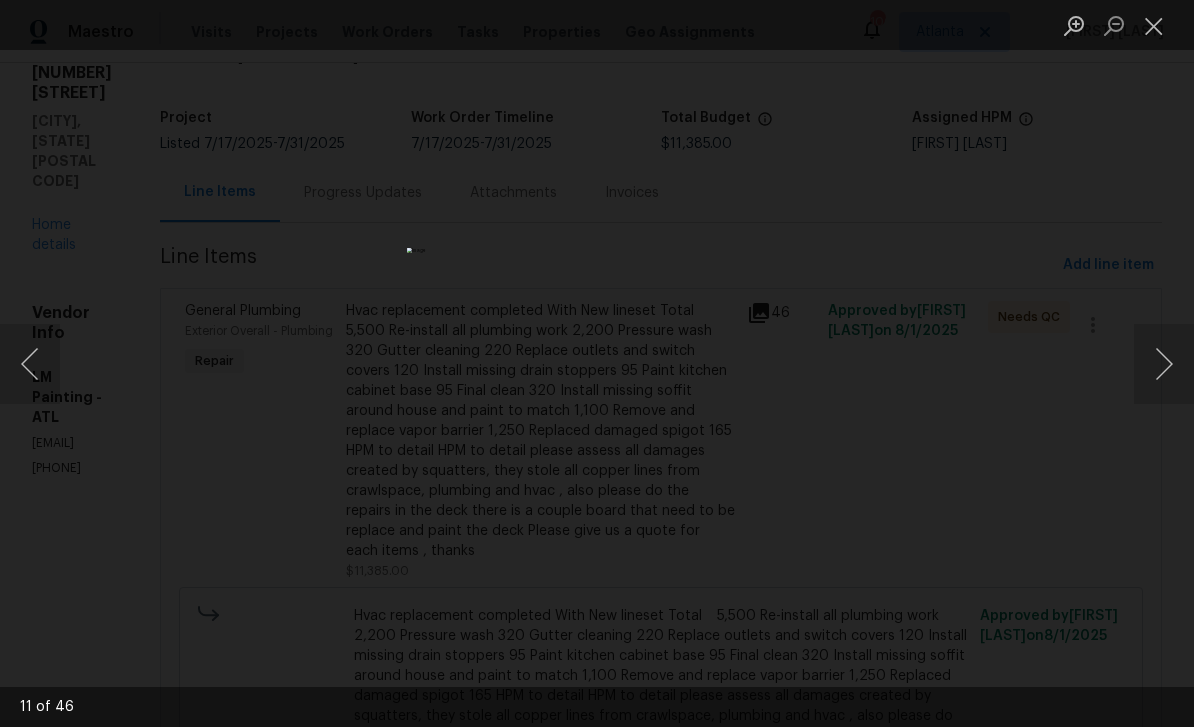 click at bounding box center (1164, 364) 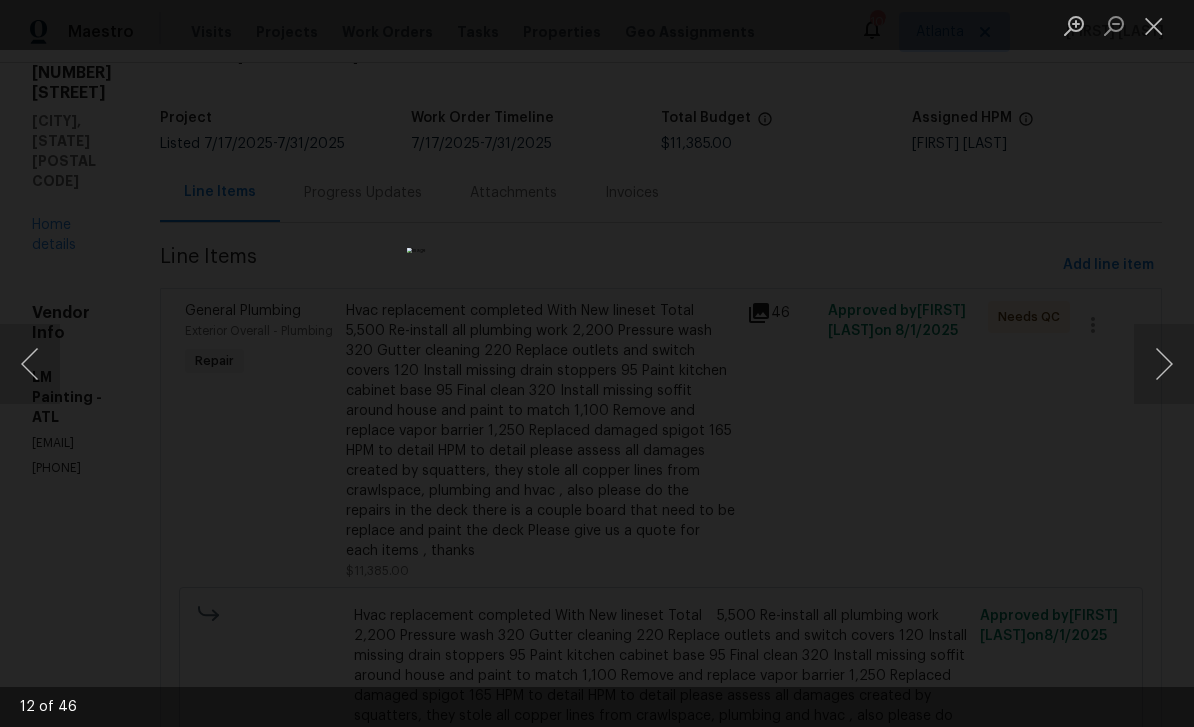 click at bounding box center [1164, 364] 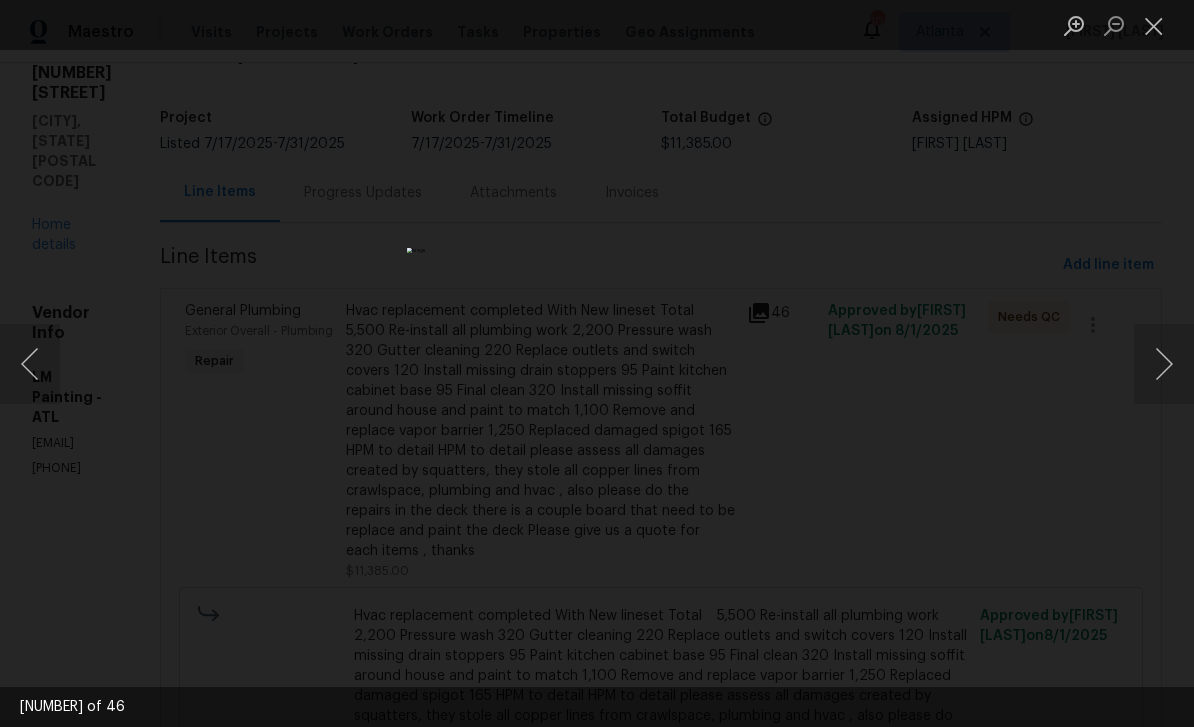 click at bounding box center (1164, 364) 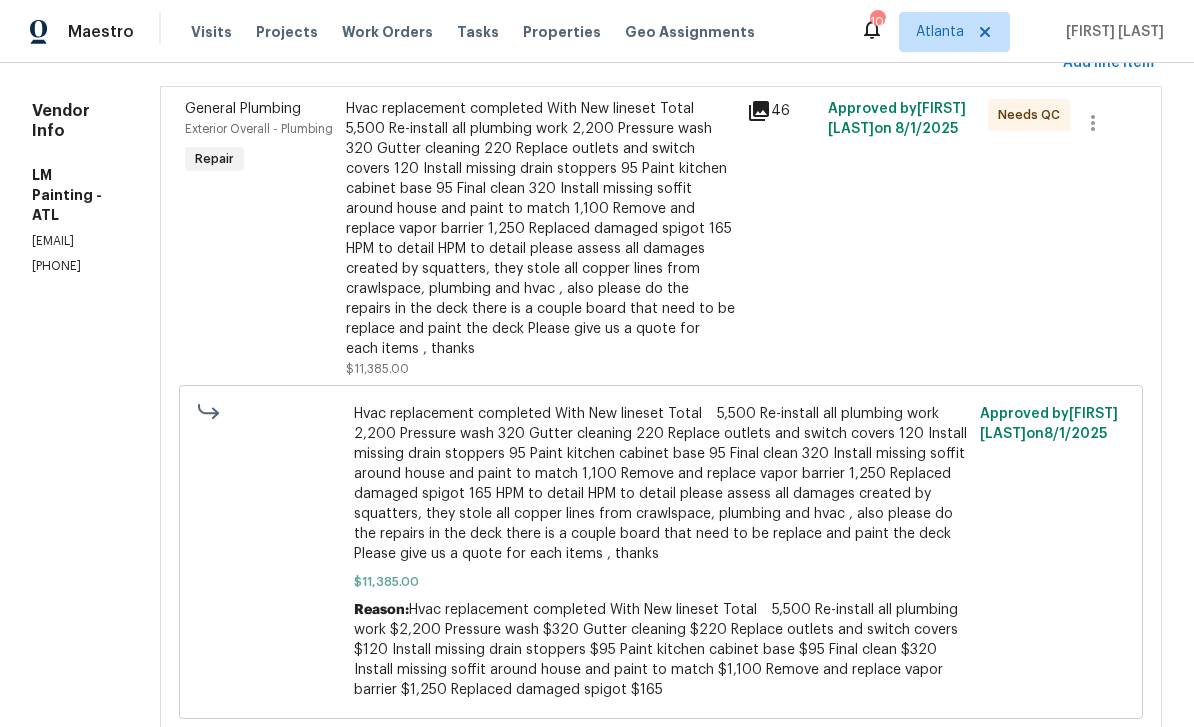 scroll, scrollTop: 293, scrollLeft: 0, axis: vertical 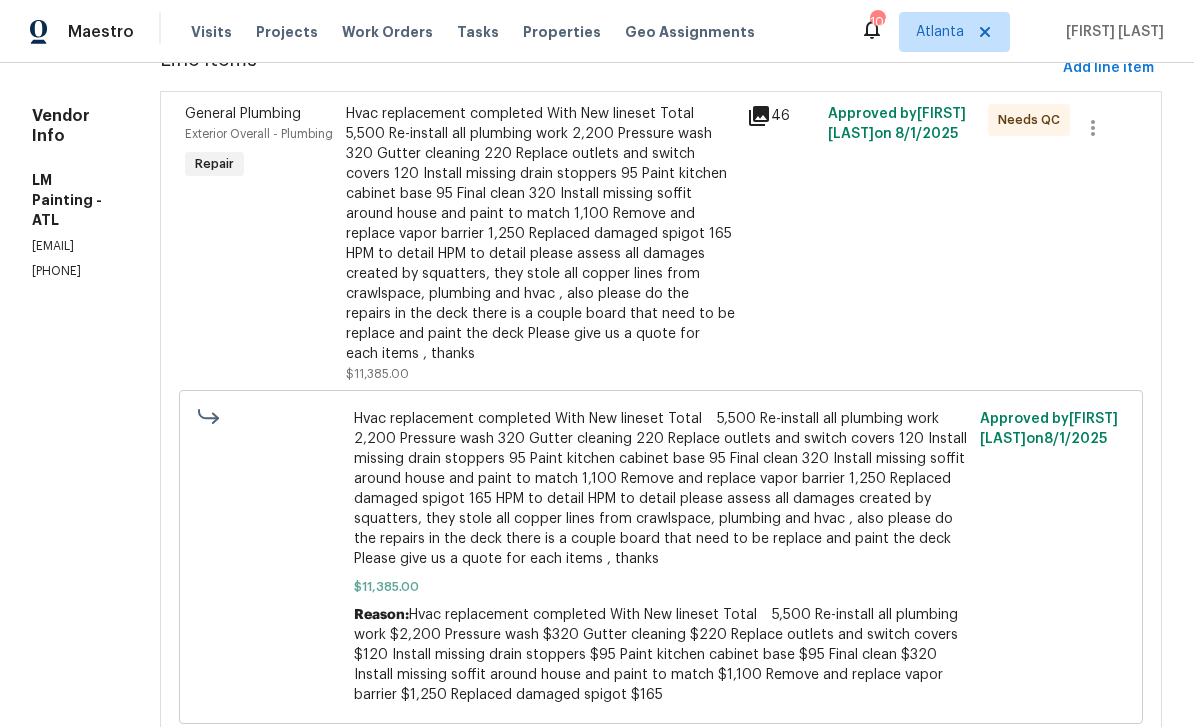 click on "Hvac replacement completed With New lineset Total 🟰 5,500 Re-install all plumbing work $2,200 Pressure wash $320 Gutter cleaning $220 Replace outlets and switch covers $120 Install missing drain stoppers $95 Paint kitchen cabinet base $95 Final clean $320 Install missing soffit around house and paint to match $1,100 Remove and replace vapor barrier $1,250 Replaced damaged spigot $165
HPM to detail HPM to detail please assess all damages created by squatters, they stole all copper lines from crawlspace, plumbing  and hvac , also please do the repairs in the deck there is a couple board that need to be replace and paint the deck
Please give us a quote for each items , thanks" at bounding box center (541, 234) 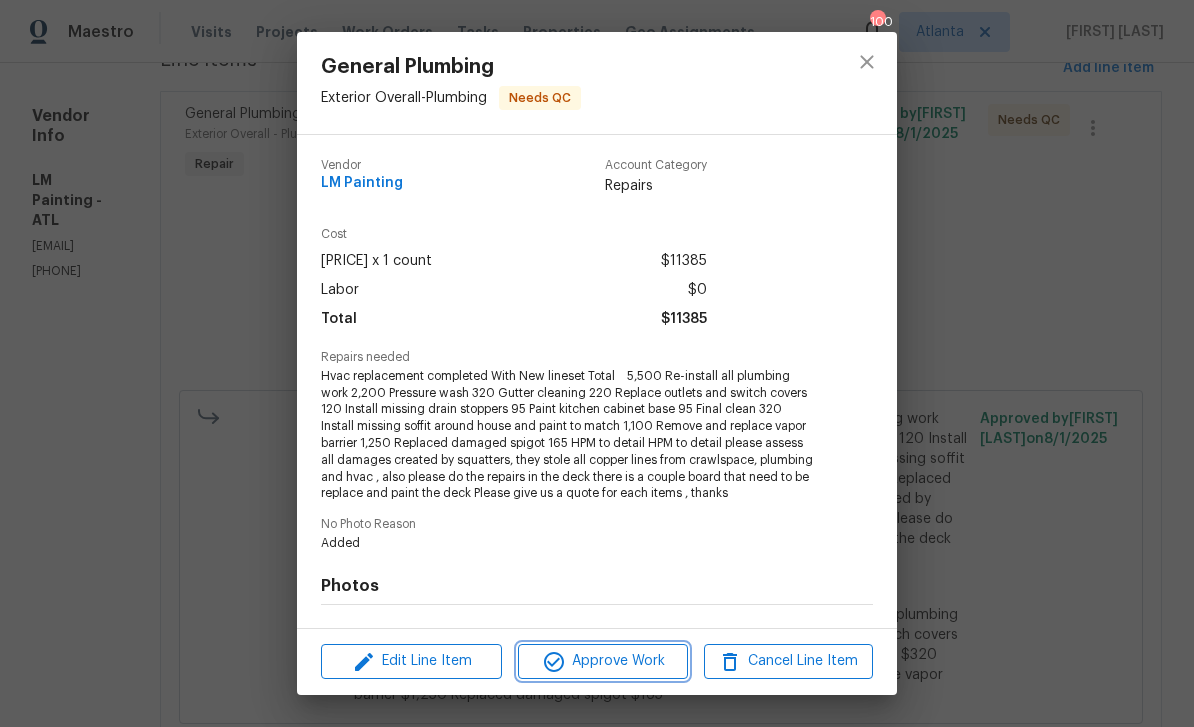 click on "Approve Work" at bounding box center [602, 661] 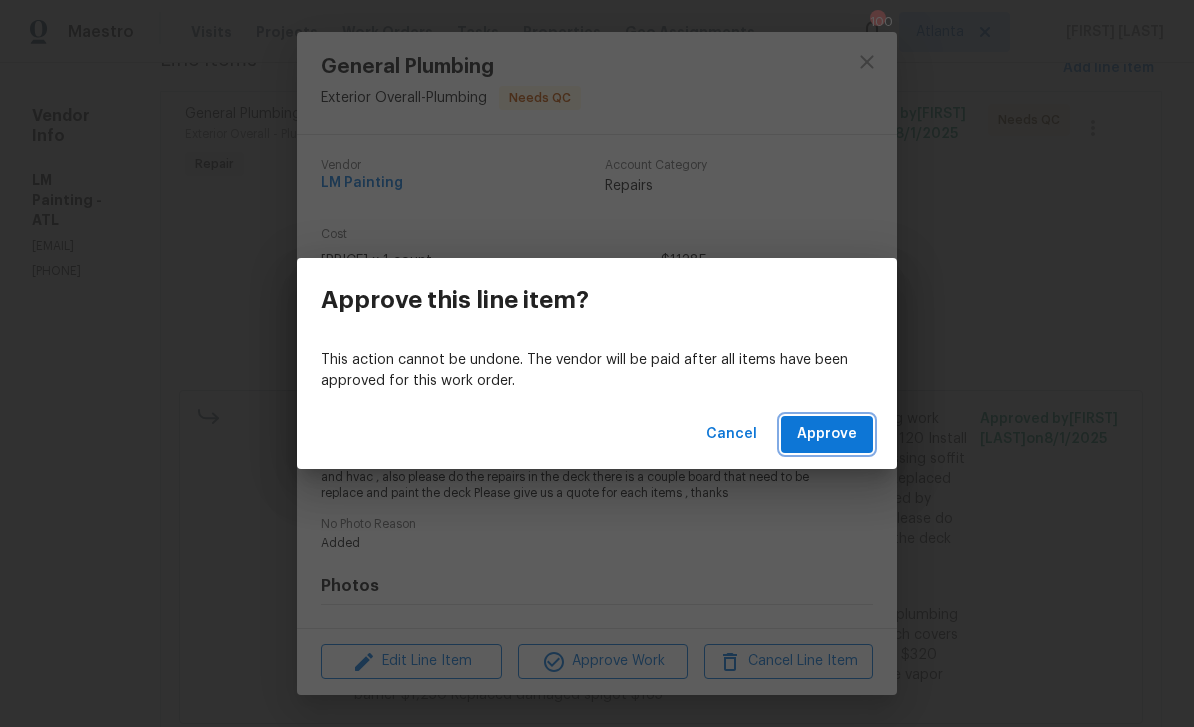 click on "Approve" at bounding box center [827, 434] 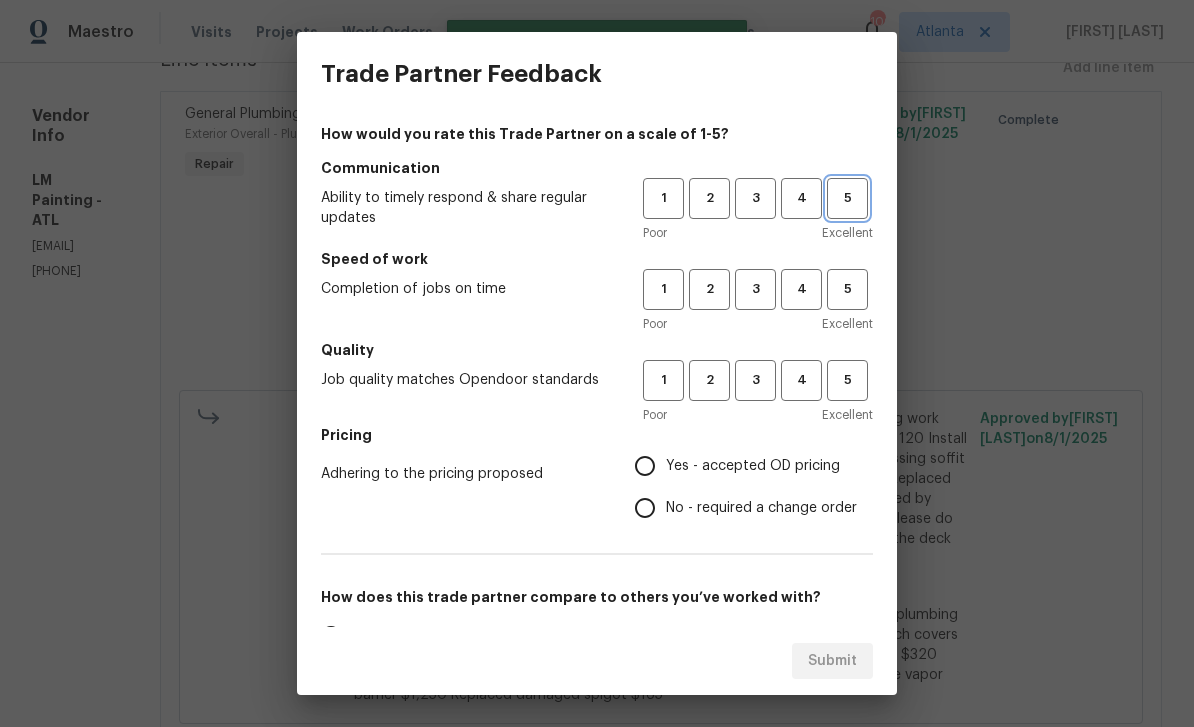 click on "5" at bounding box center (847, 198) 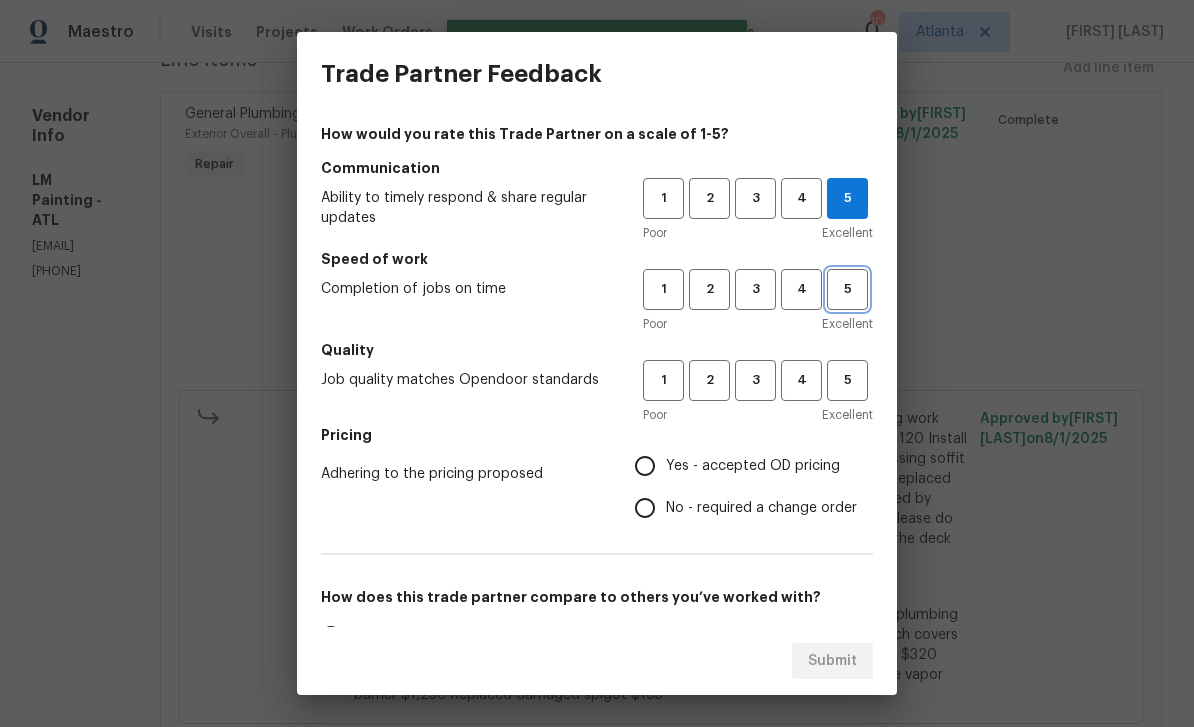 click on "5" at bounding box center (847, 289) 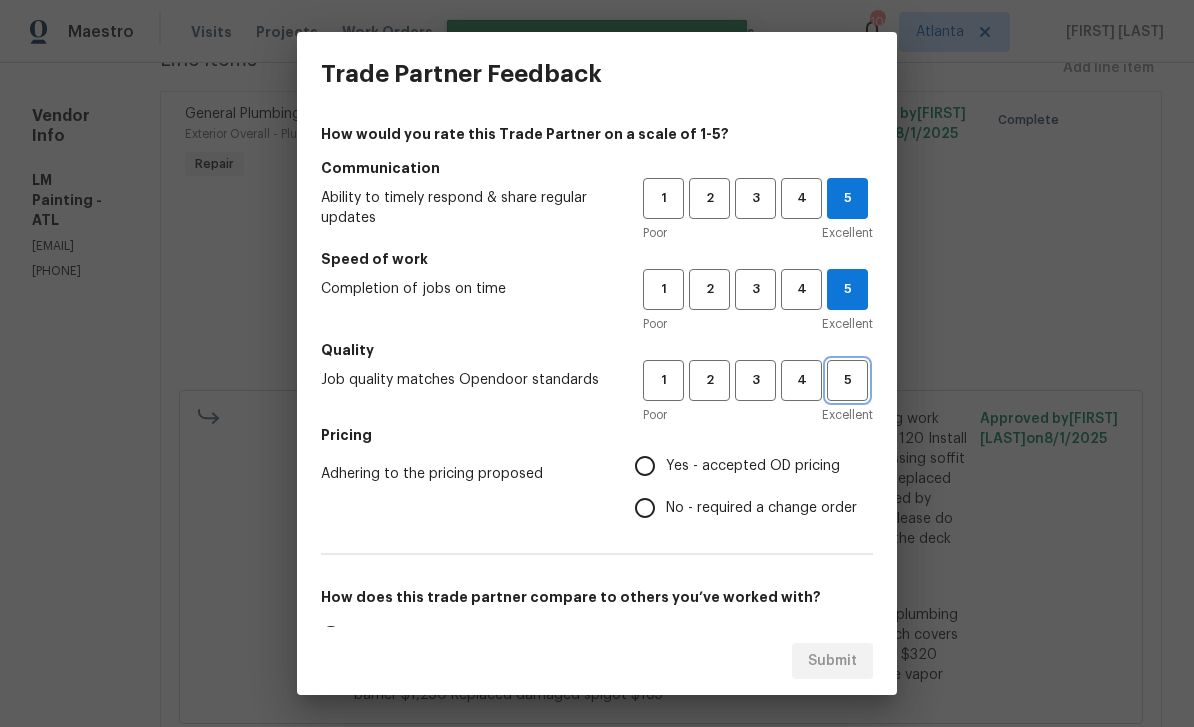 click on "5" at bounding box center (847, 380) 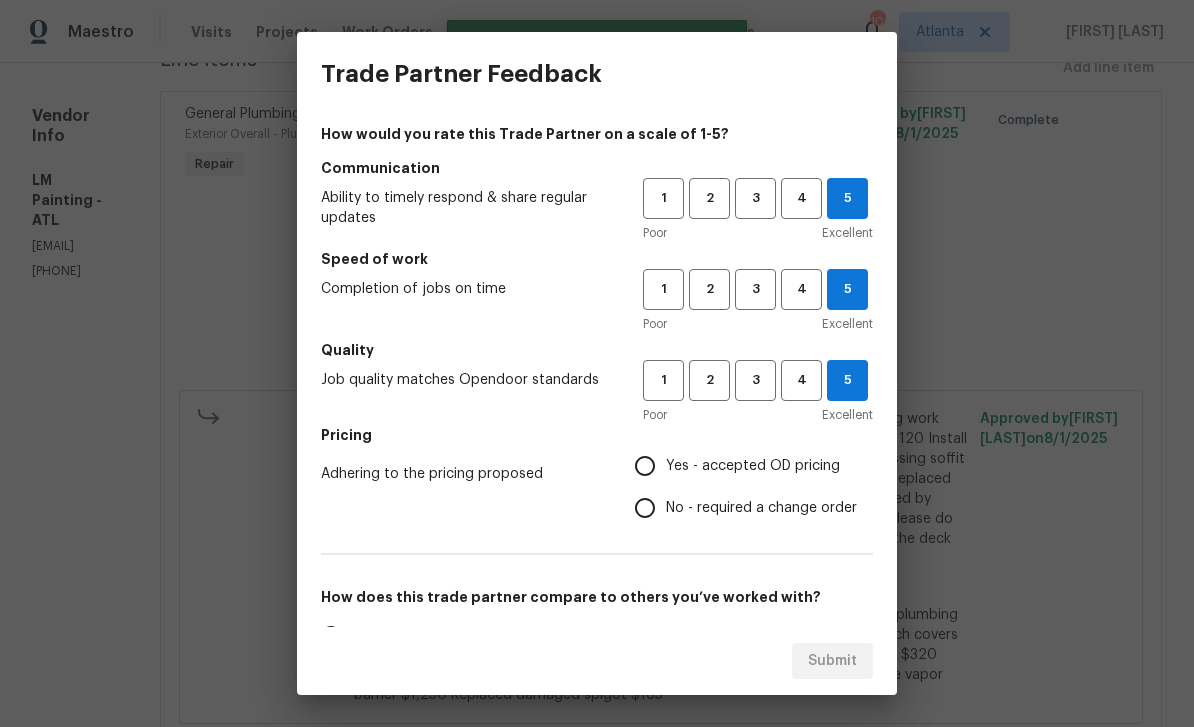 click on "Yes - accepted OD pricing" at bounding box center (645, 466) 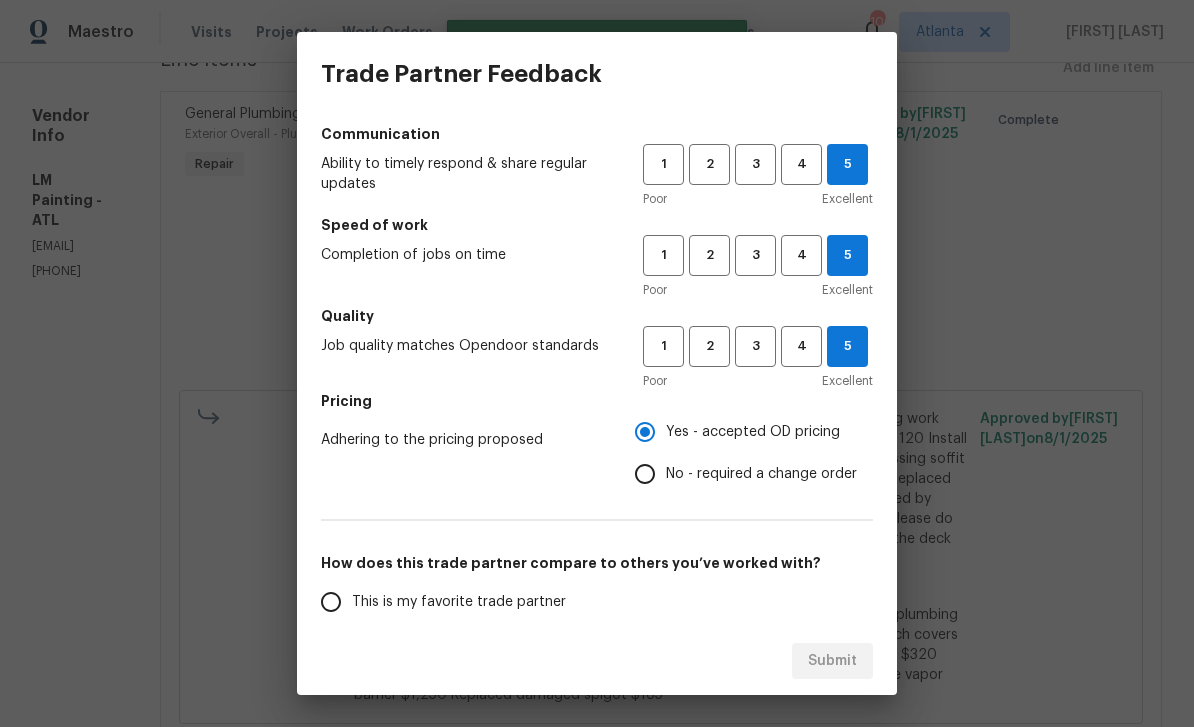 scroll, scrollTop: 51, scrollLeft: 0, axis: vertical 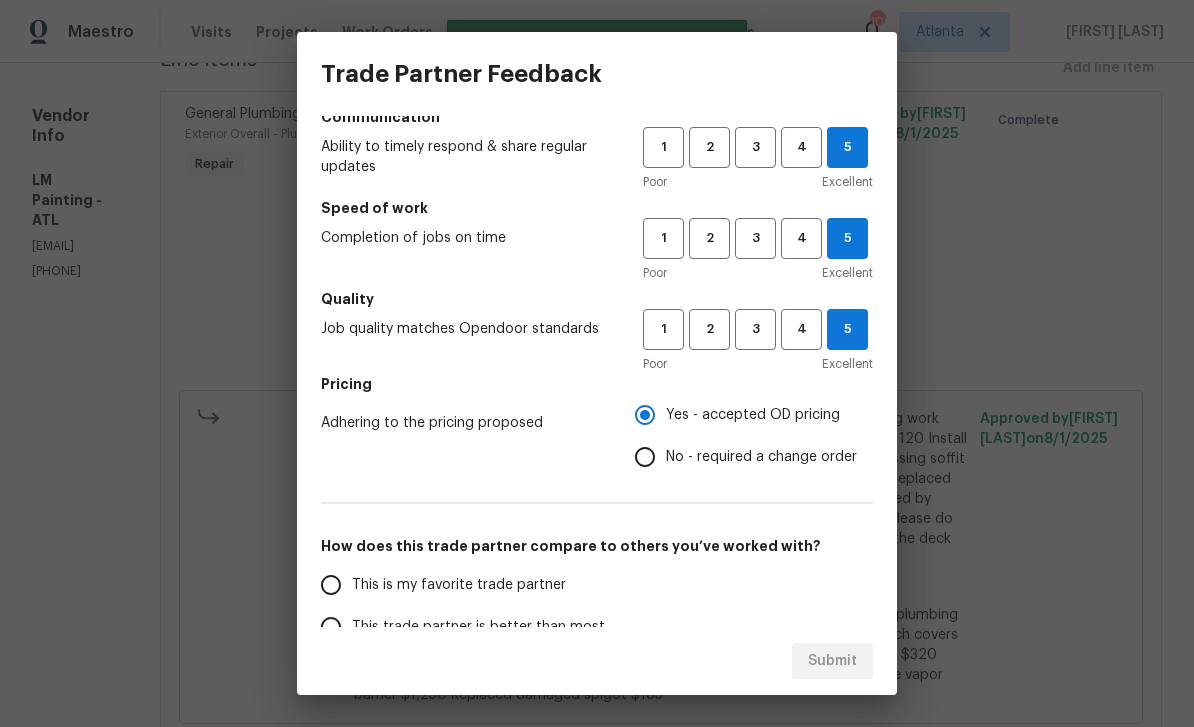 click on "This is my favorite trade partner" at bounding box center (331, 585) 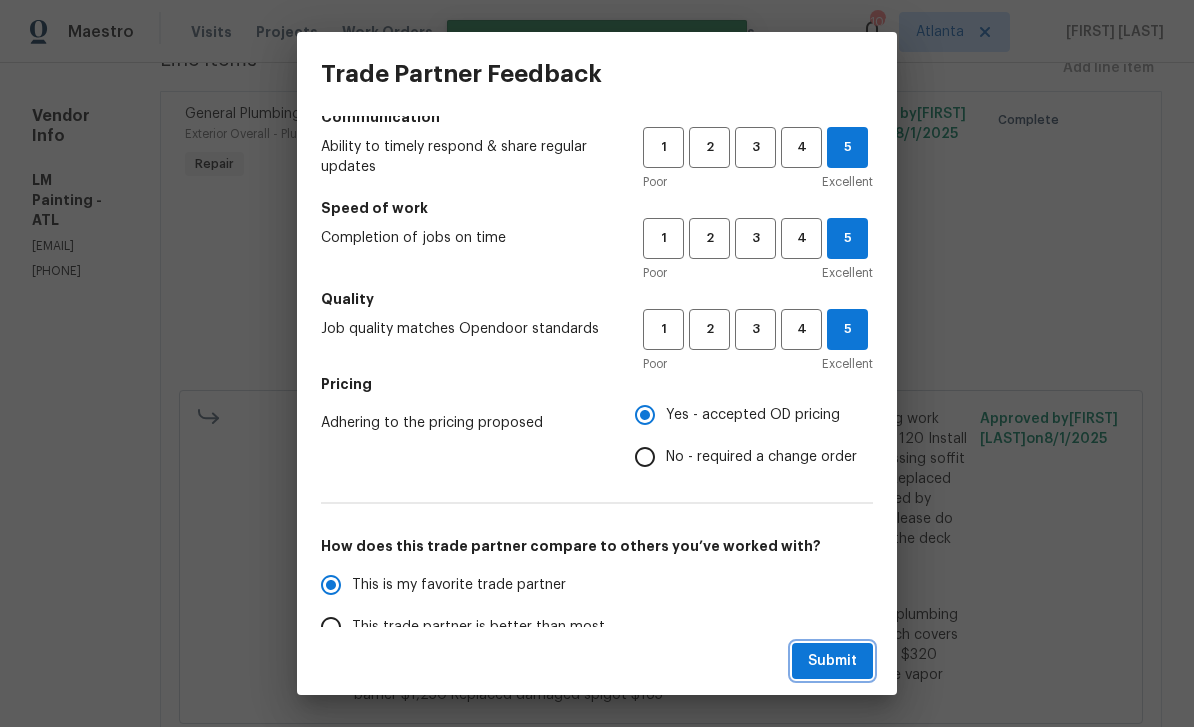click on "Submit" at bounding box center [832, 661] 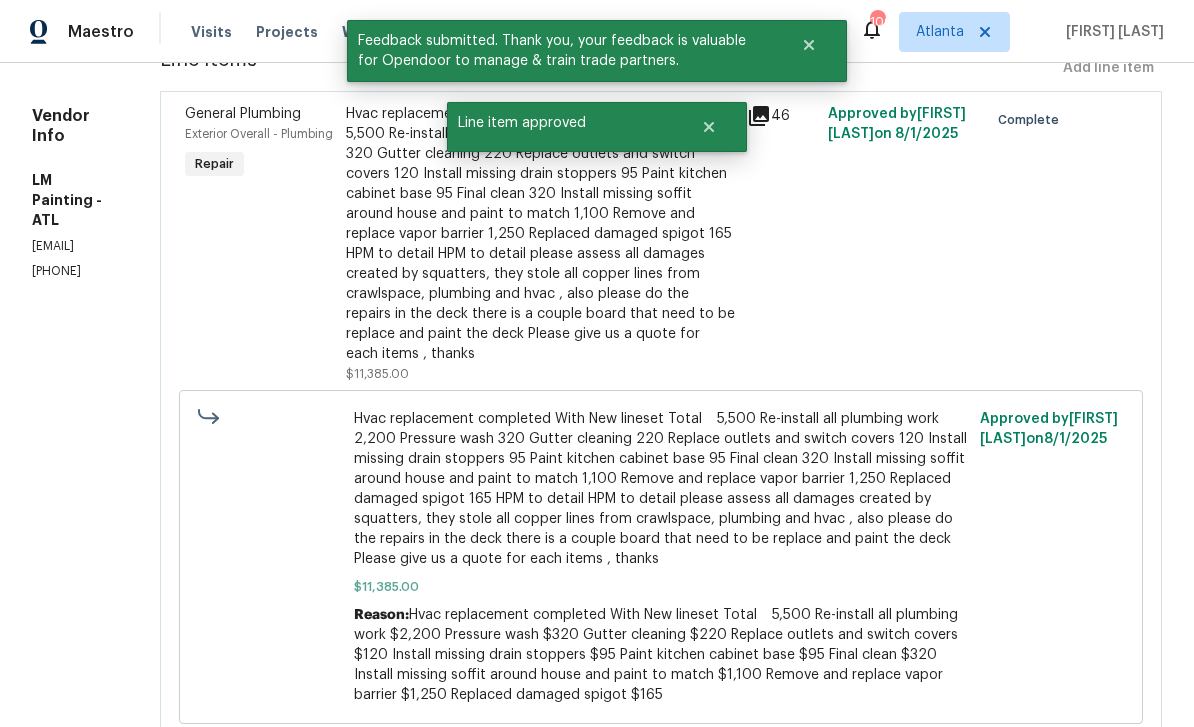radio on "false" 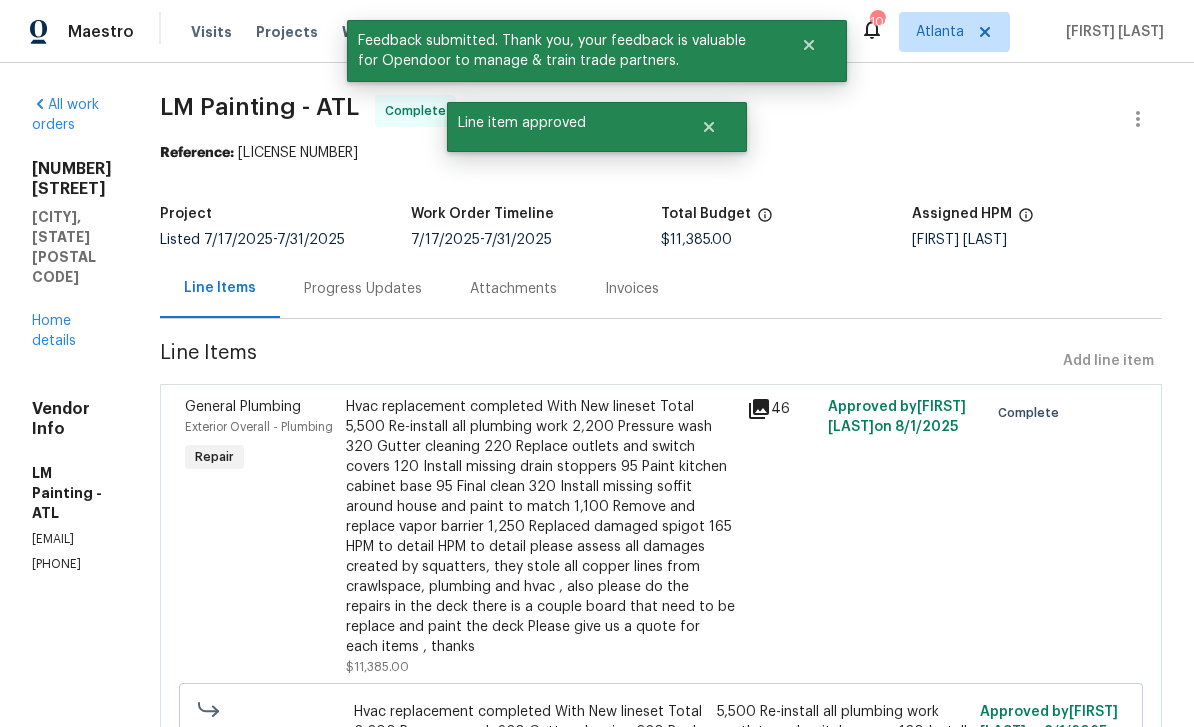 scroll, scrollTop: 0, scrollLeft: 0, axis: both 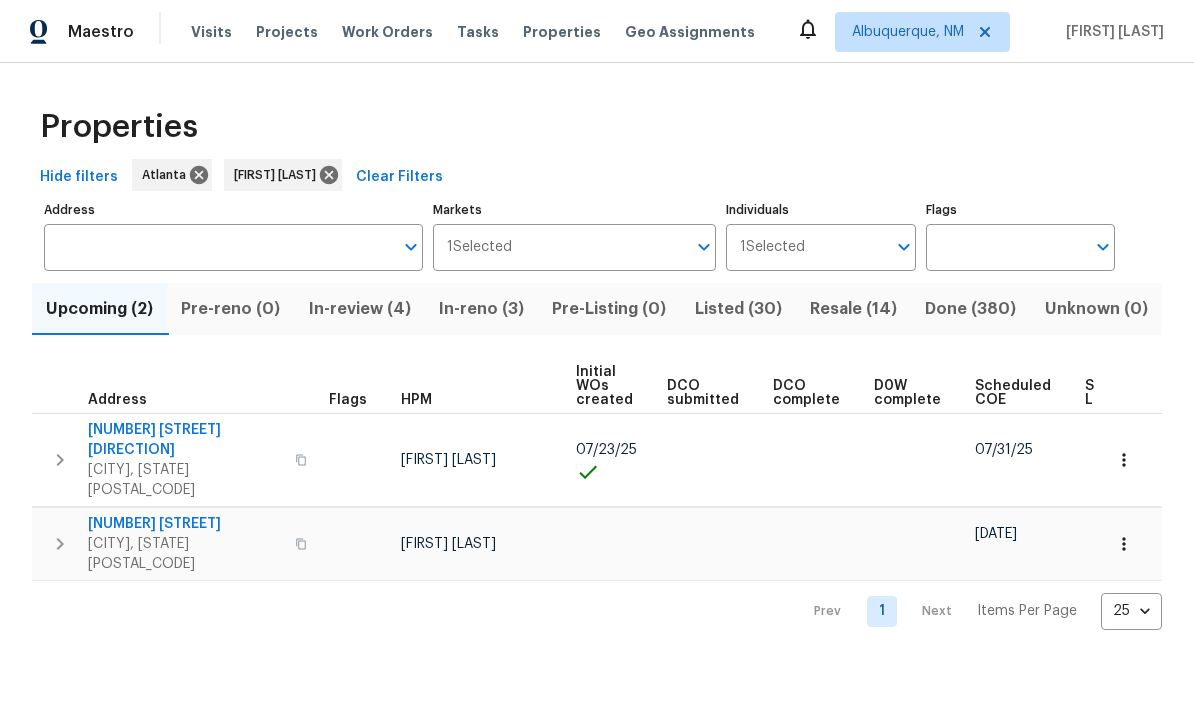 click on "In-reno (3)" at bounding box center [481, 309] 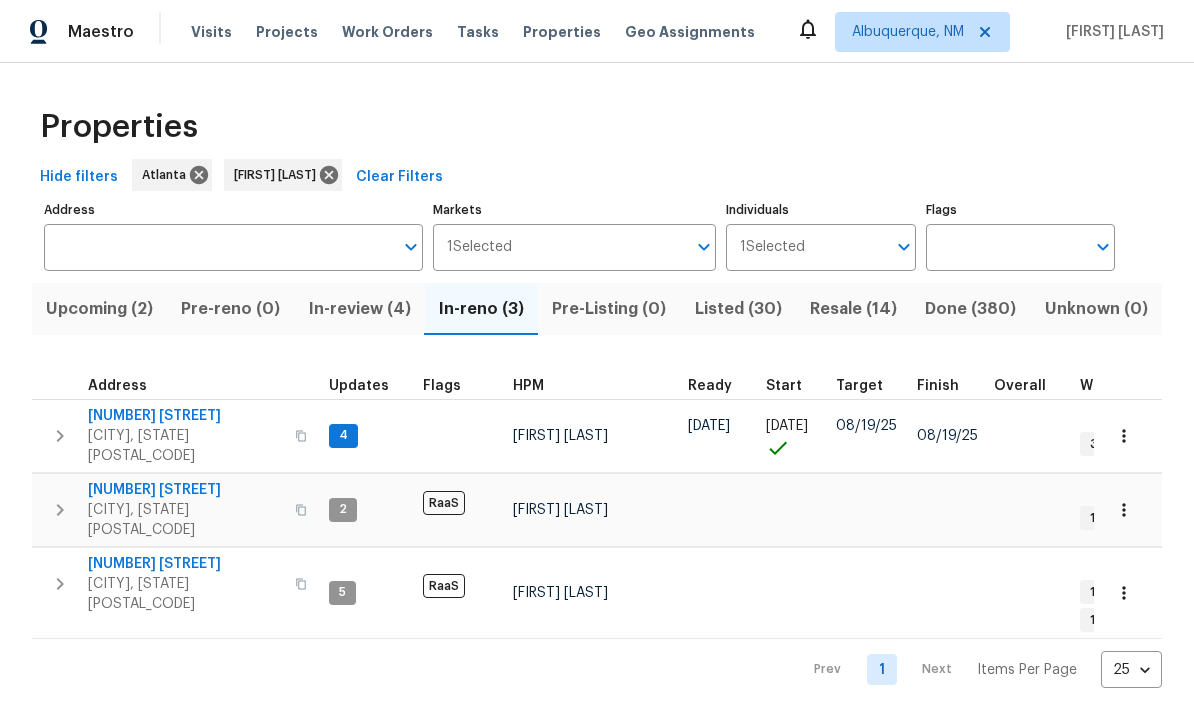 click on "2304 Wesley Chapel Rd" at bounding box center (185, 490) 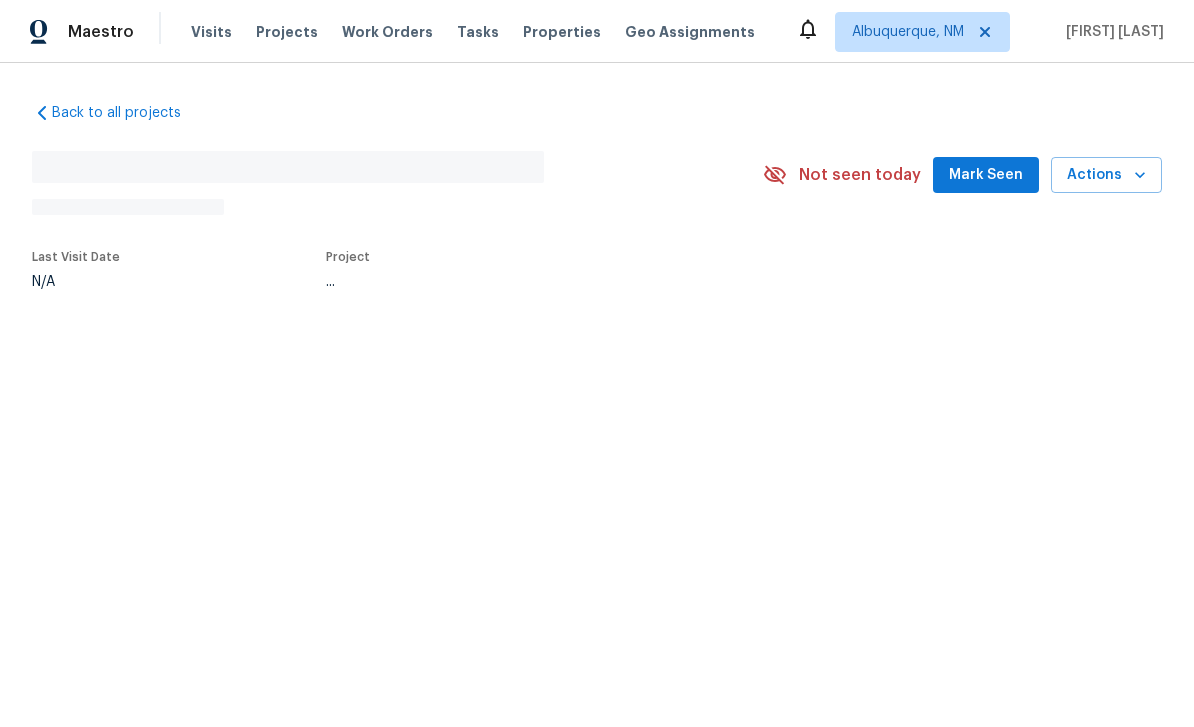 scroll, scrollTop: 0, scrollLeft: 0, axis: both 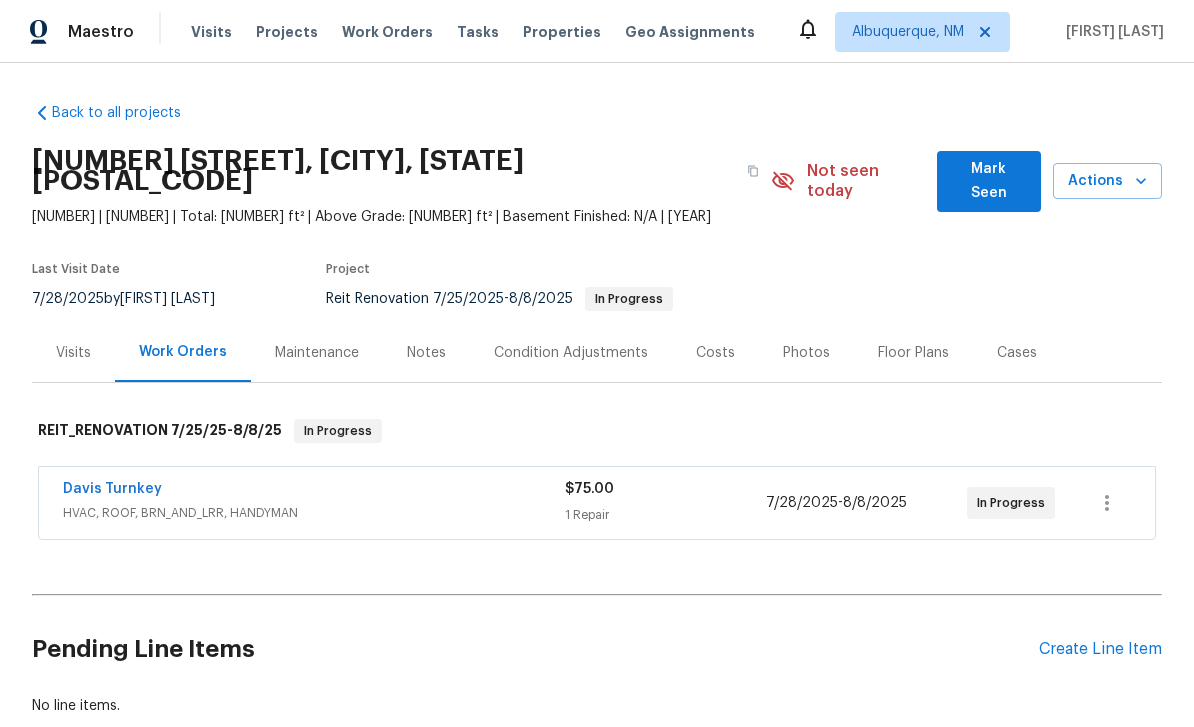 click on "Davis Turnkey" at bounding box center [112, 489] 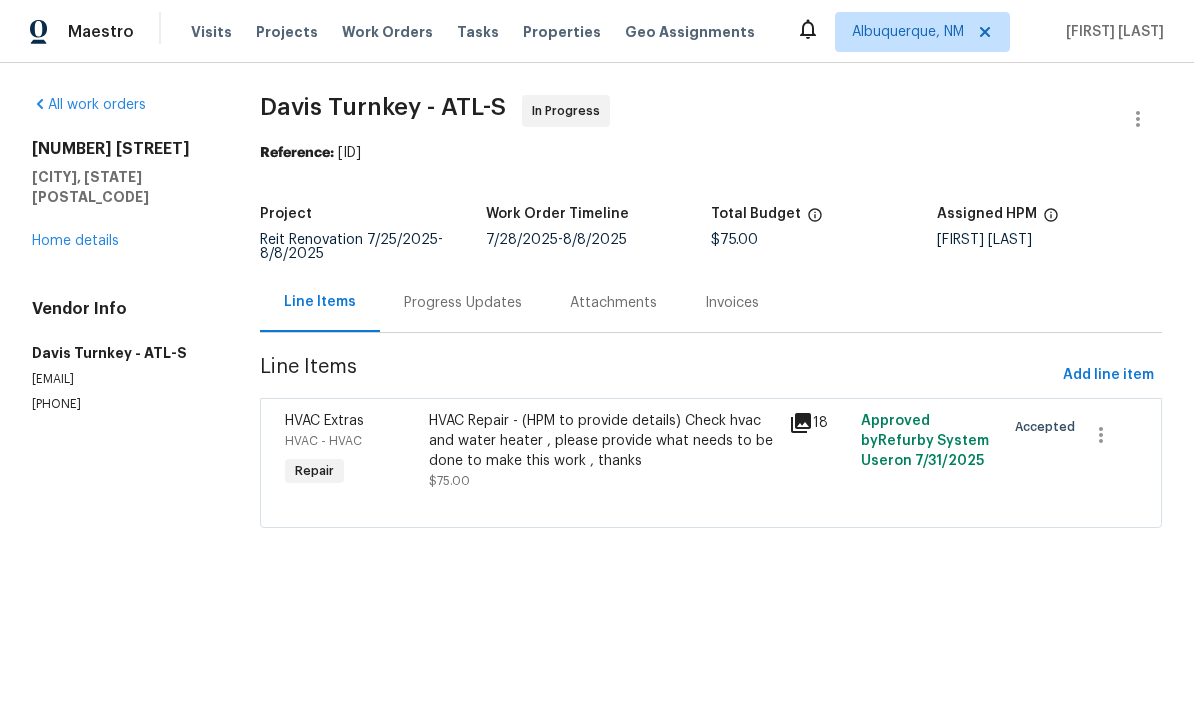 click on "Home details" at bounding box center (75, 241) 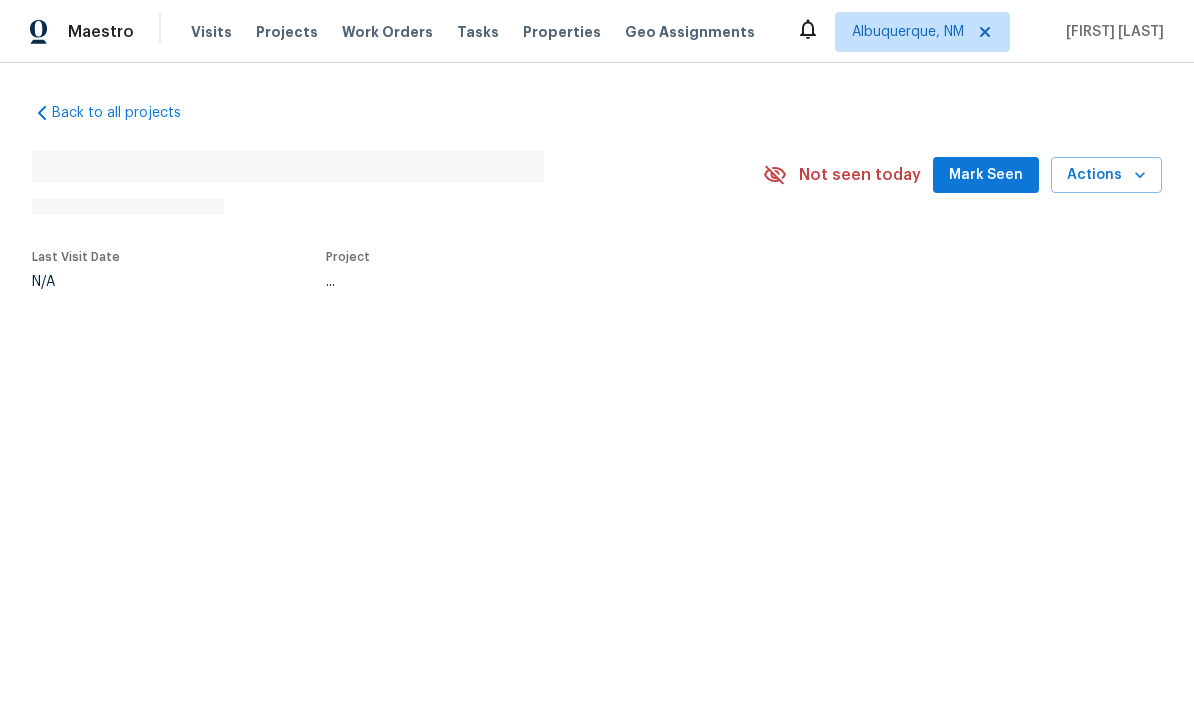 scroll, scrollTop: 0, scrollLeft: 0, axis: both 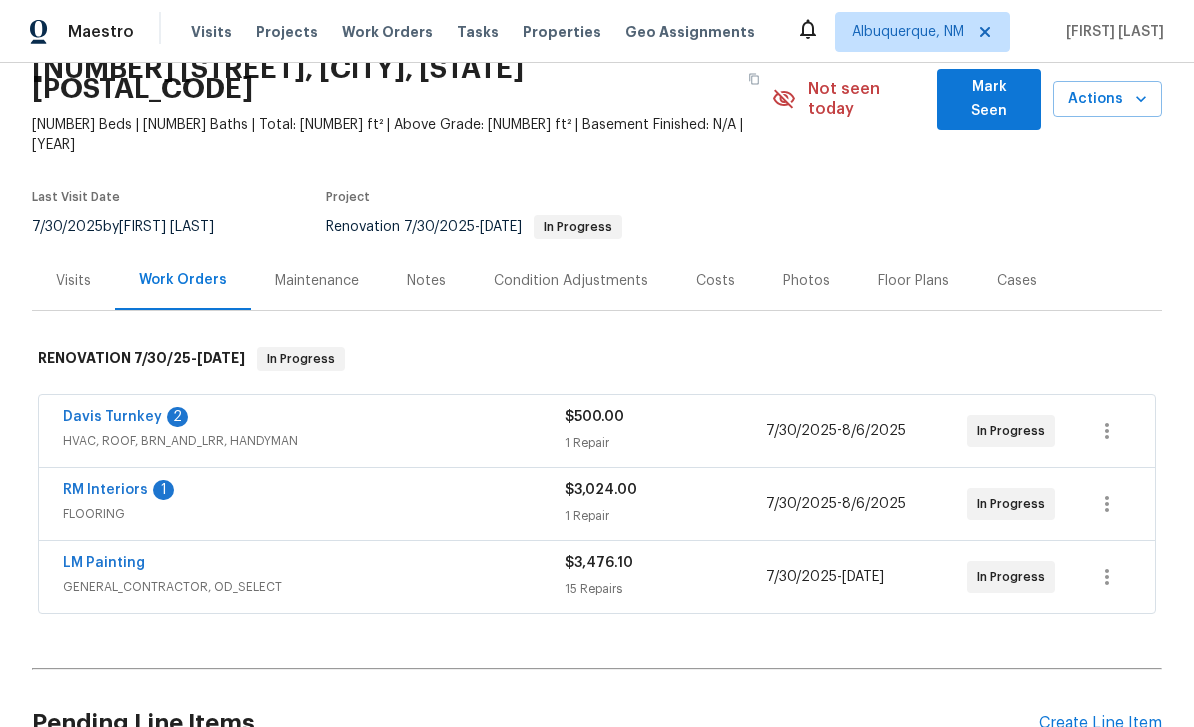 click on "Davis Turnkey" at bounding box center (112, 417) 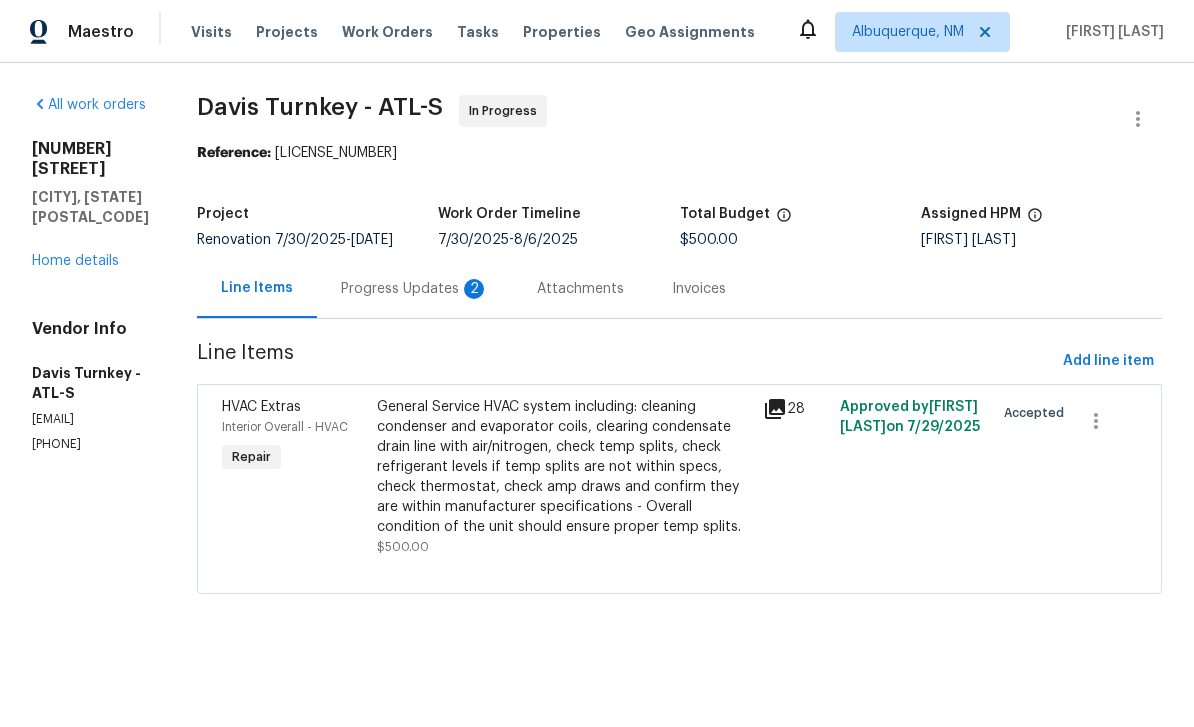 click on "Progress Updates 2" at bounding box center (415, 288) 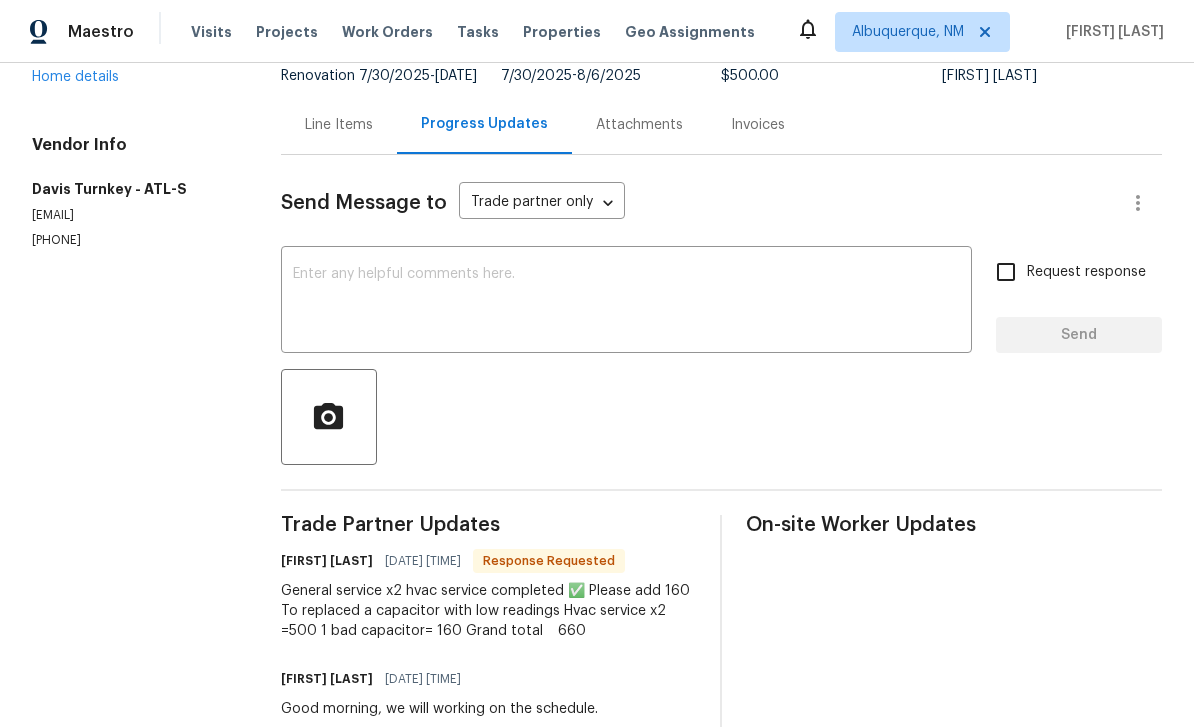 scroll, scrollTop: 163, scrollLeft: 0, axis: vertical 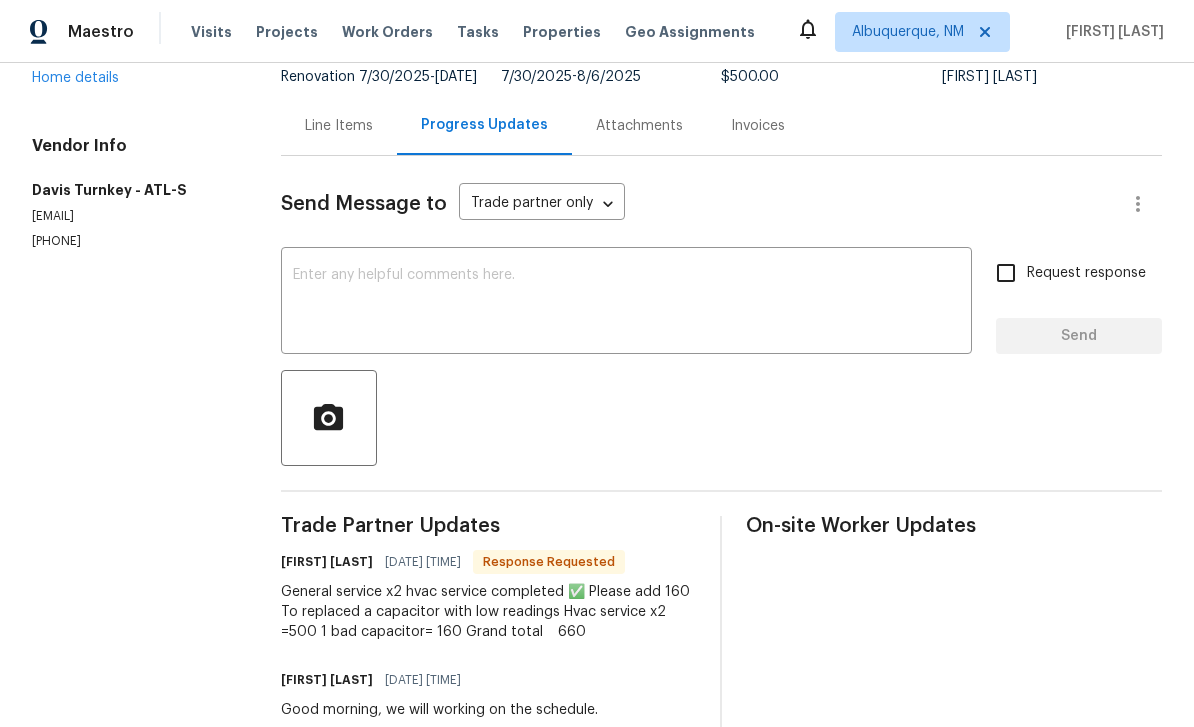 click on "Line Items" at bounding box center [339, 126] 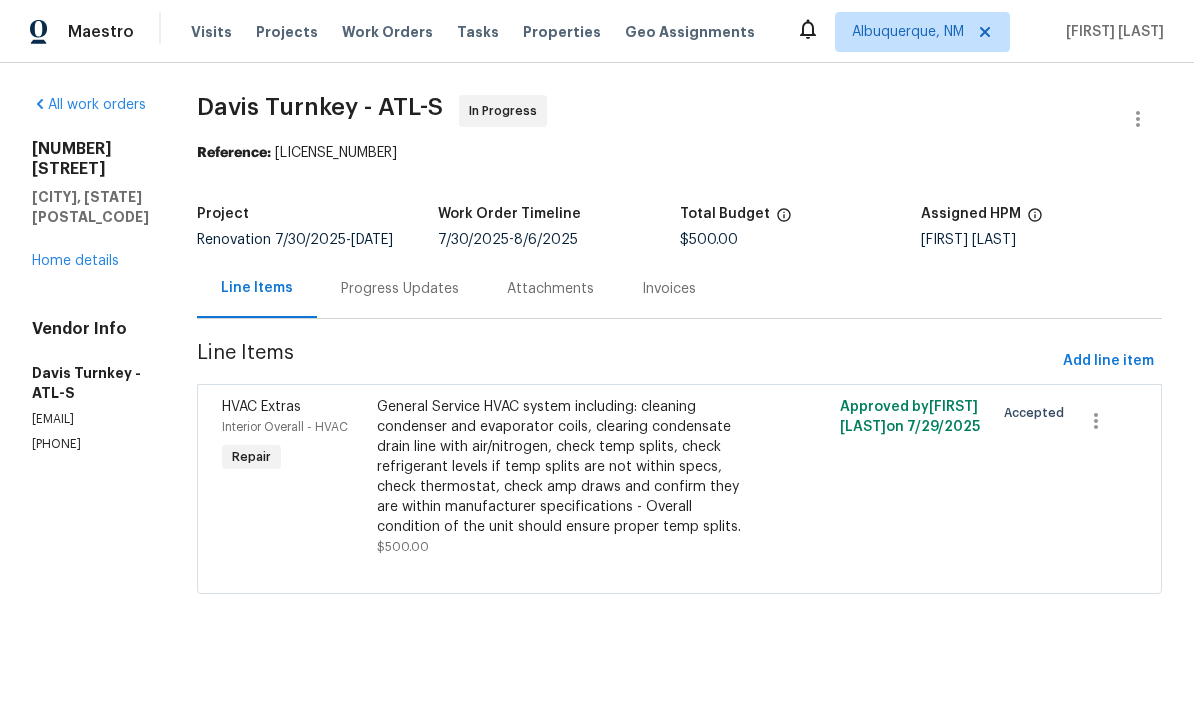scroll, scrollTop: 0, scrollLeft: 0, axis: both 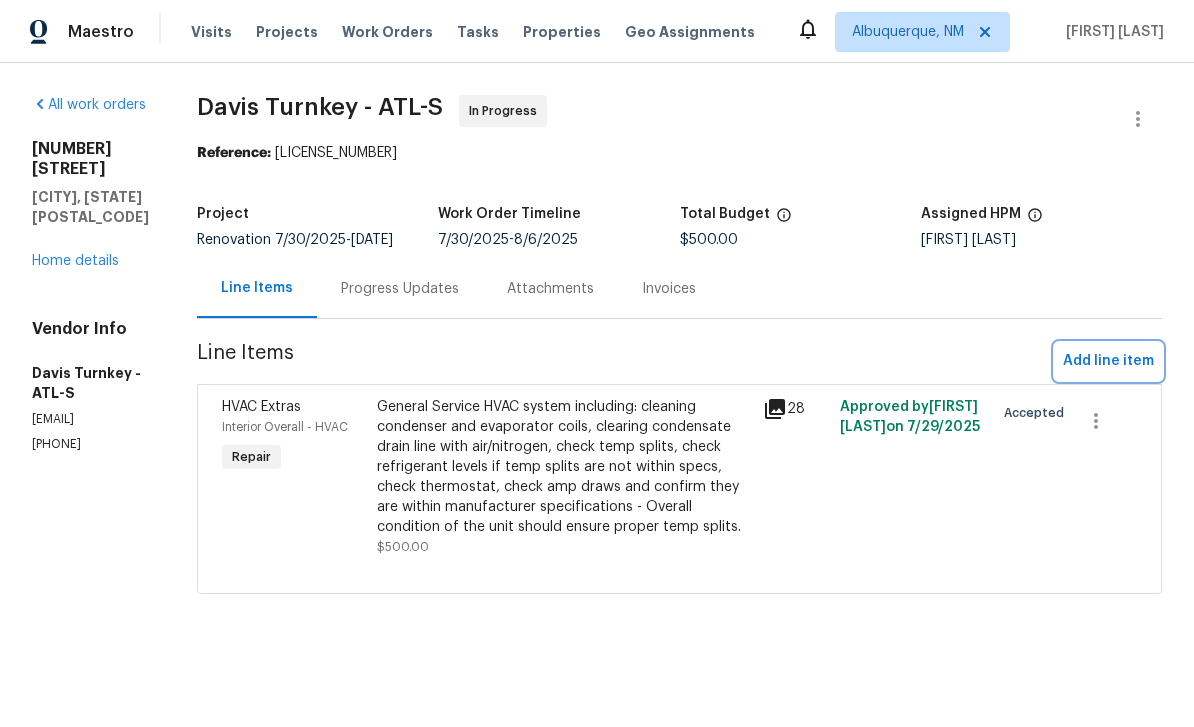 click on "Add line item" at bounding box center [1108, 361] 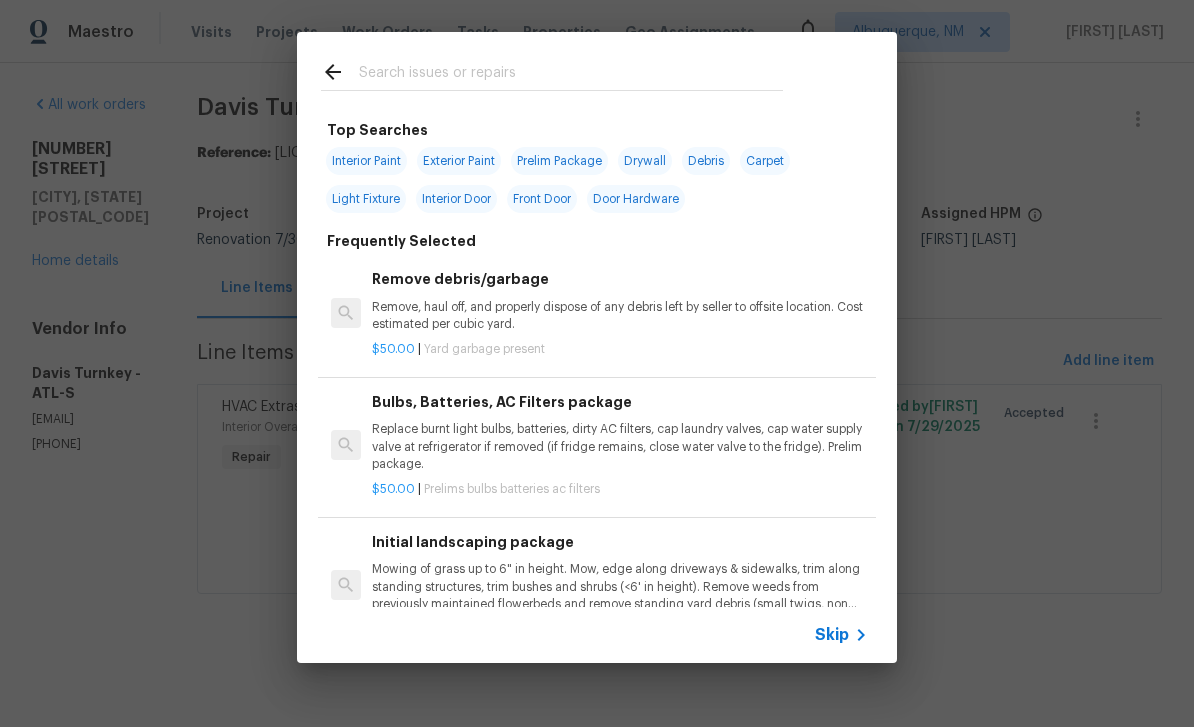 click at bounding box center (571, 75) 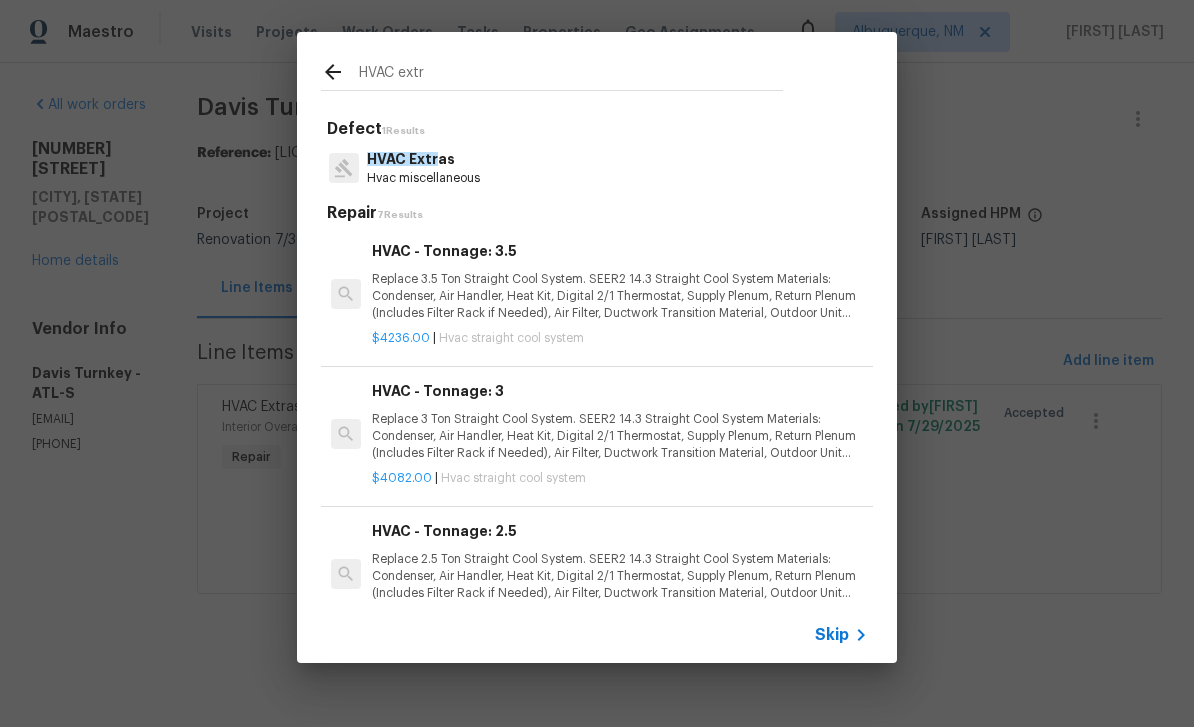 type on "HVAC extr" 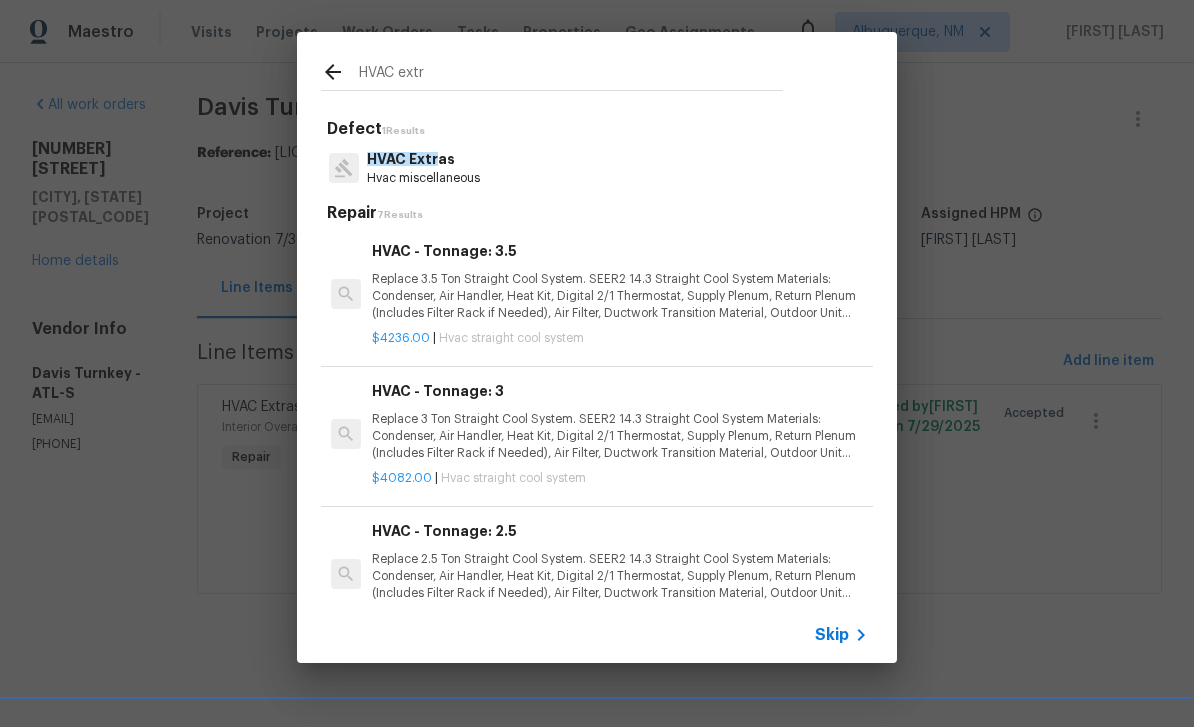 click on "HVAC Extr as Hvac miscellaneous" at bounding box center (597, 168) 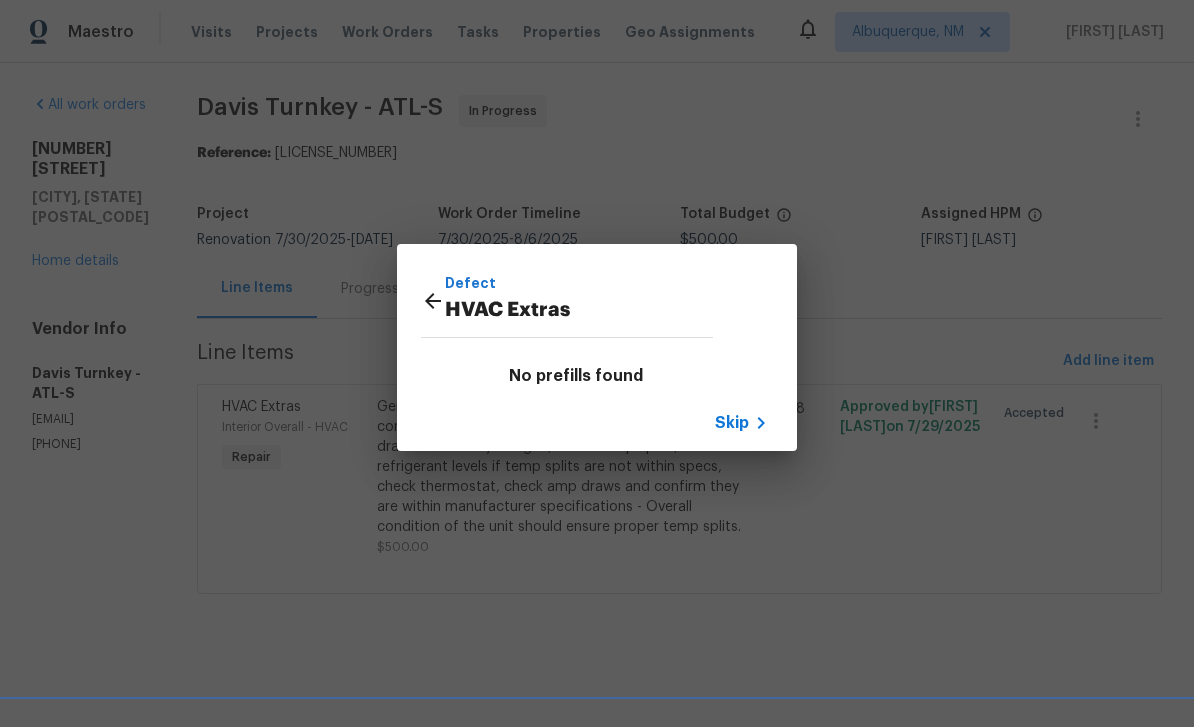click 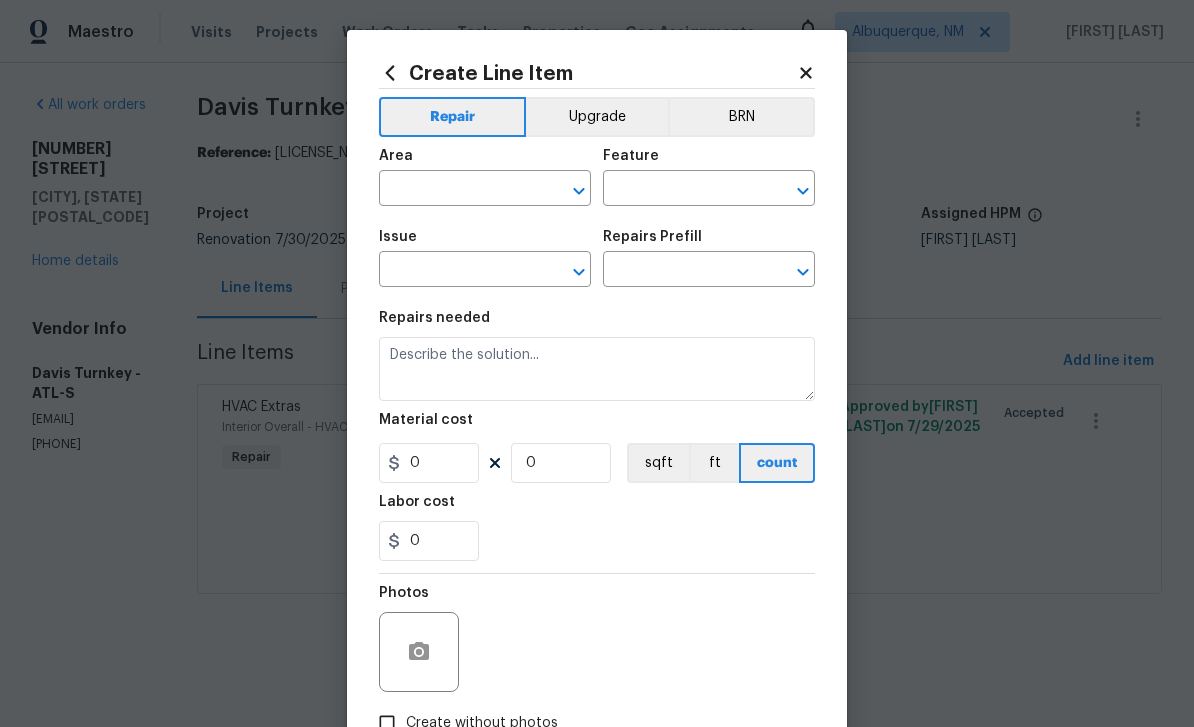 click at bounding box center (457, 190) 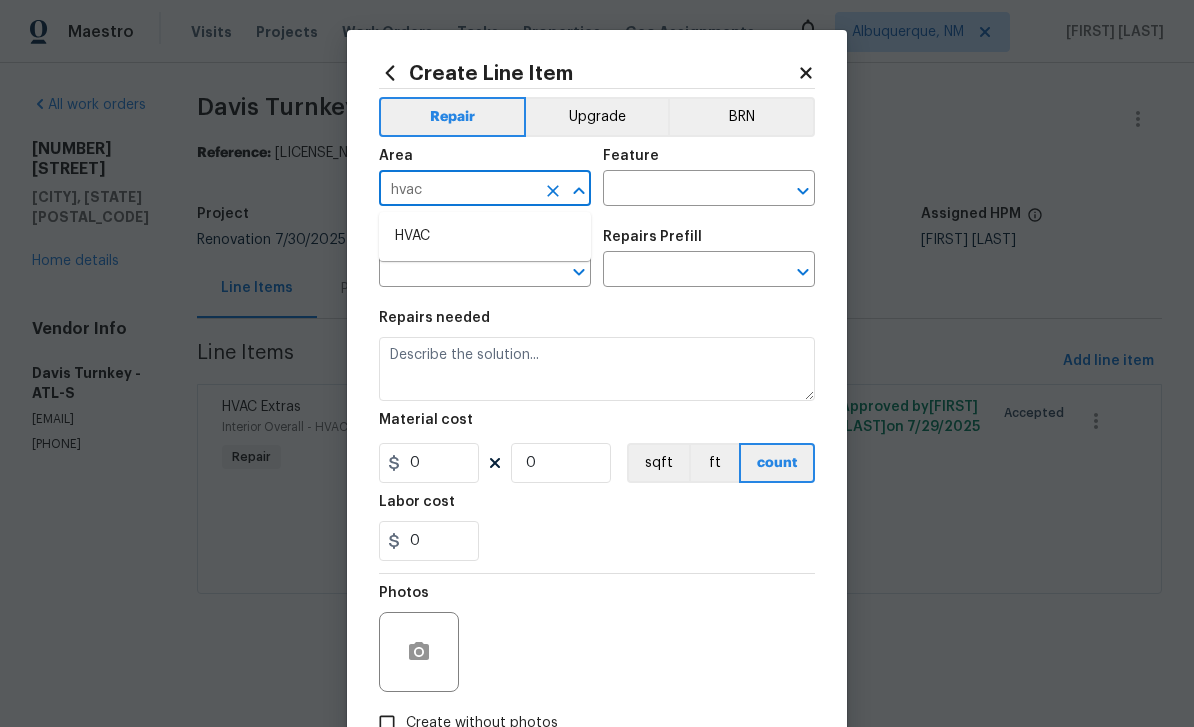 click on "HVAC" at bounding box center (485, 236) 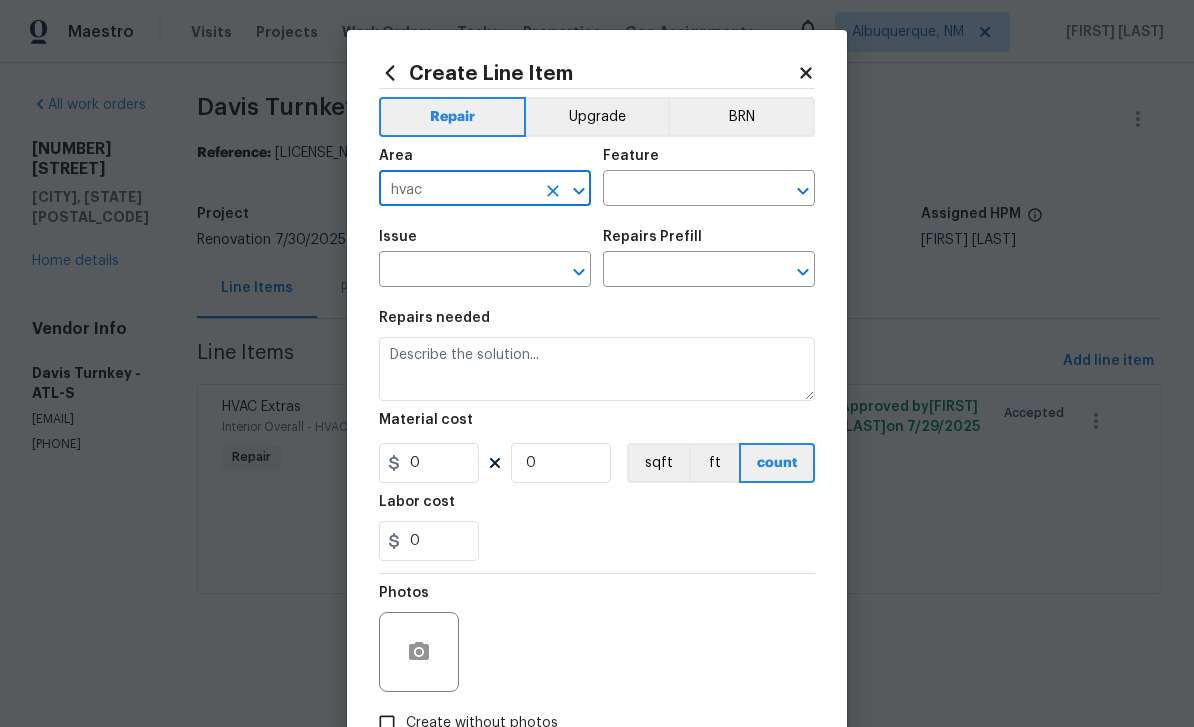 type on "HVAC" 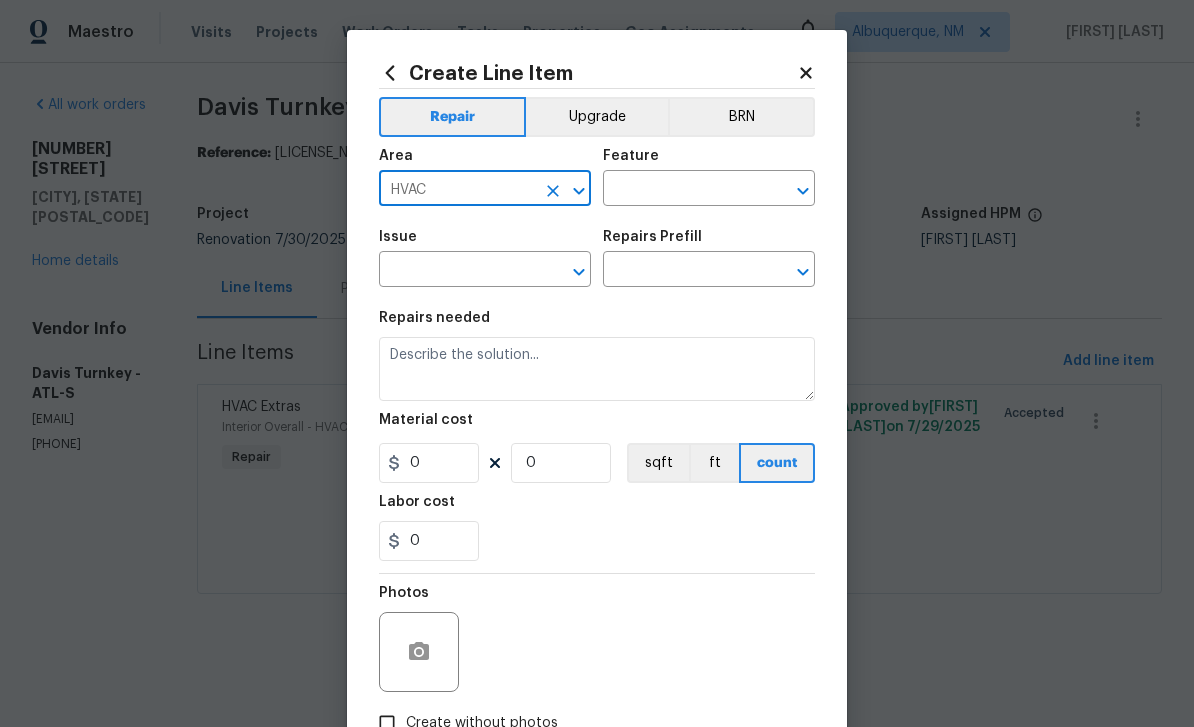 click at bounding box center (681, 190) 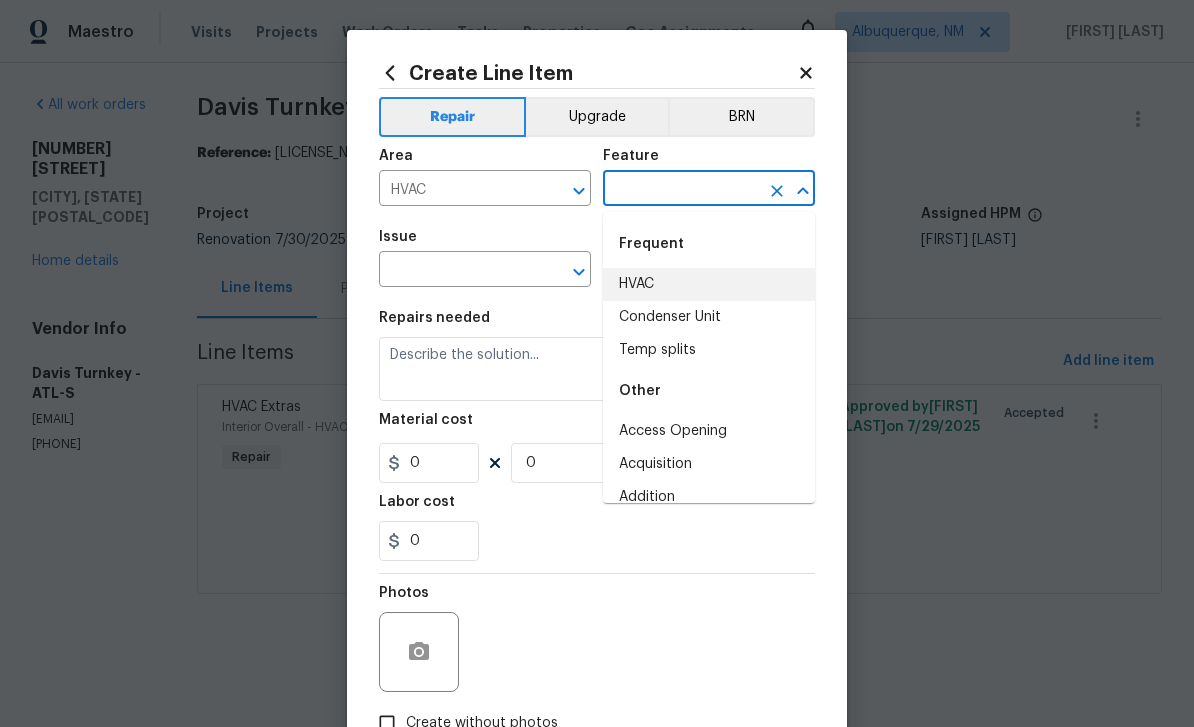 click on "HVAC" at bounding box center [709, 284] 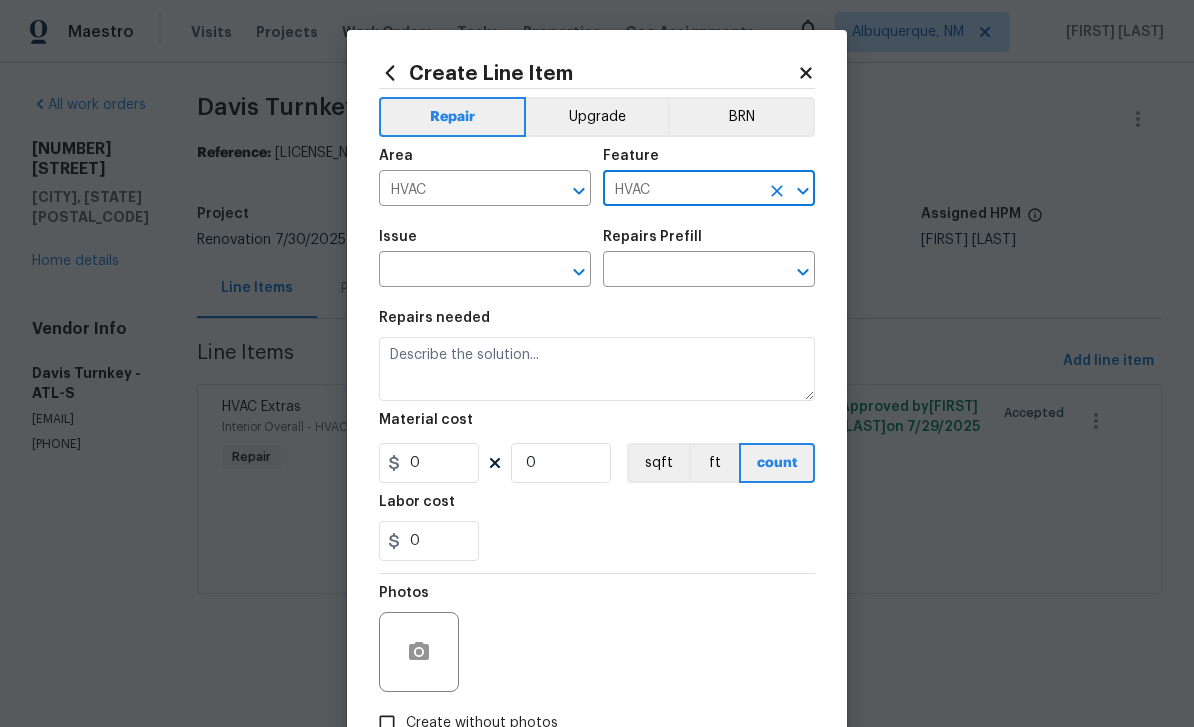 click at bounding box center [457, 271] 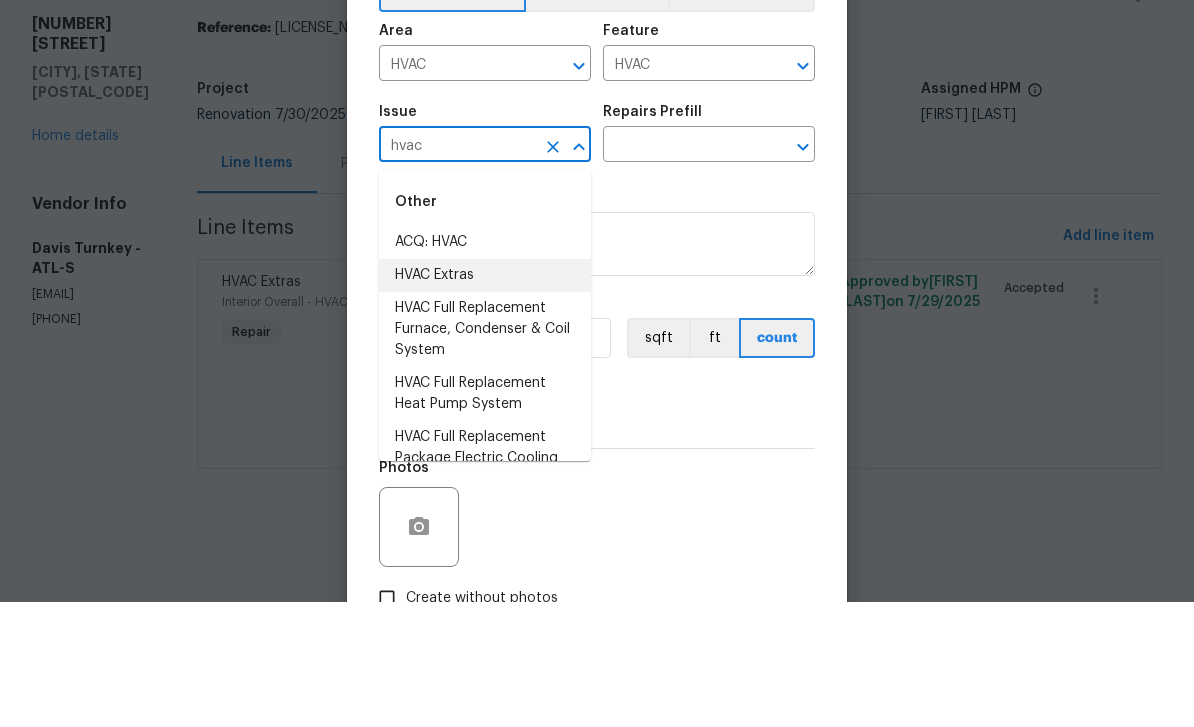 click on "HVAC Extras" at bounding box center (485, 400) 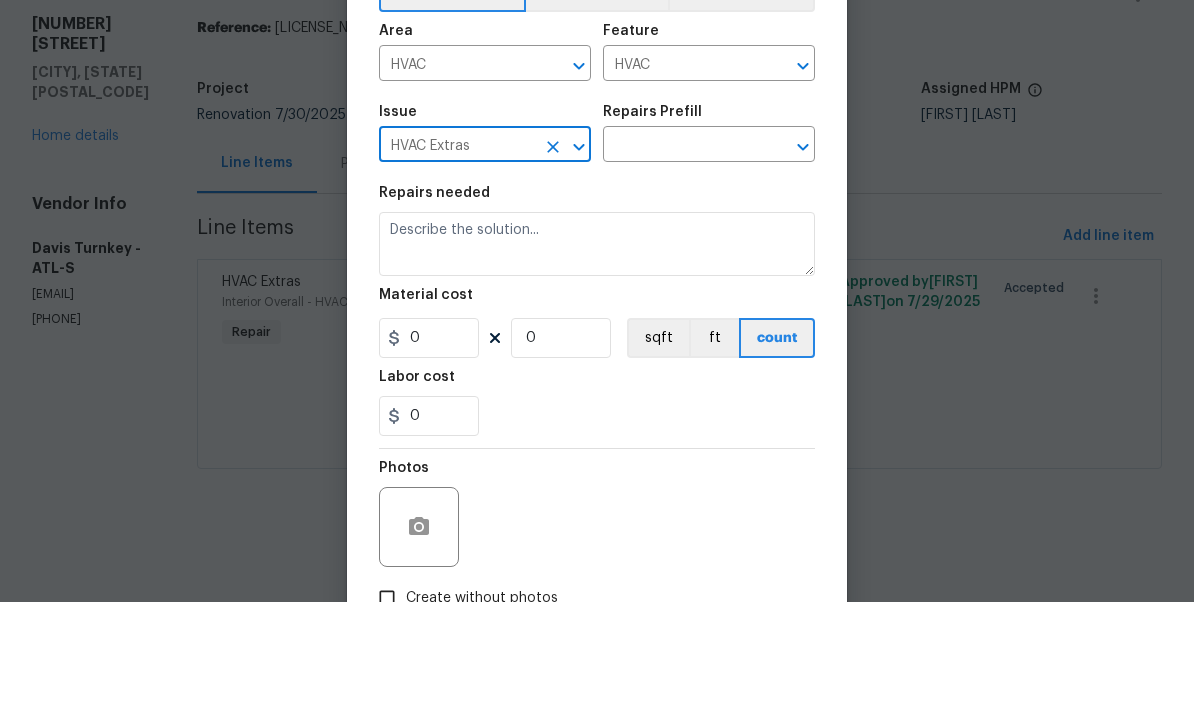 click at bounding box center [681, 271] 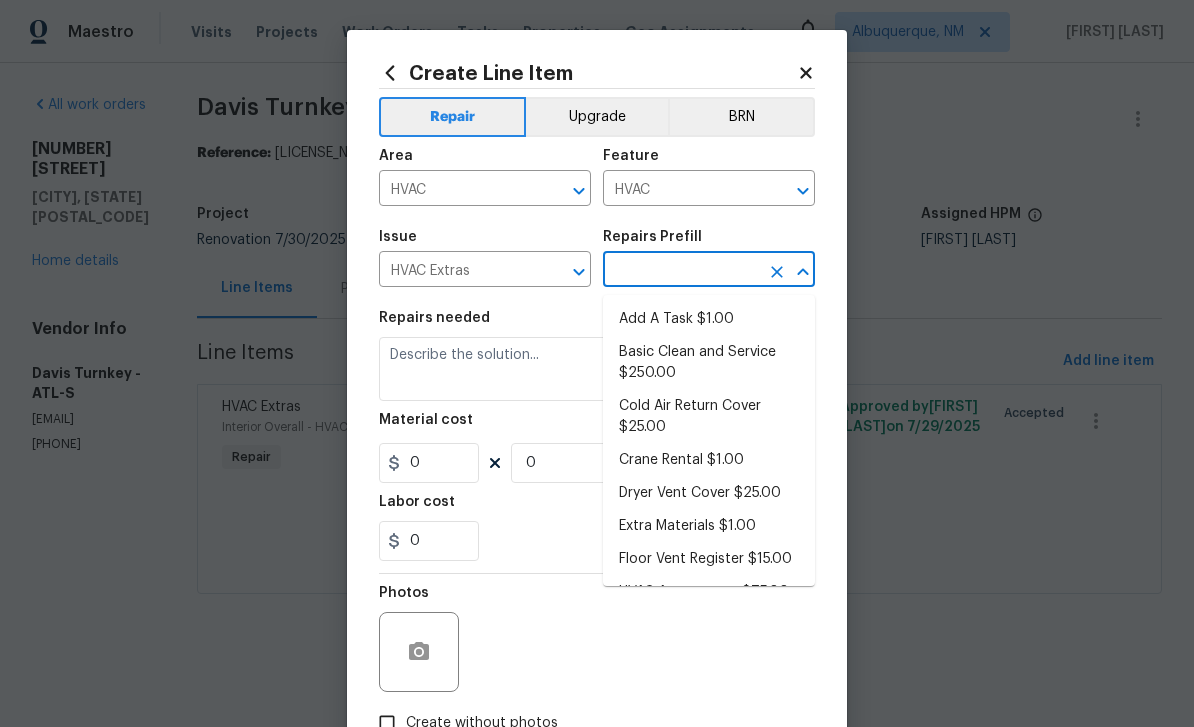 click on "Add A Task $1.00" at bounding box center (709, 319) 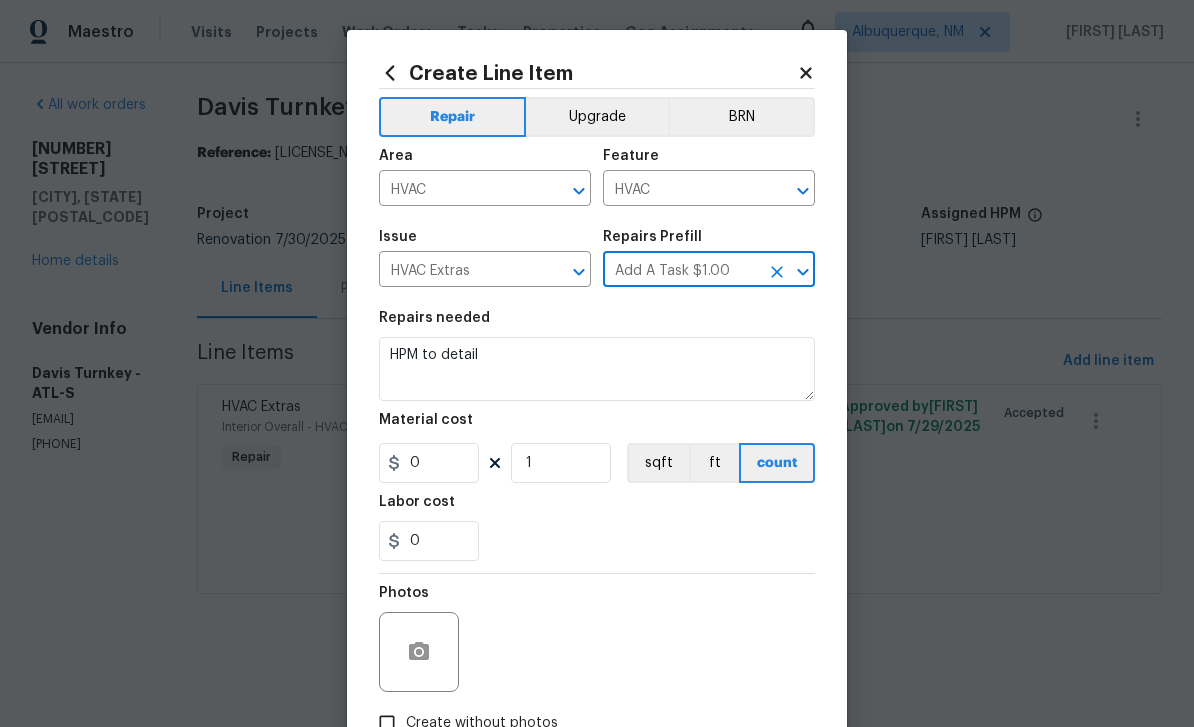 type 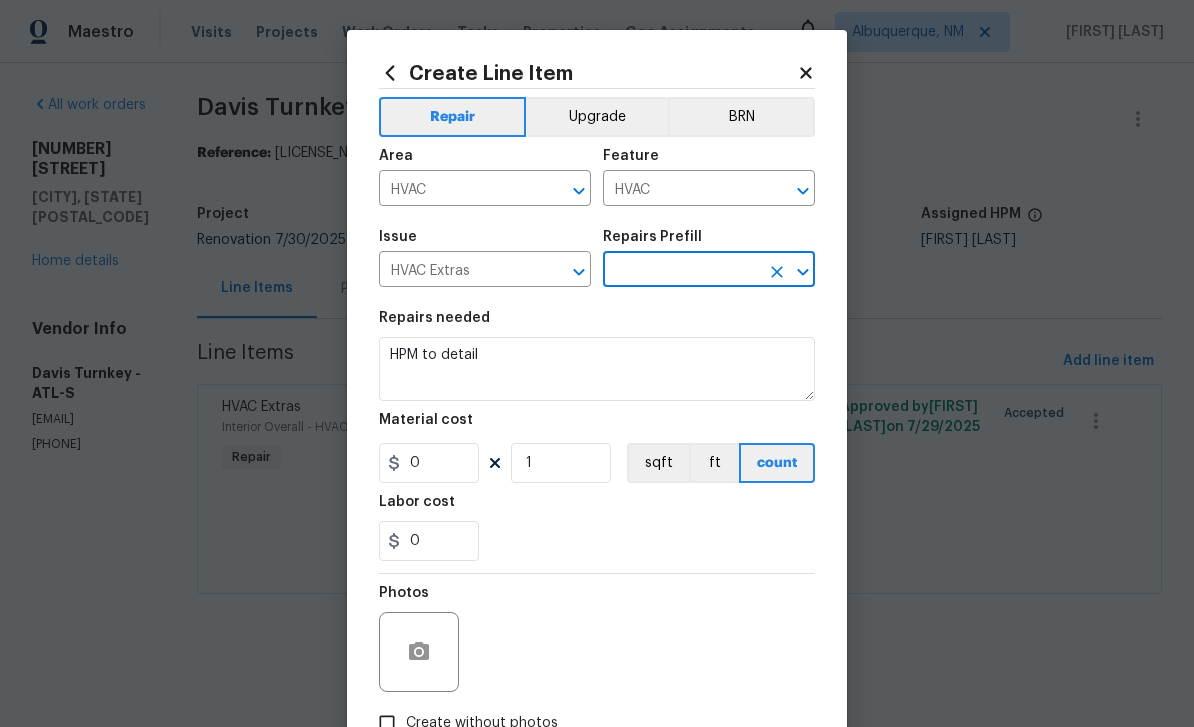 type on "Add A Task $1.00" 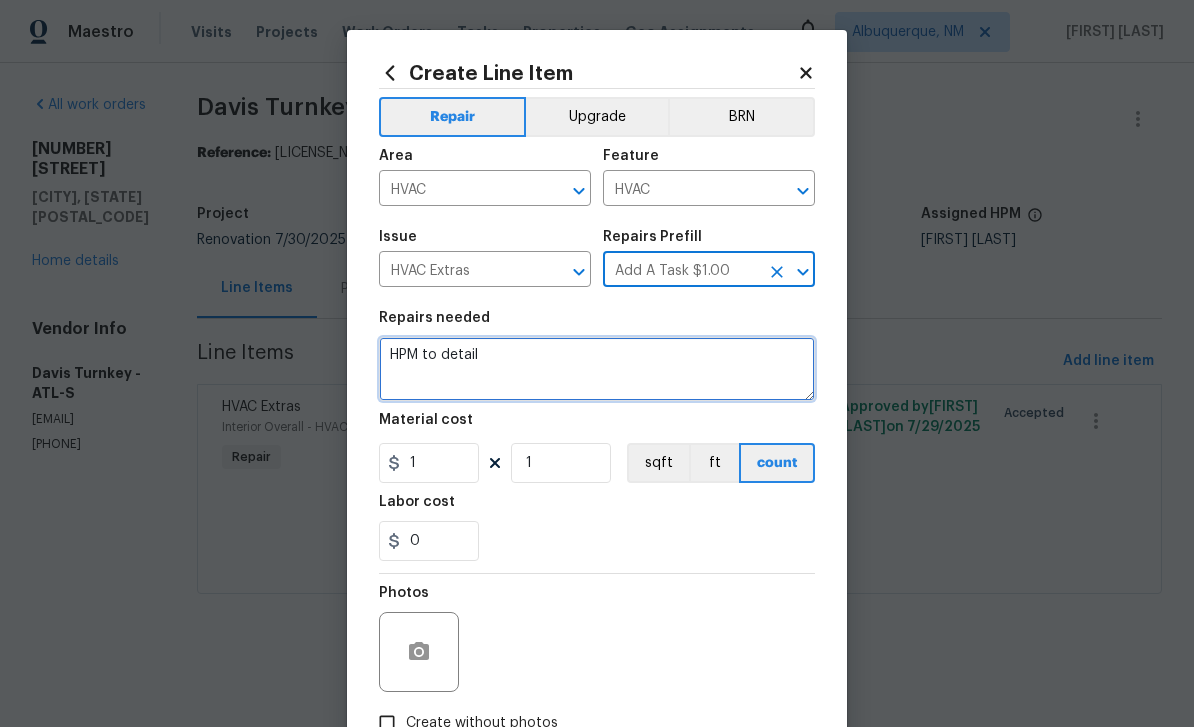 click on "HPM to detail" at bounding box center [597, 369] 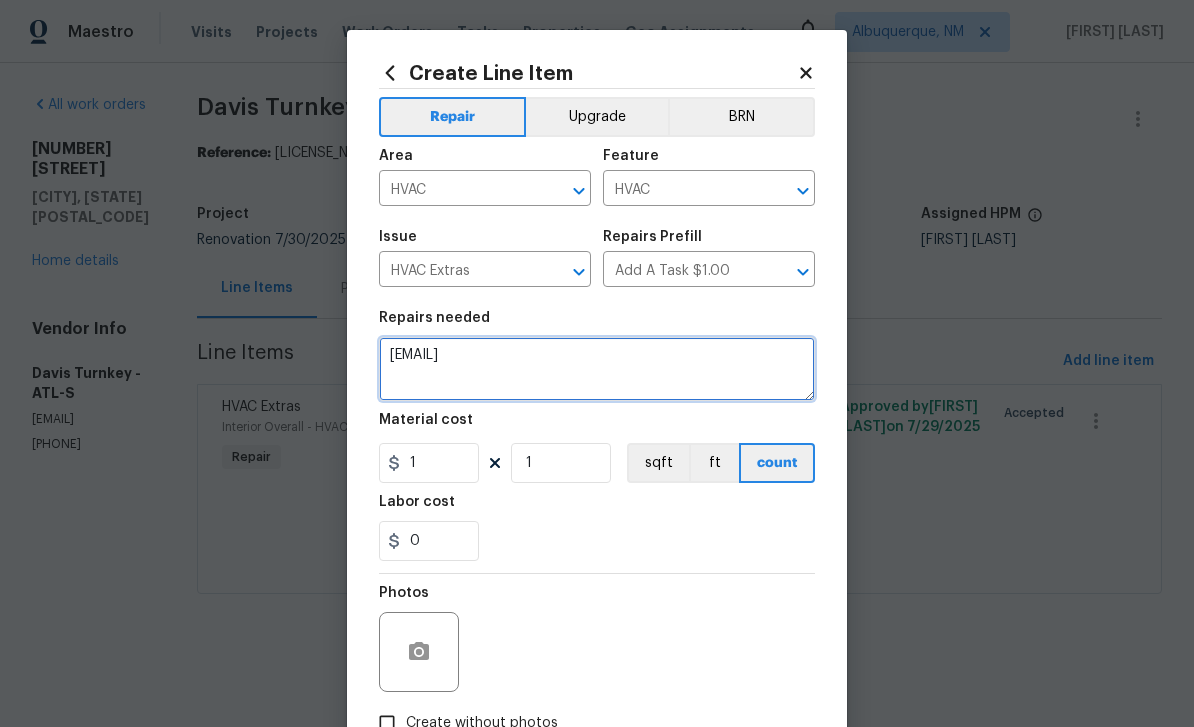 type on "HPM to detail
Capacitor replaced" 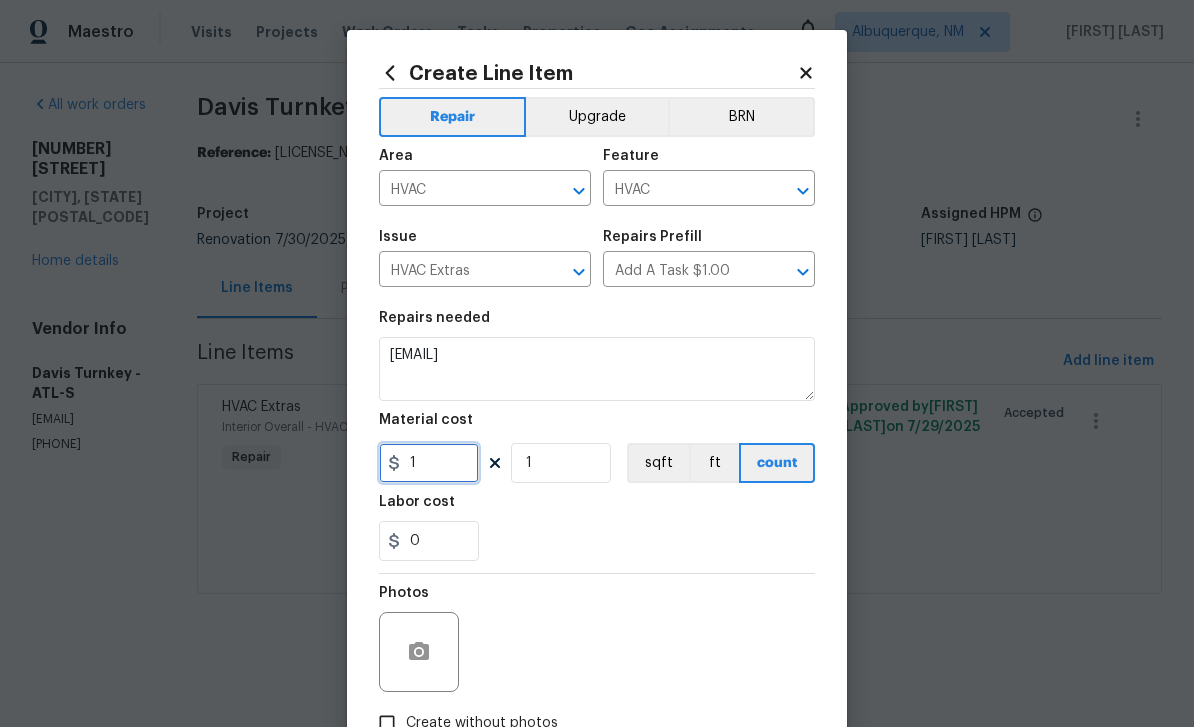 click on "1" at bounding box center [429, 463] 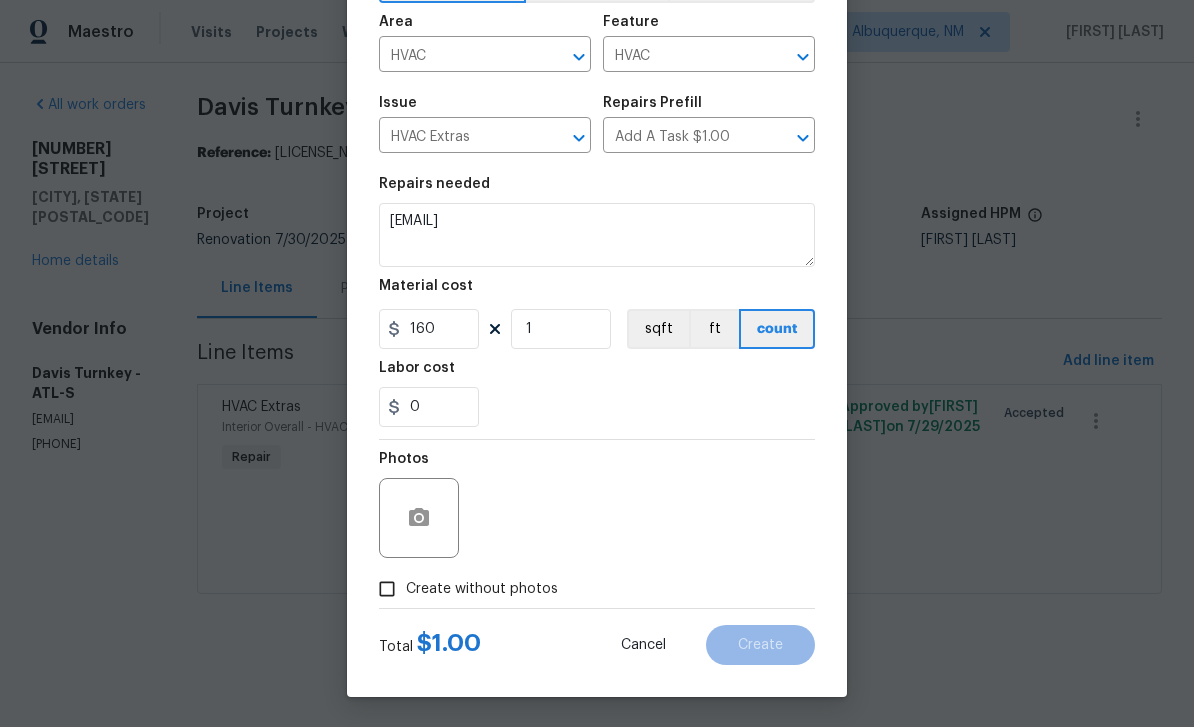 scroll, scrollTop: 138, scrollLeft: 0, axis: vertical 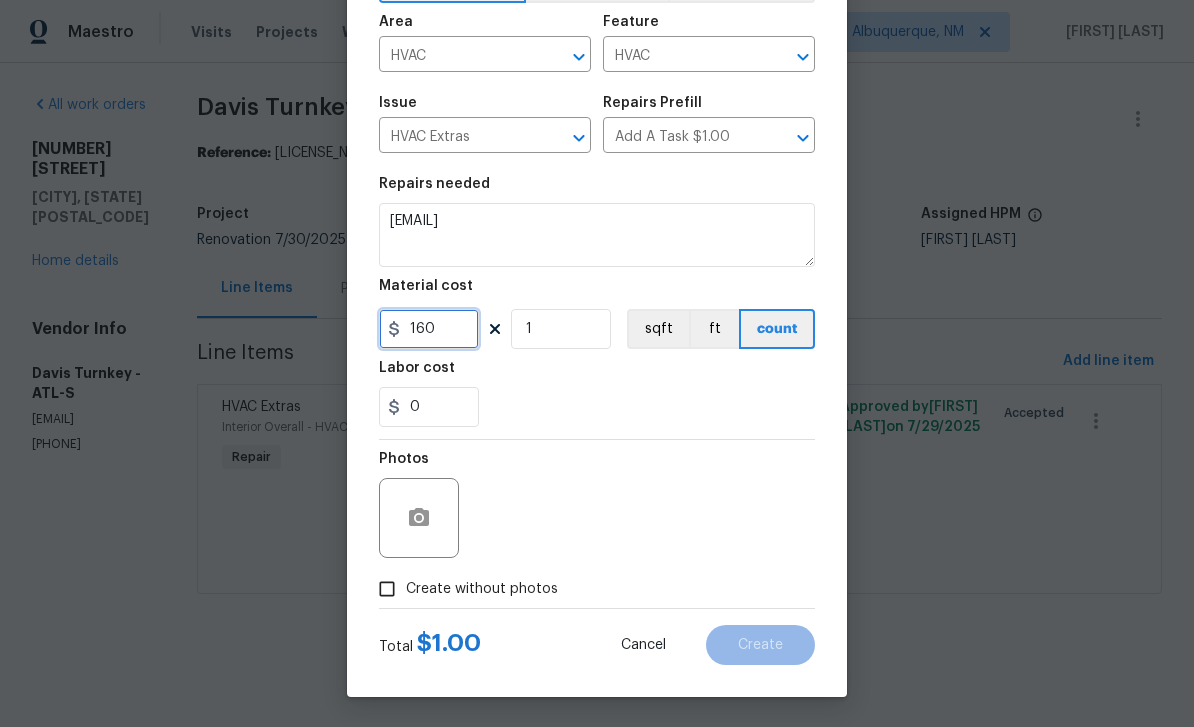 type on "160" 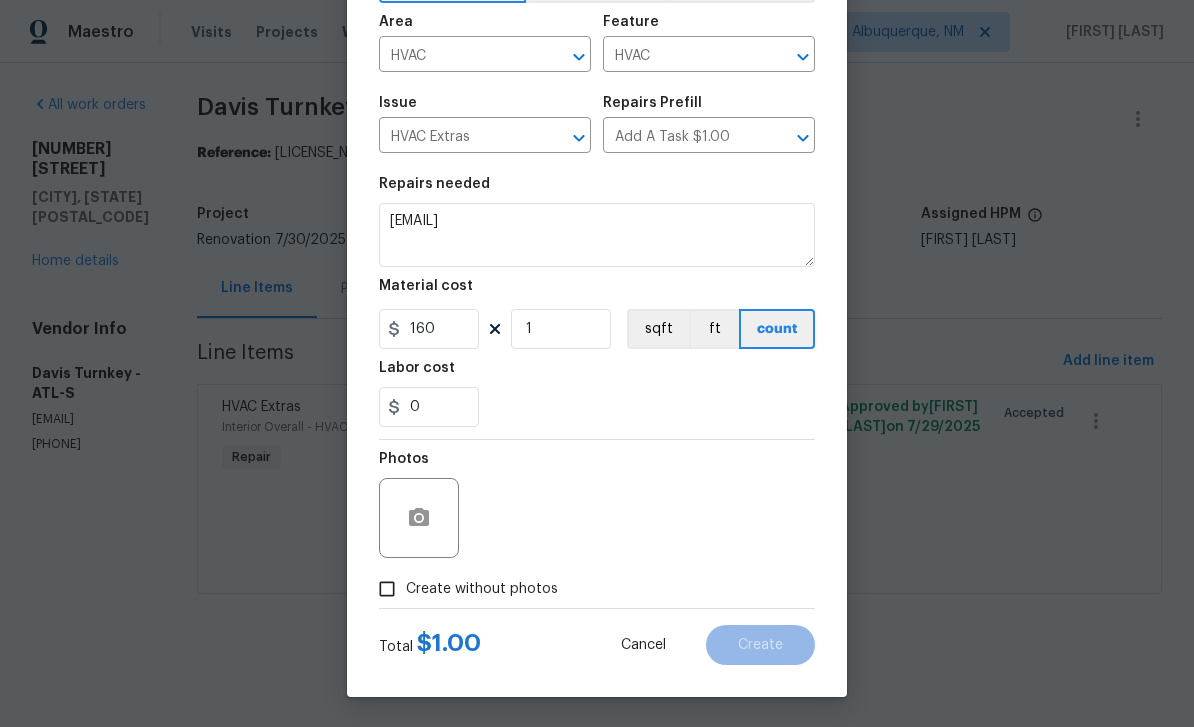 click on "Create without photos" at bounding box center (387, 589) 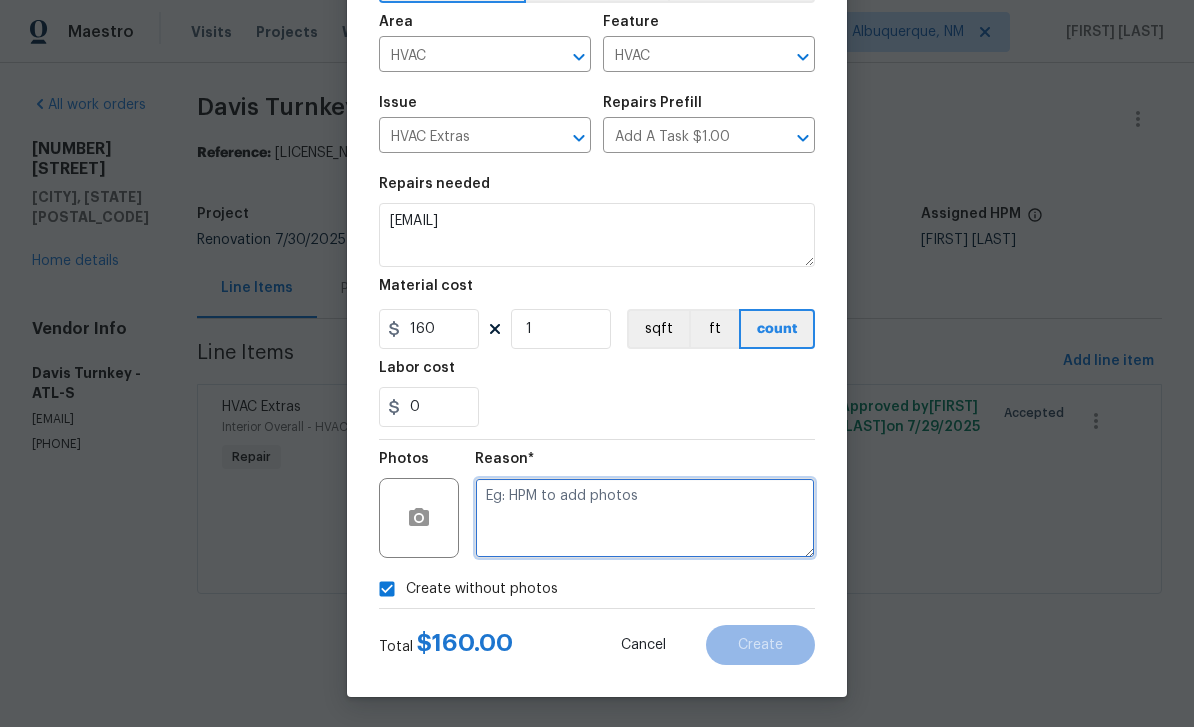 click at bounding box center (645, 518) 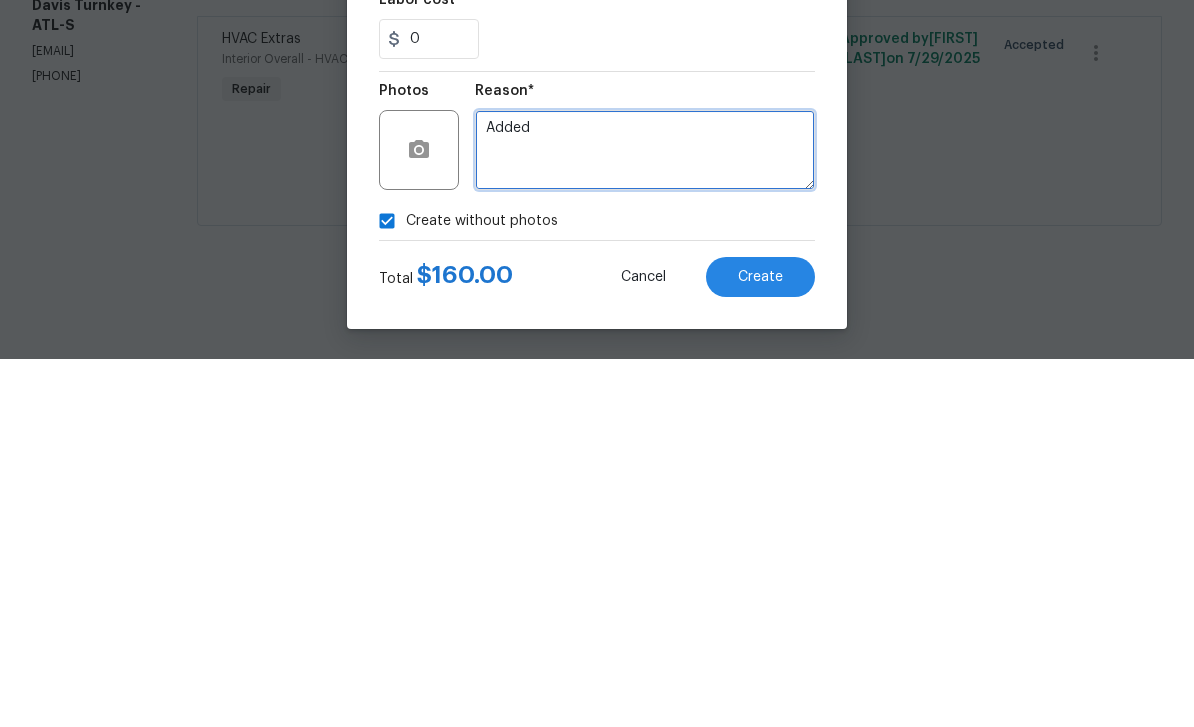 type on "Added" 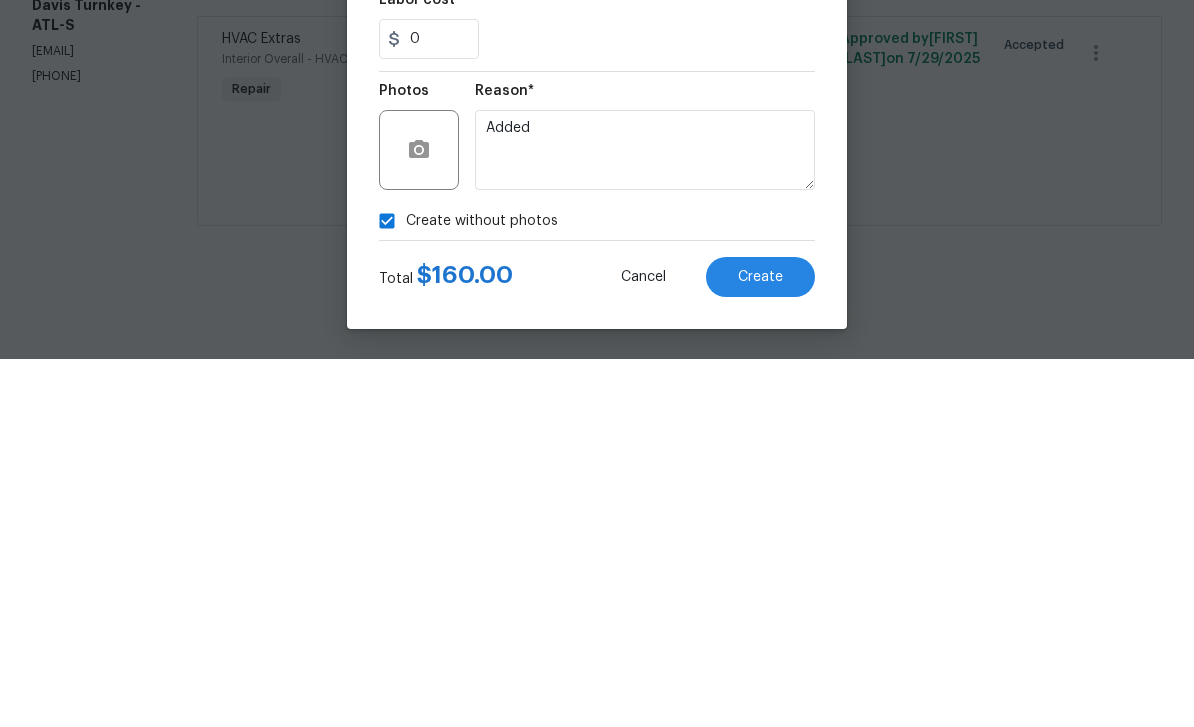 click on "Create" at bounding box center (760, 645) 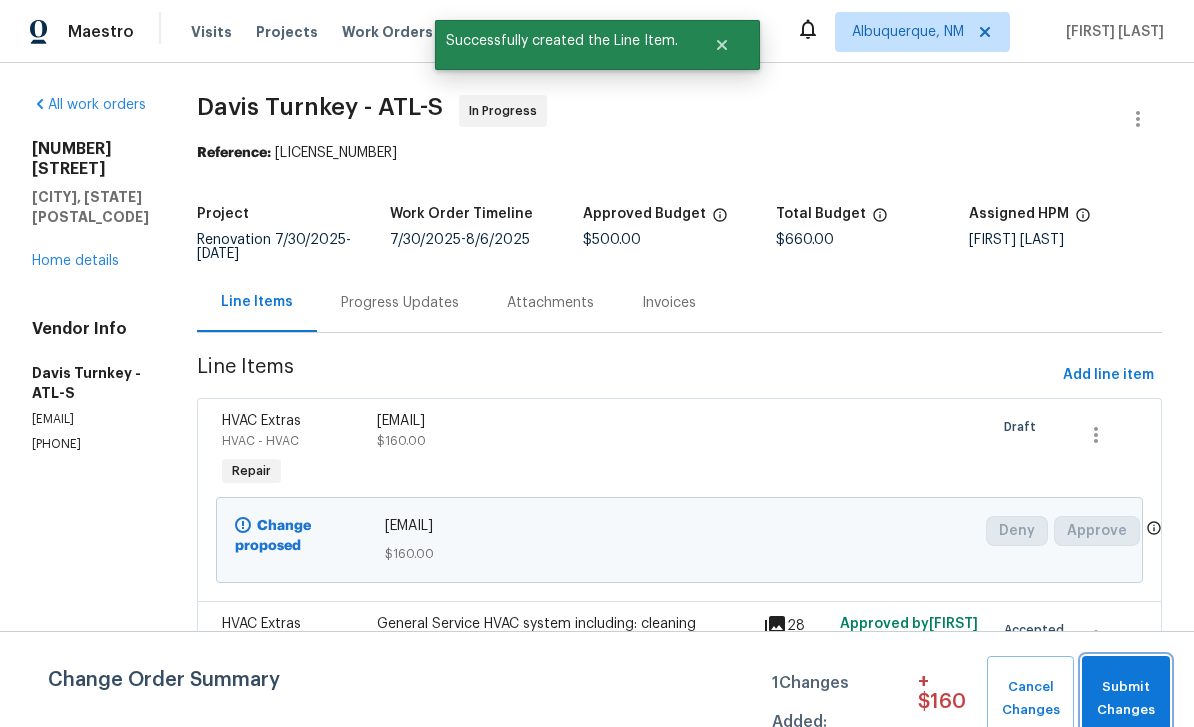 click on "Submit Changes" at bounding box center [1126, 699] 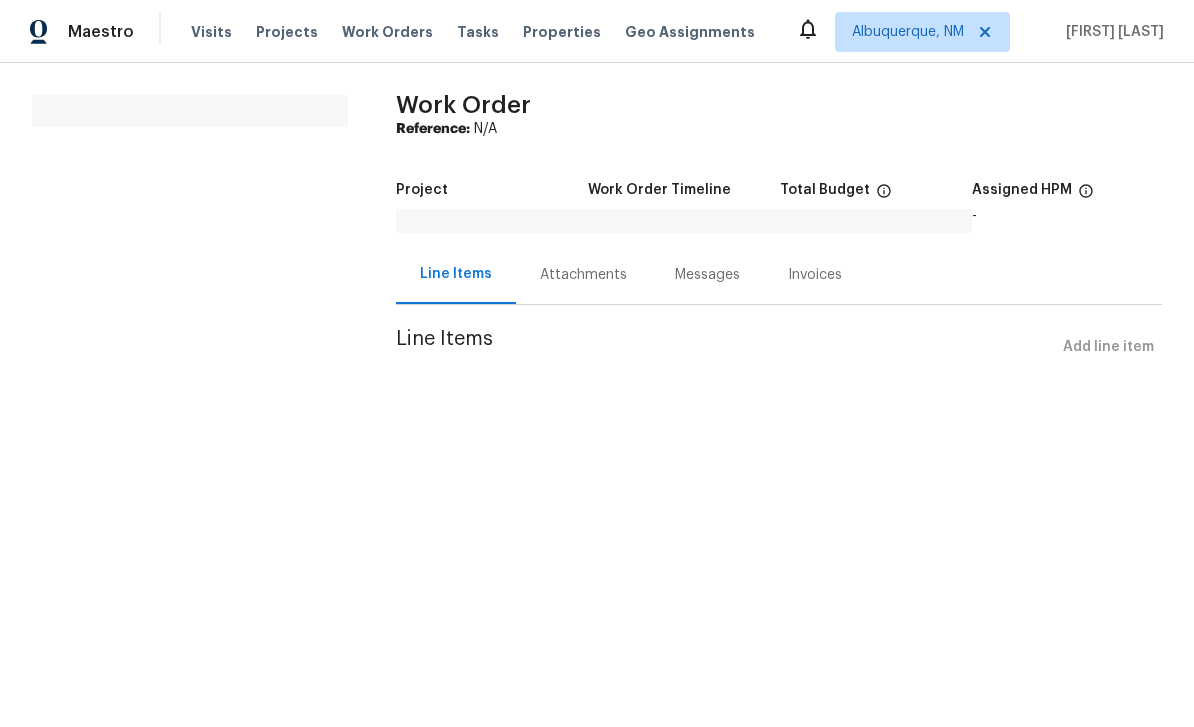 scroll, scrollTop: 0, scrollLeft: 0, axis: both 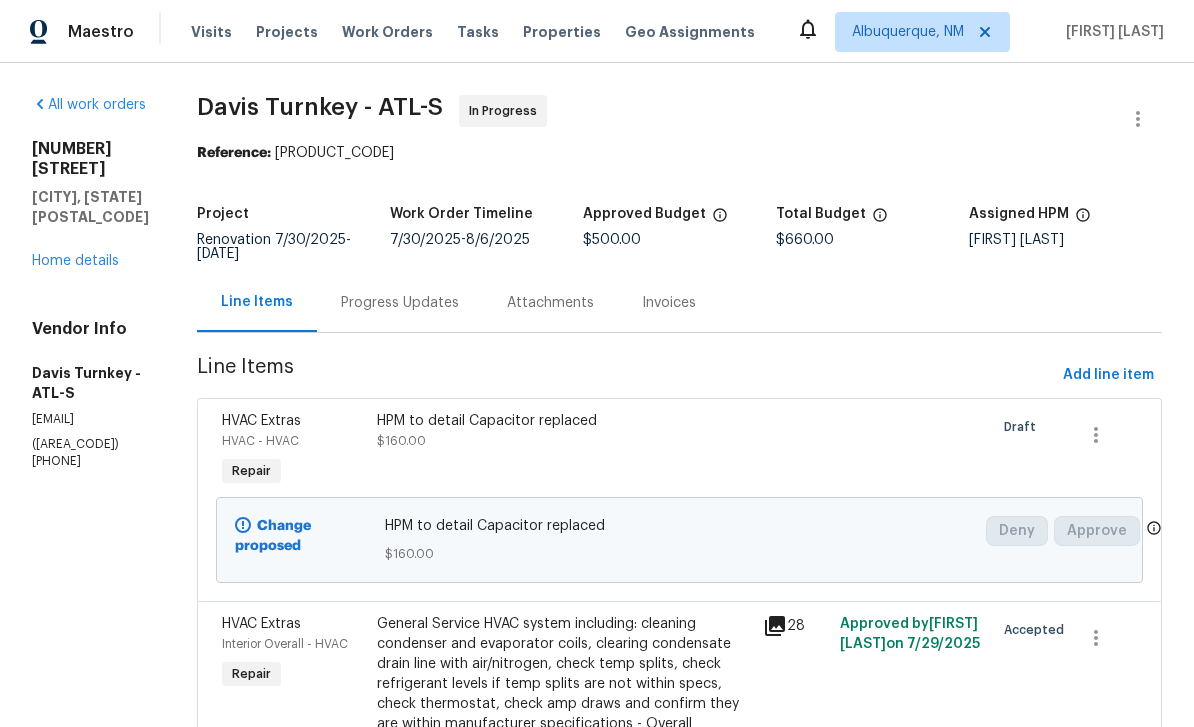 click on "Progress Updates" at bounding box center (400, 302) 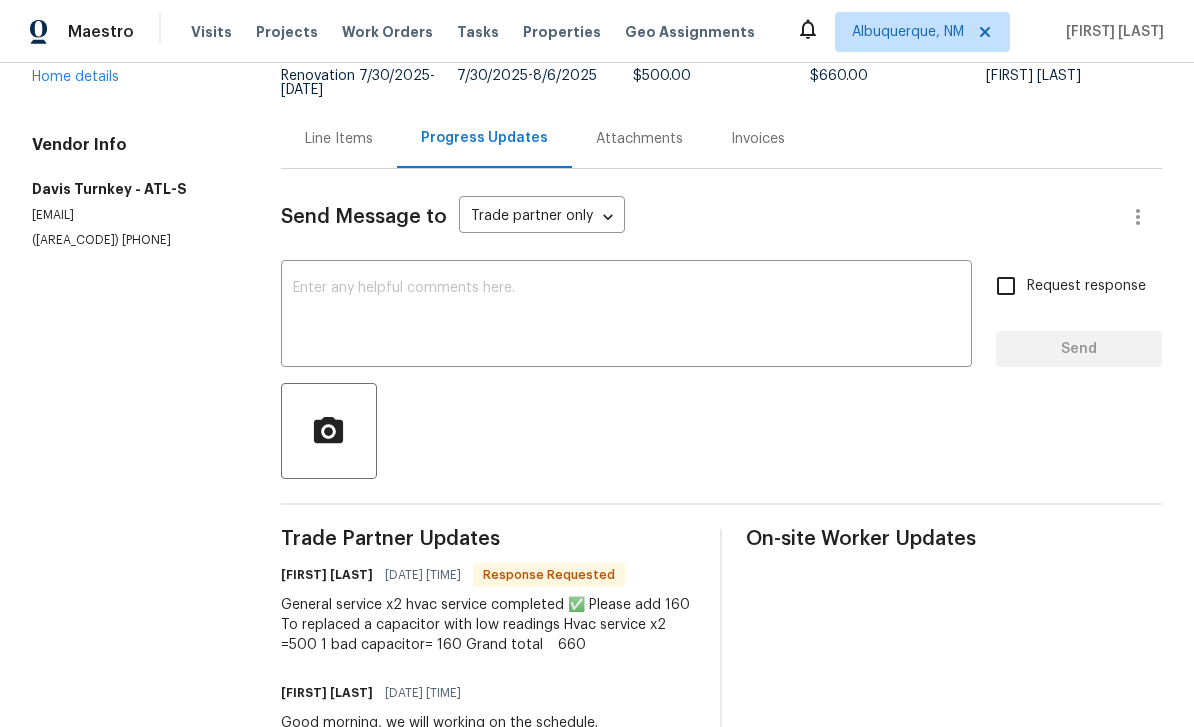 scroll, scrollTop: 163, scrollLeft: 0, axis: vertical 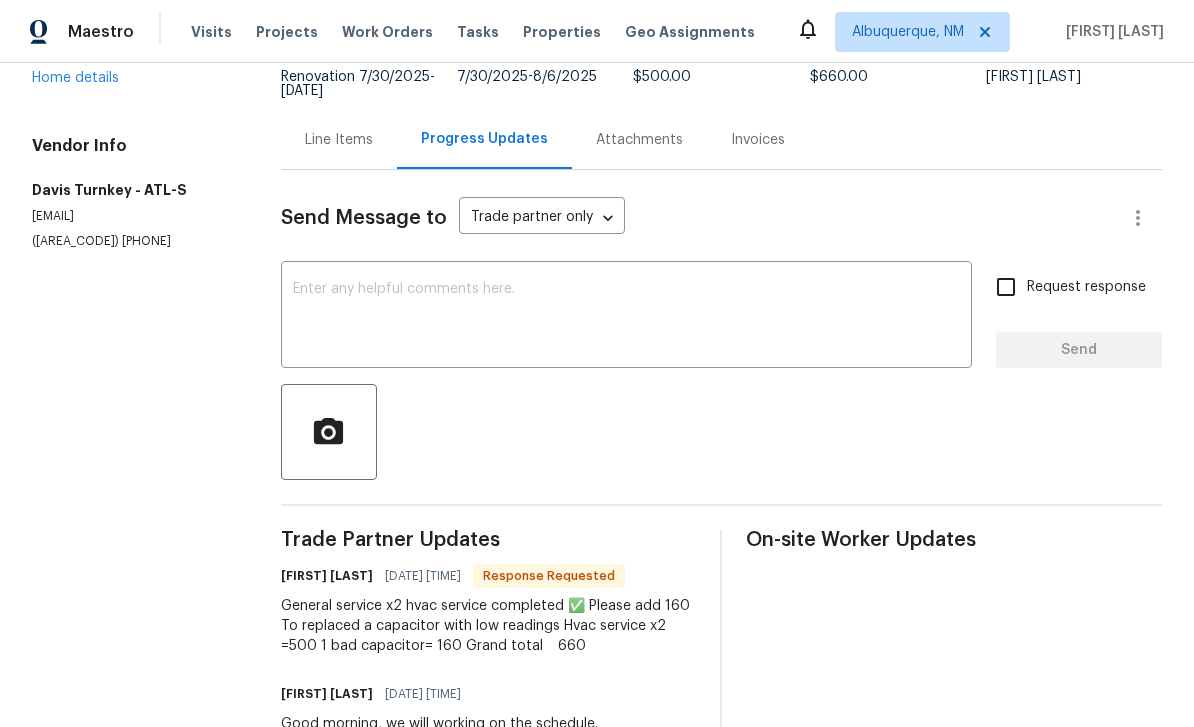 click at bounding box center (626, 317) 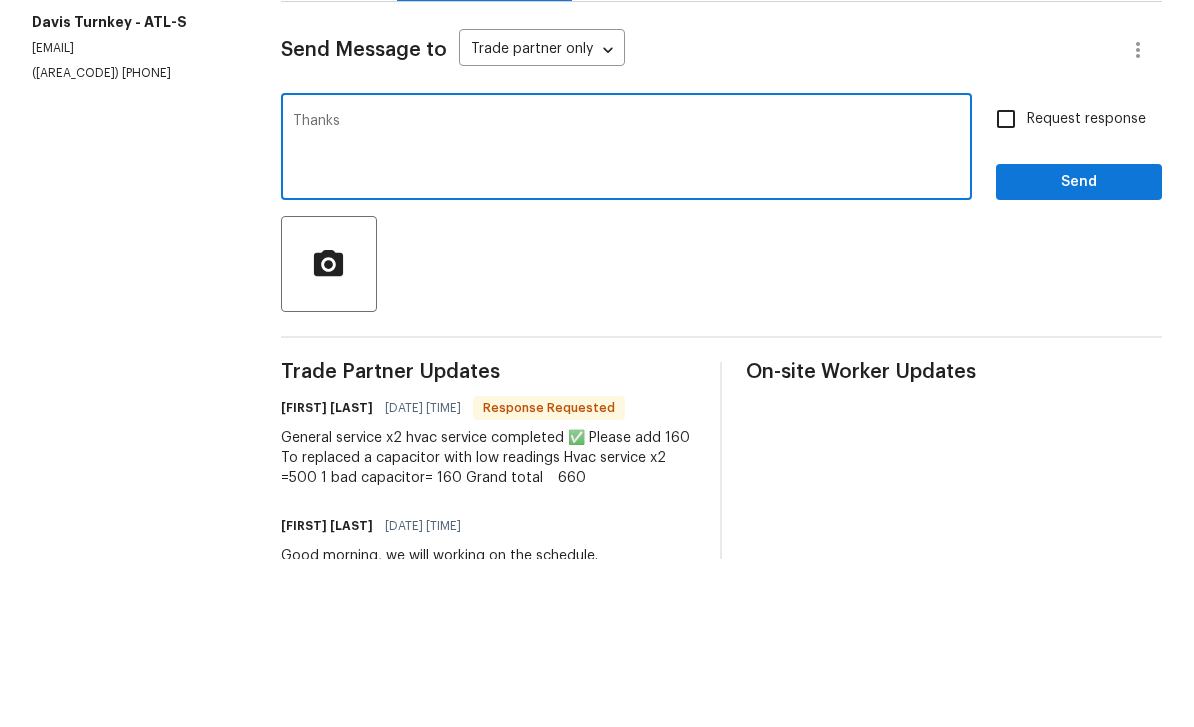 type on "Thanks" 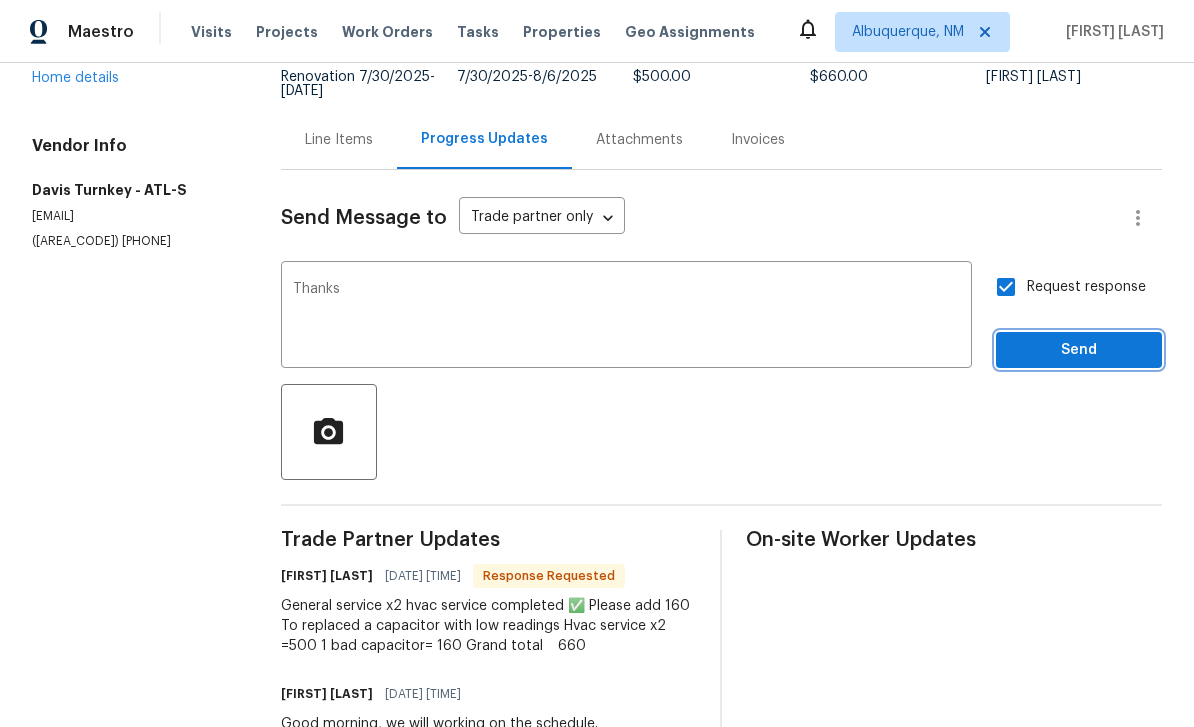 click on "Send" at bounding box center (1079, 350) 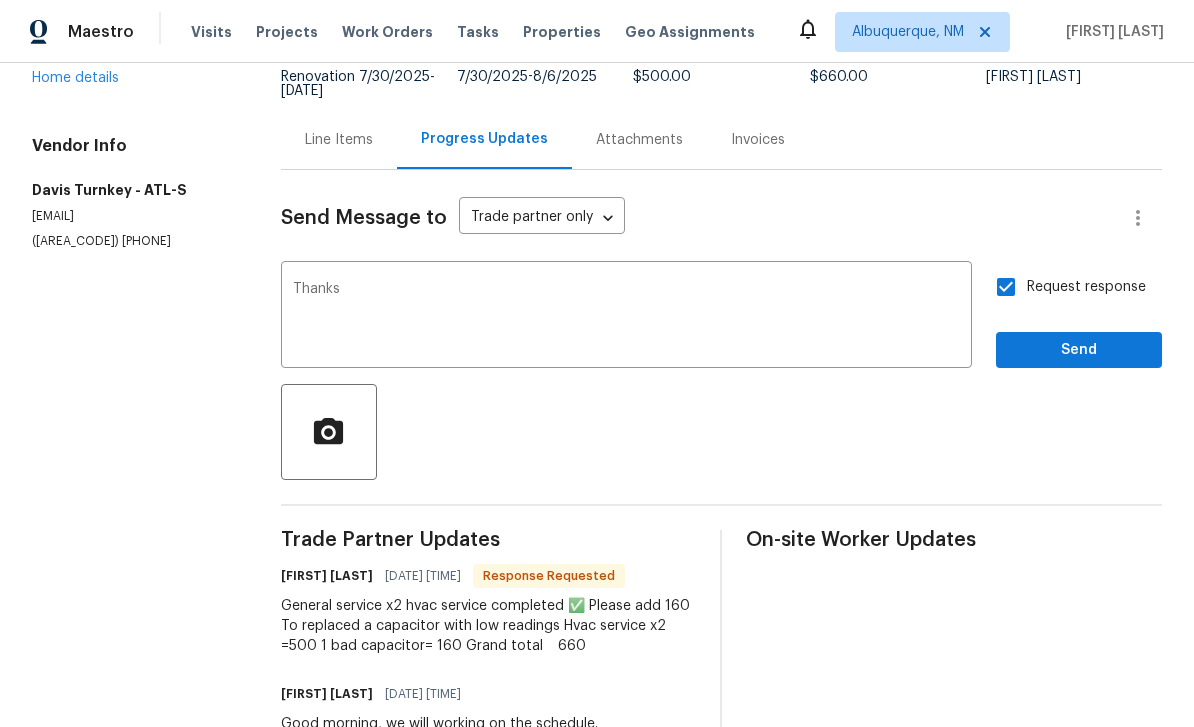 scroll, scrollTop: 35, scrollLeft: 0, axis: vertical 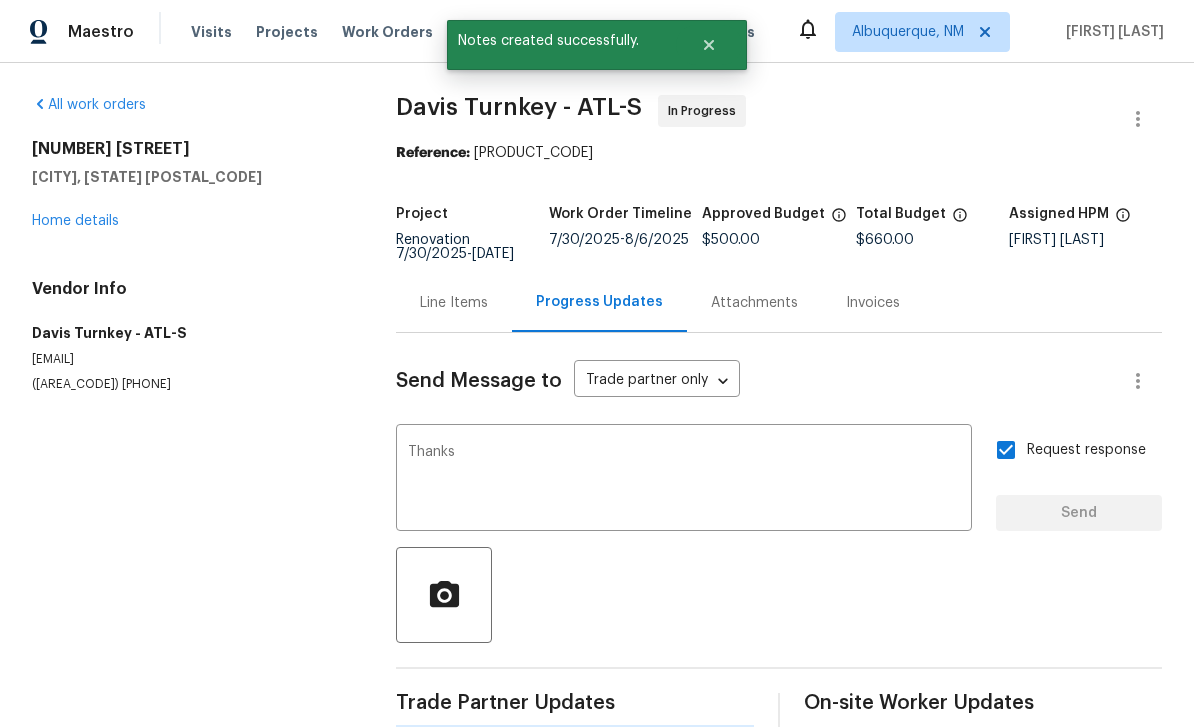 type 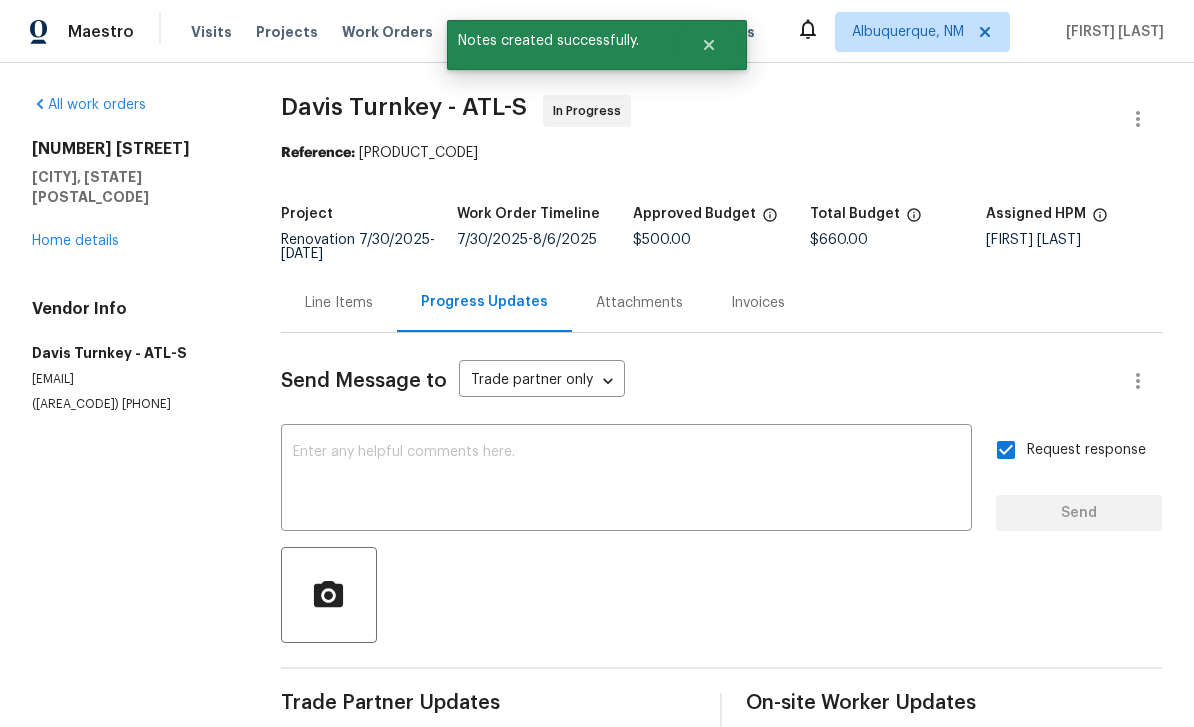 click on "Home details" at bounding box center (75, 241) 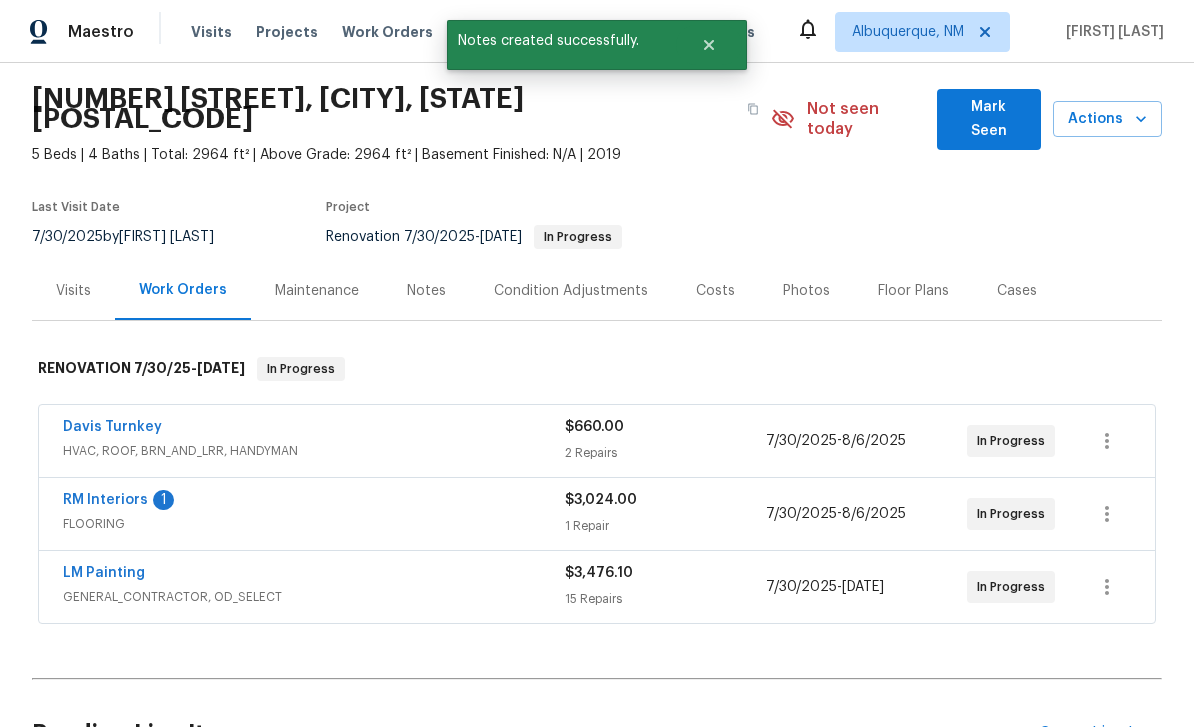 scroll, scrollTop: 69, scrollLeft: 0, axis: vertical 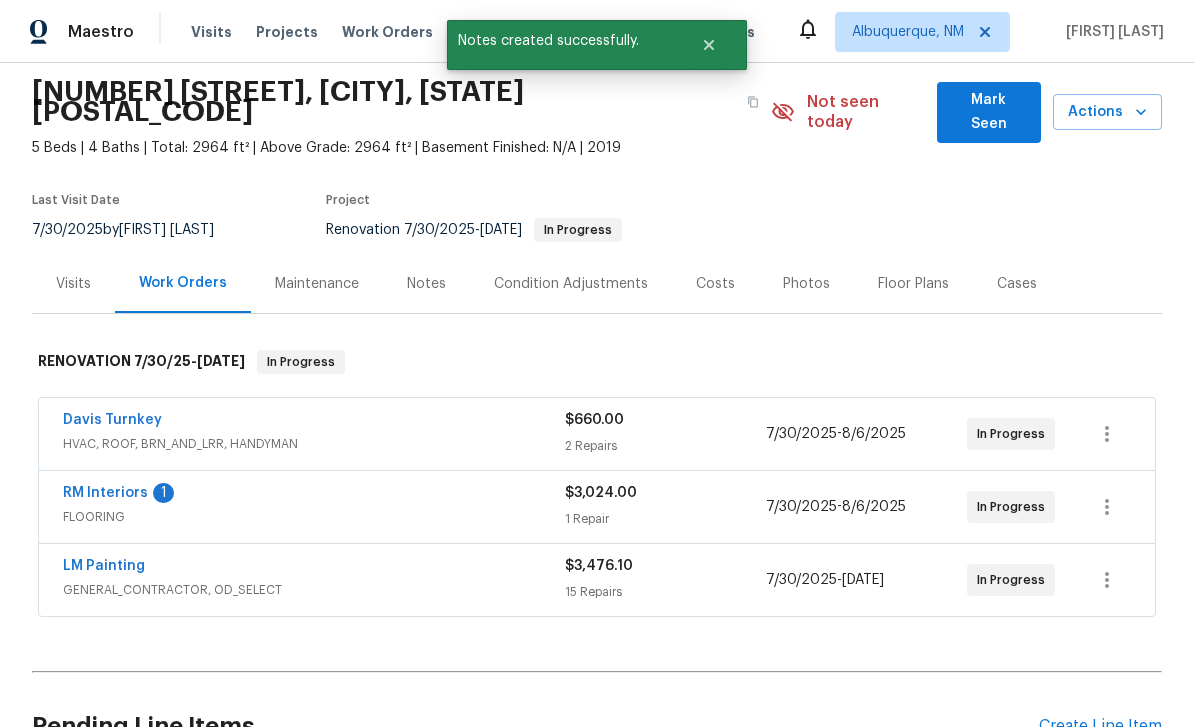 click on "RM Interiors" at bounding box center (105, 493) 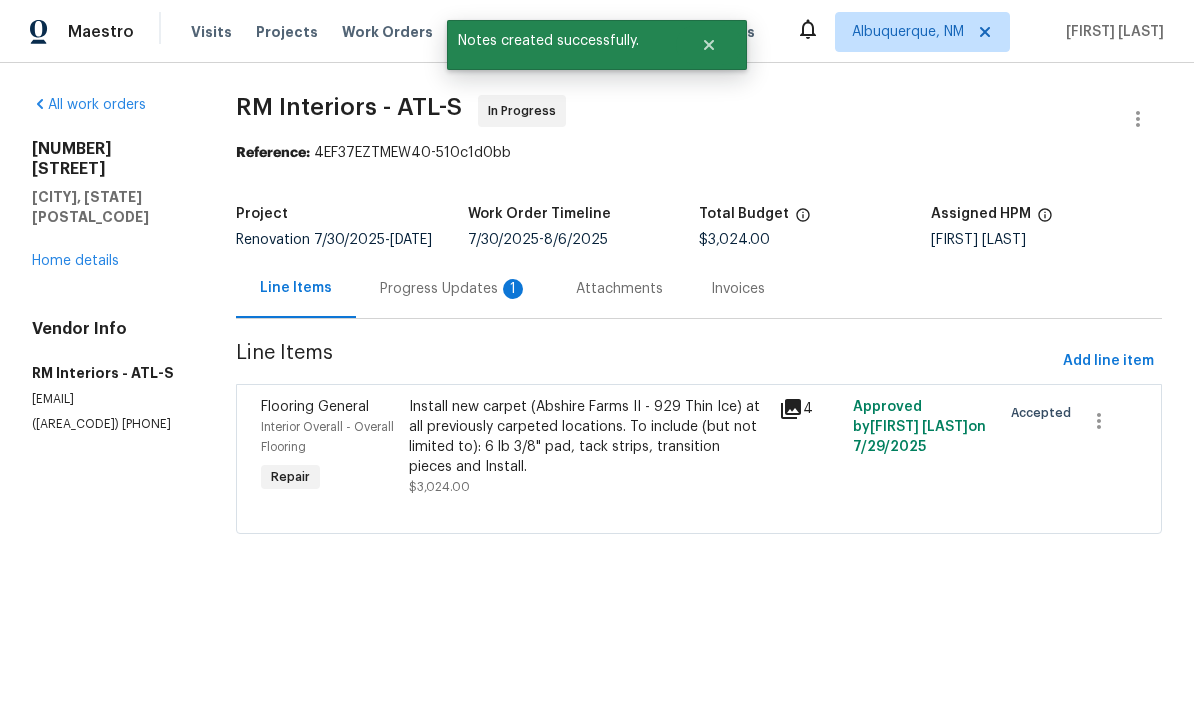 click on "Progress Updates 1" at bounding box center (454, 288) 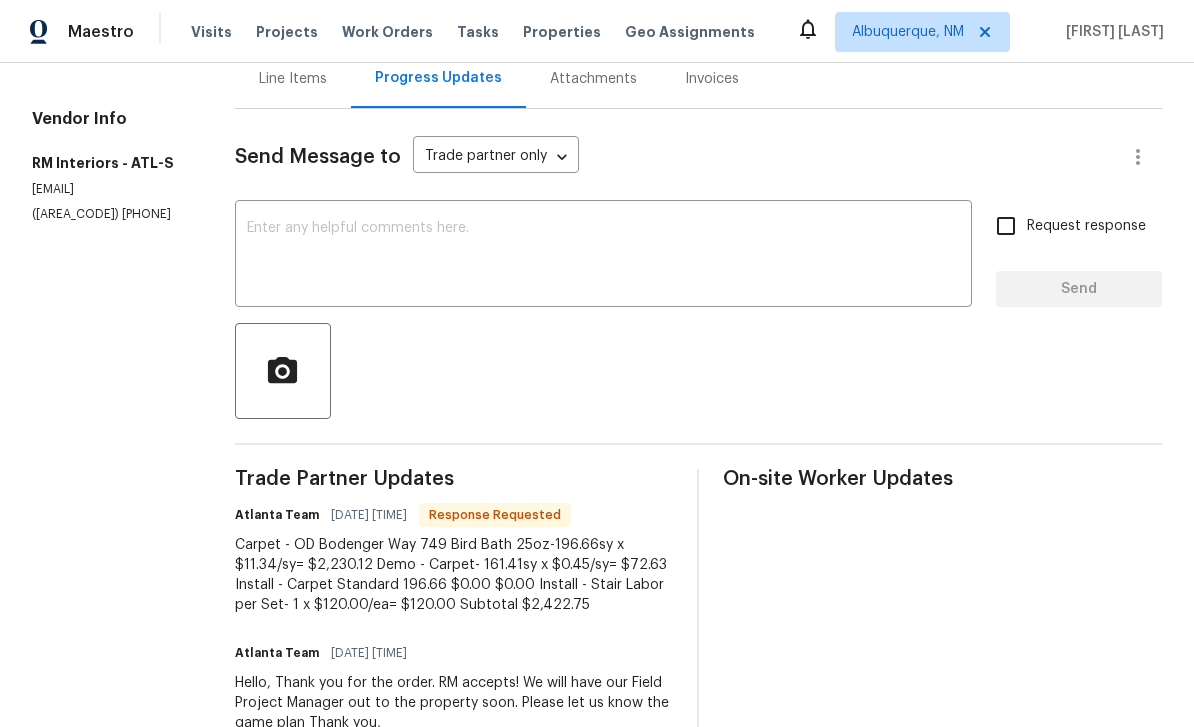 scroll, scrollTop: 209, scrollLeft: 0, axis: vertical 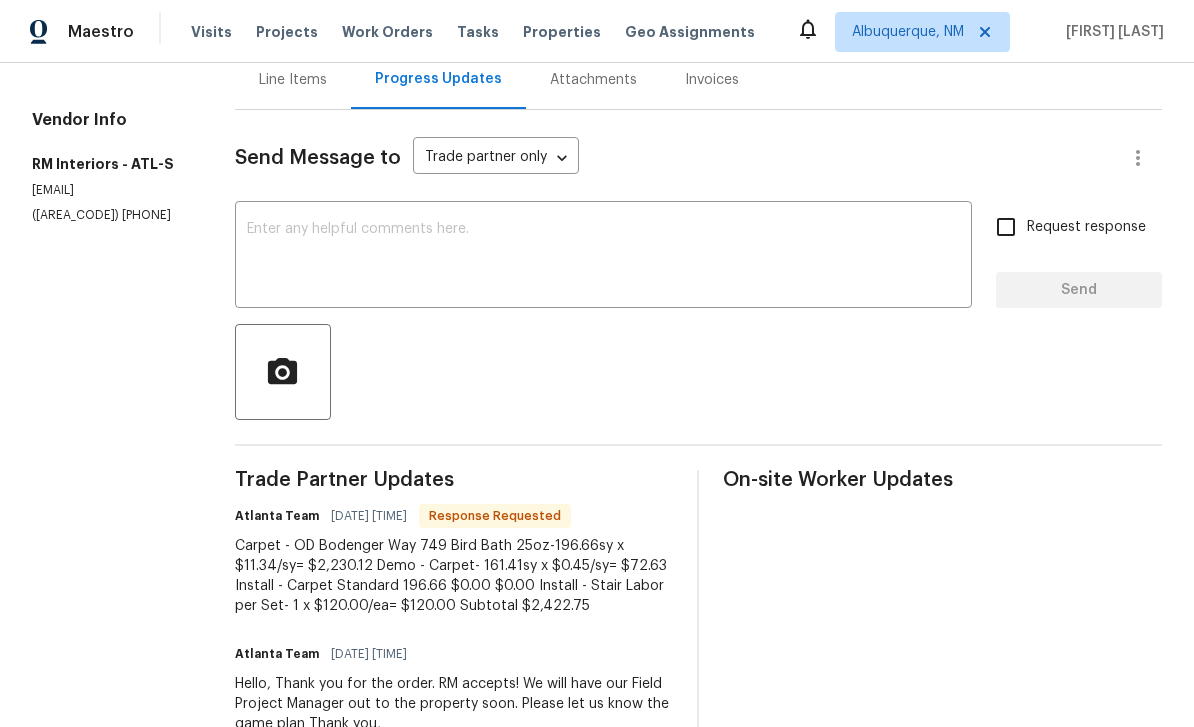 copy on "Carpet - OD Bodenger Way 749 Bird Bath 25oz-196.66sy x  $11.34/sy= $2,230.12
Demo - Carpet- 161.41sy x  $0.45/sy= $72.63
Install - Carpet Standard 196.66 $0.00 $0.00
Install - Stair Labor per Set- 1 x  $120.00/ea= $120.00
Subtotal $2,422.75" 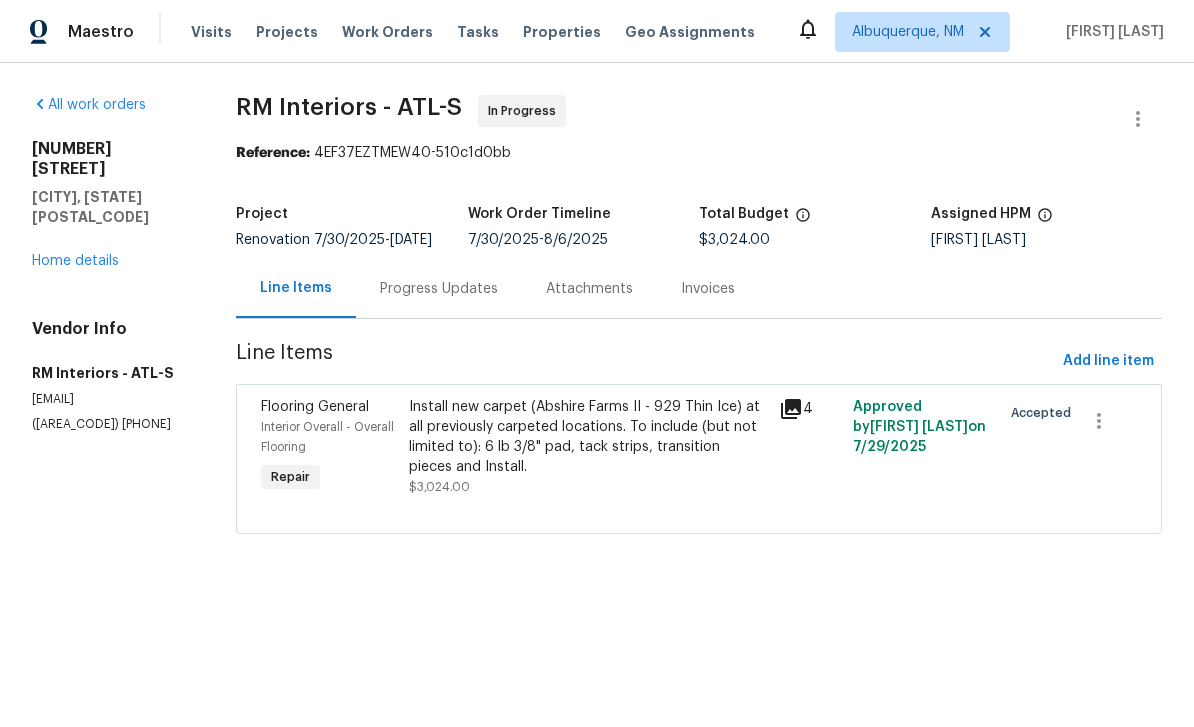 click on "Install new carpet (Abshire Farms II - 929 Thin Ice) at all previously carpeted locations. To include (but not limited to): 6 lb 3/8" pad, tack strips, transition pieces and Install." at bounding box center [588, 437] 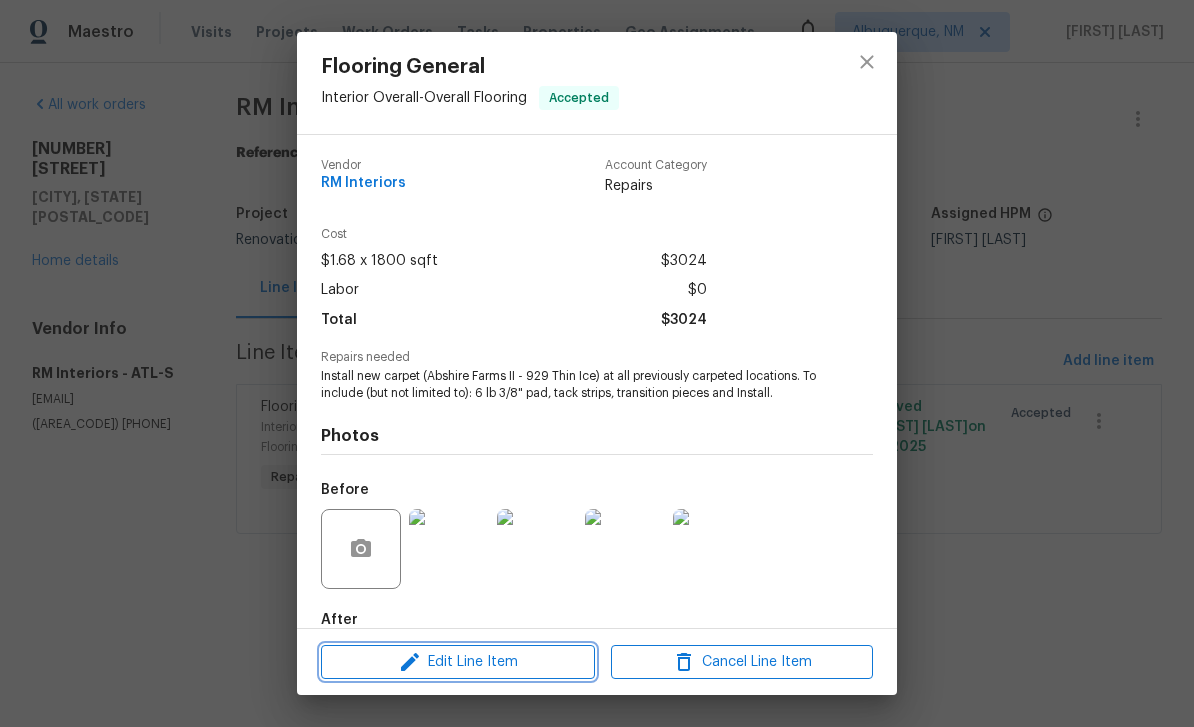 click on "Edit Line Item" at bounding box center [458, 662] 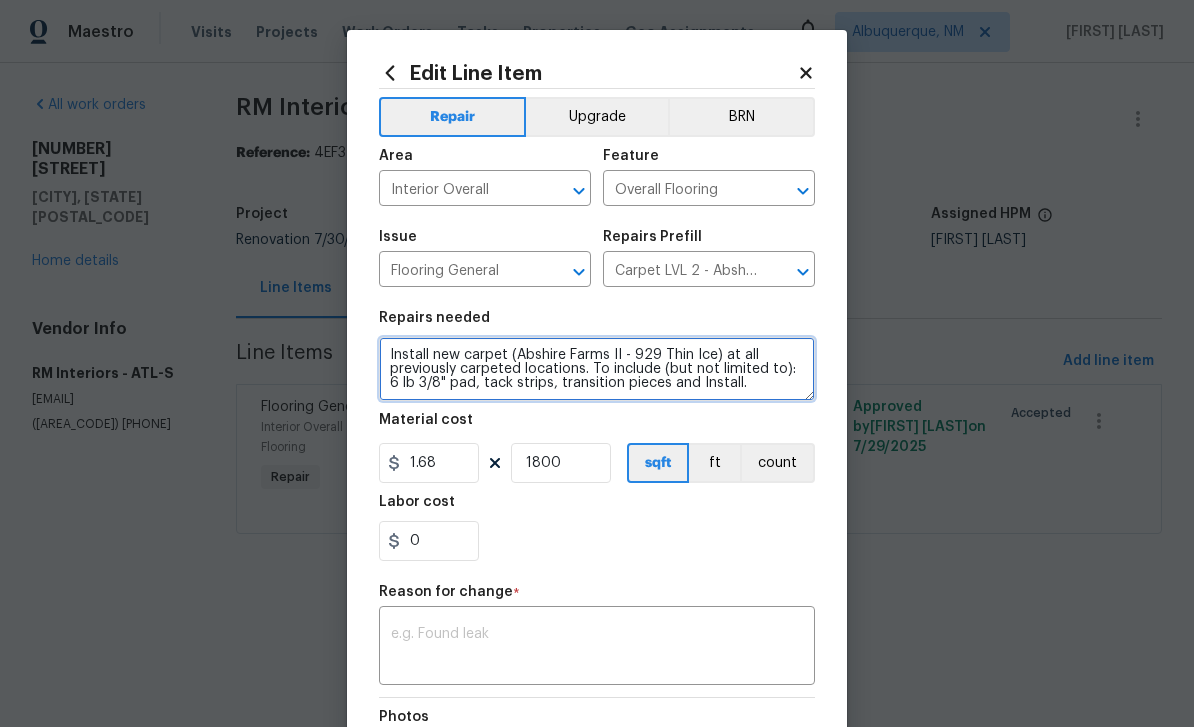click on "Install new carpet (Abshire Farms II - 929 Thin Ice) at all previously carpeted locations. To include (but not limited to): 6 lb 3/8" pad, tack strips, transition pieces and Install." at bounding box center [597, 369] 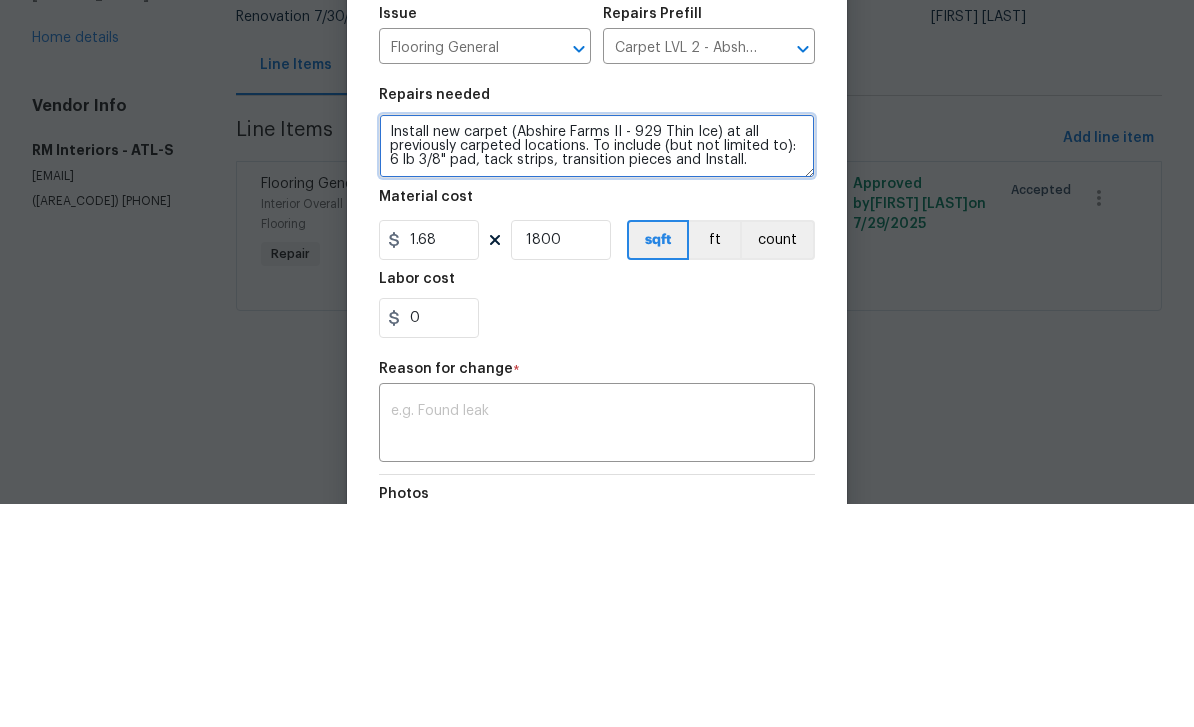 click on "Install new carpet (Abshire Farms II - 929 Thin Ice) at all previously carpeted locations. To include (but not limited to): 6 lb 3/8" pad, tack strips, transition pieces and Install." at bounding box center (597, 369) 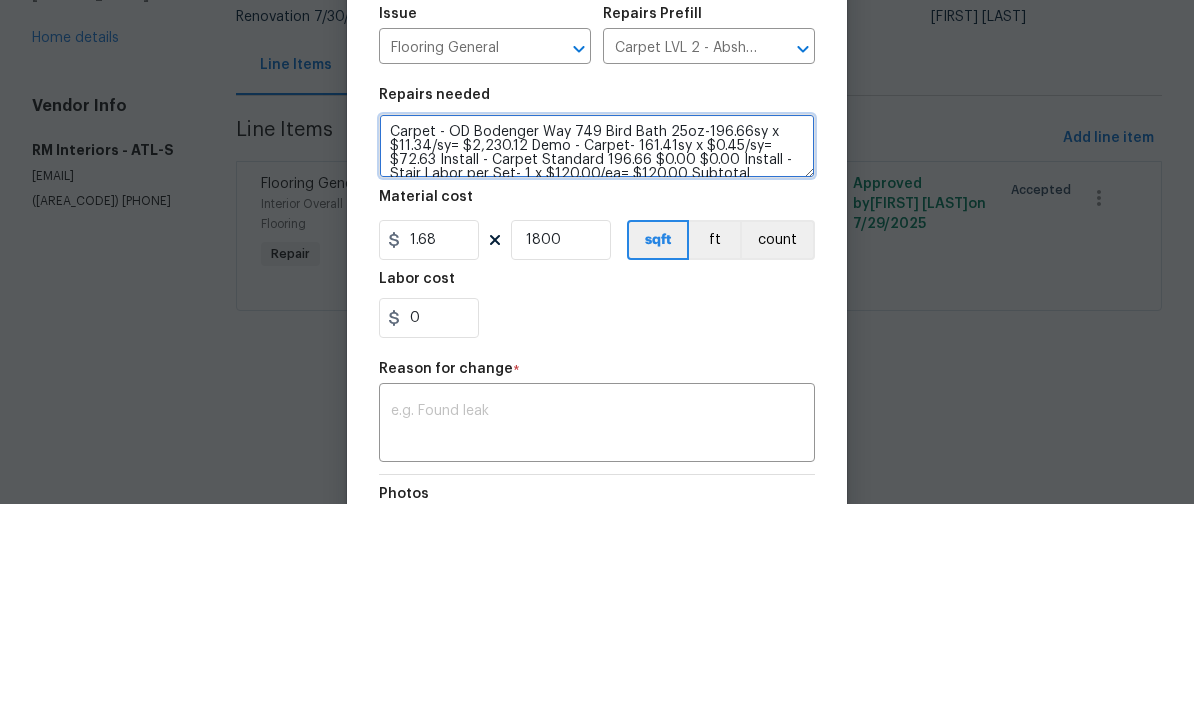 scroll, scrollTop: 4, scrollLeft: 0, axis: vertical 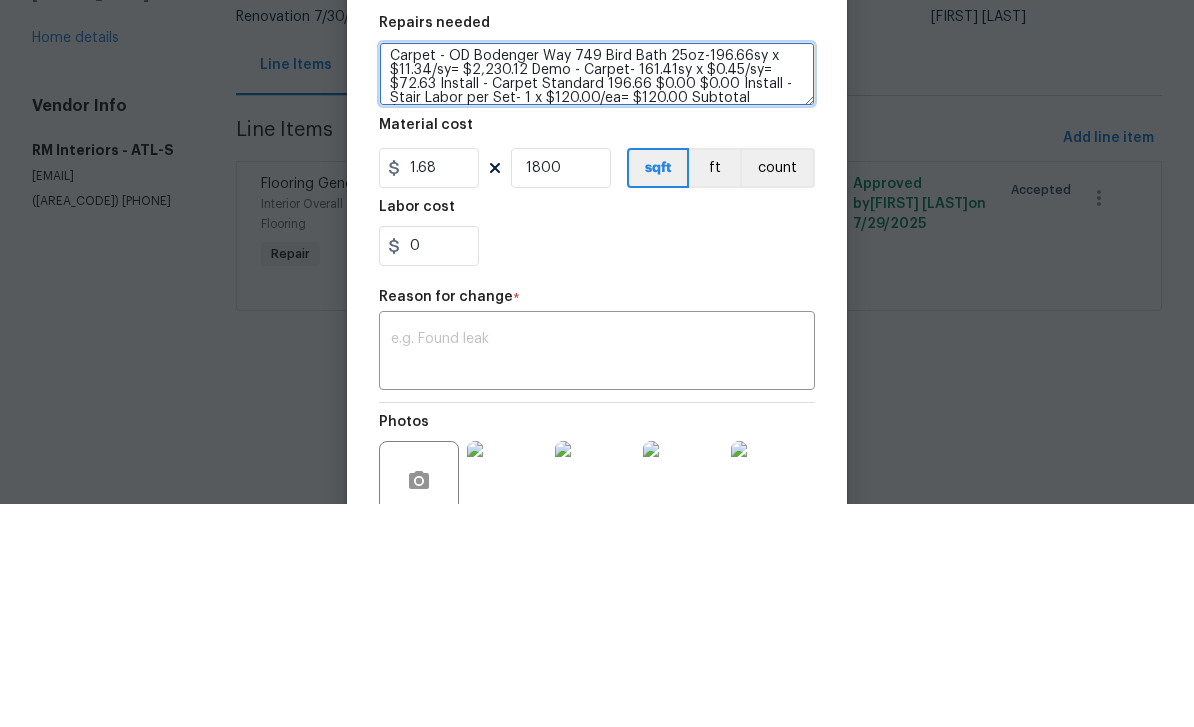 type on "Carpet - OD Bodenger Way 749 Bird Bath 25oz-196.66sy x $11.34/sy= $2,230.12 Demo - Carpet- 161.41sy x $0.45/sy= $72.63 Install - Carpet Standard 196.66 $0.00 $0.00 Install - Stair Labor per Set- 1 x $120.00/ea= $120.00 Subtotal $2,422.75
Install new carpet (Abshire Farms II - 929 Thin Ice) at all previously carpeted locations. To include (but not limited to): 6 lb 3/8" pad, tack strips, transition pieces and Install." 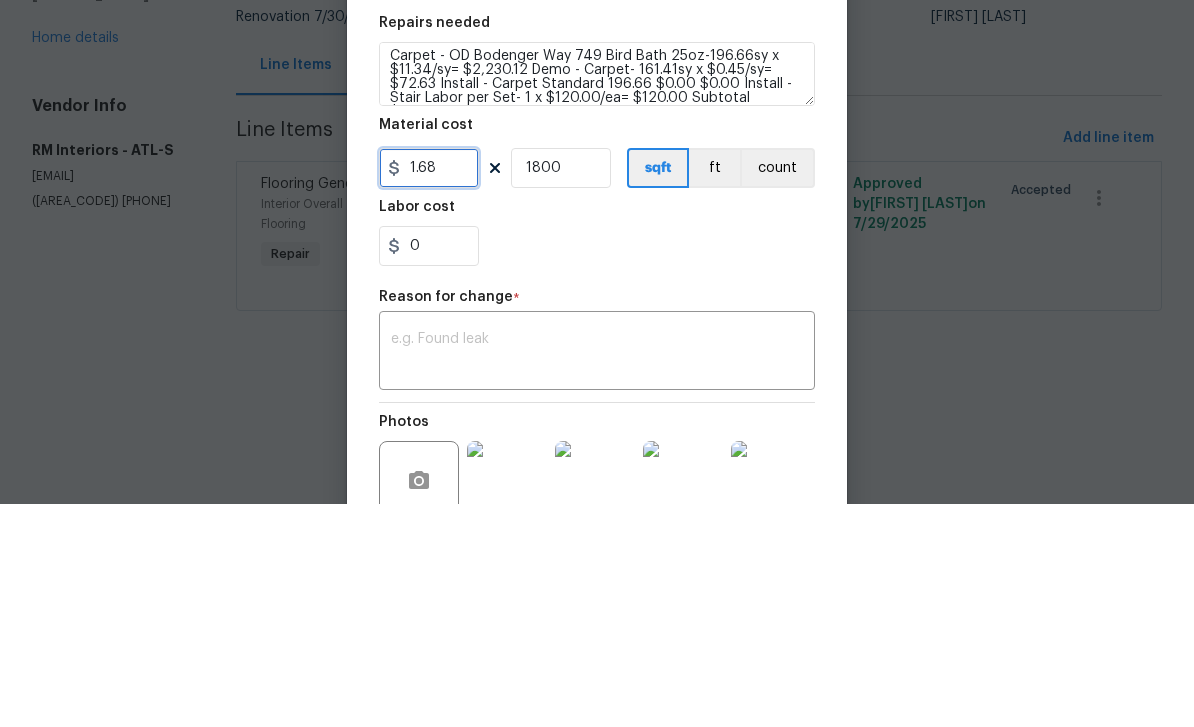 click on "1.68" at bounding box center (429, 391) 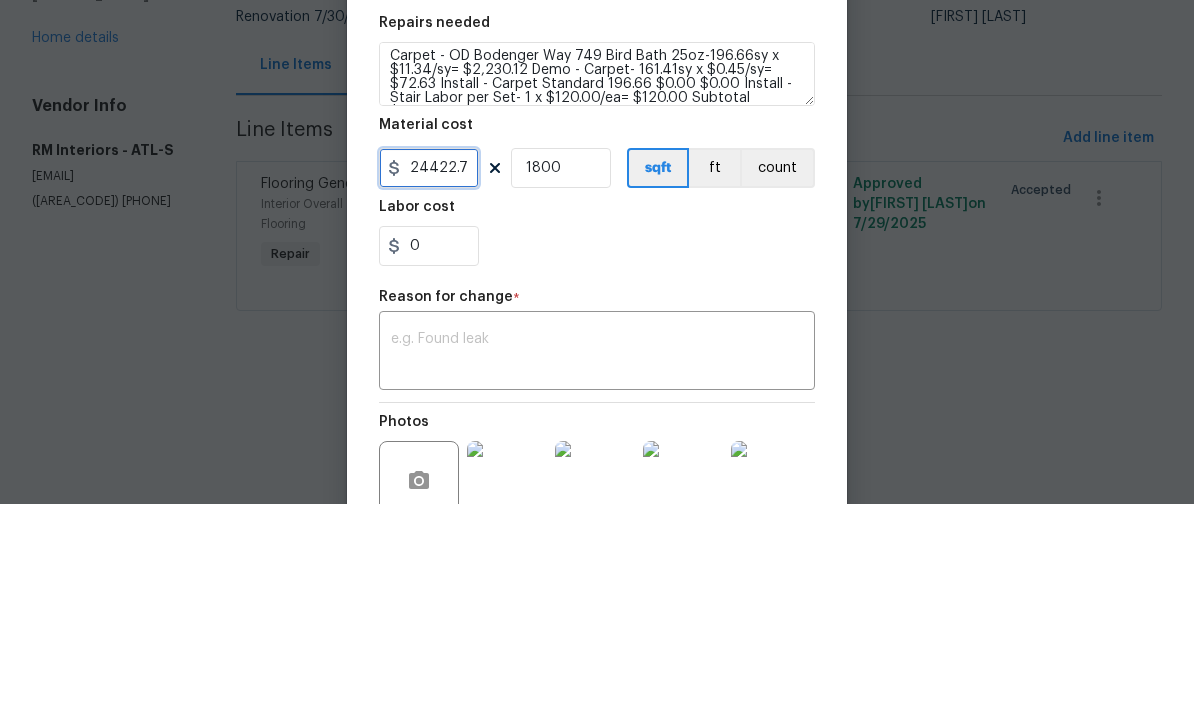 type on "24422.75" 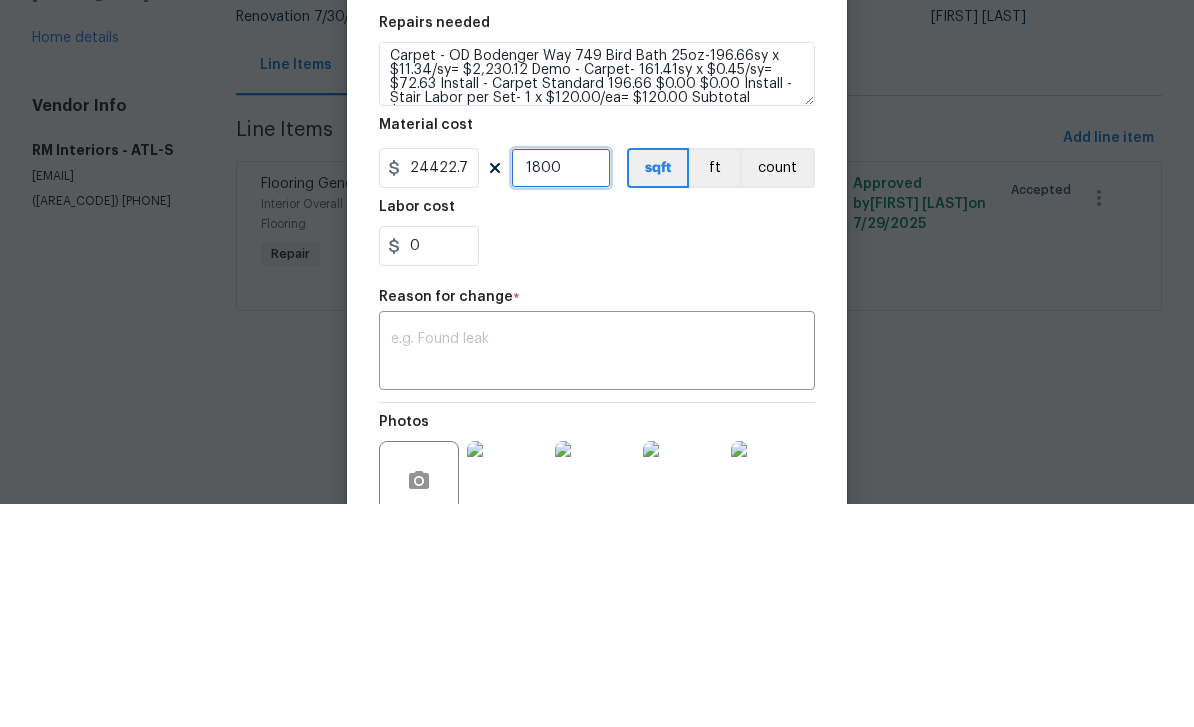 click on "1800" at bounding box center [561, 391] 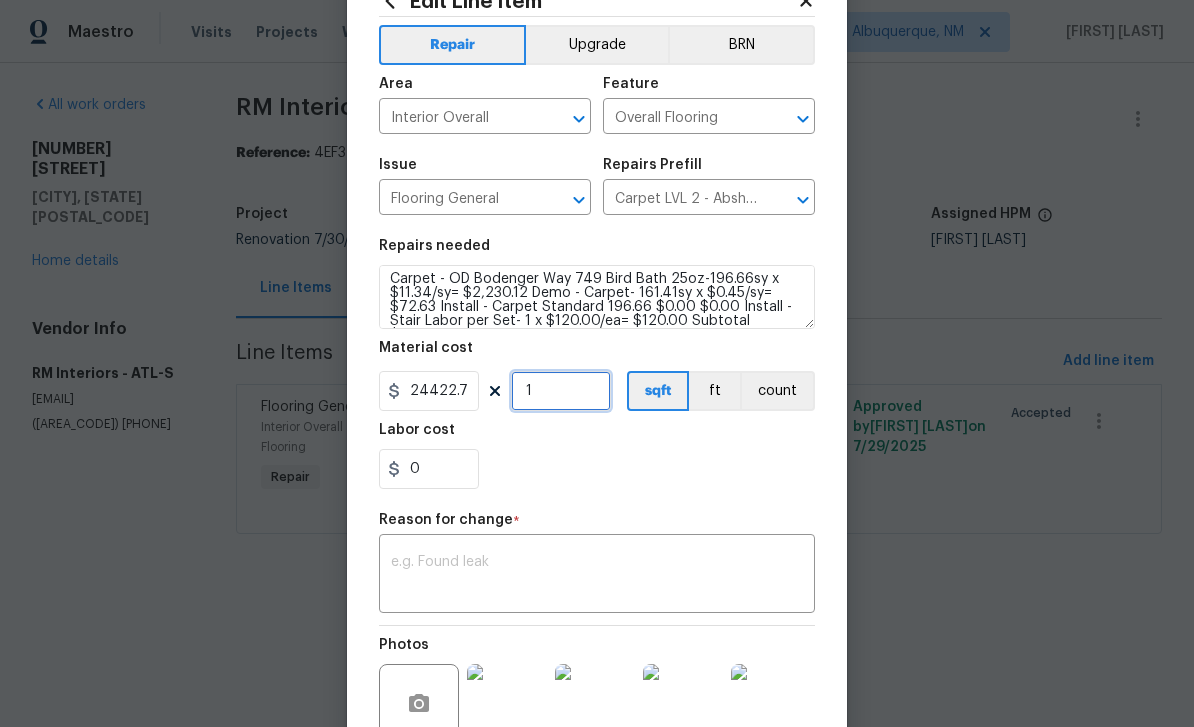 type on "1" 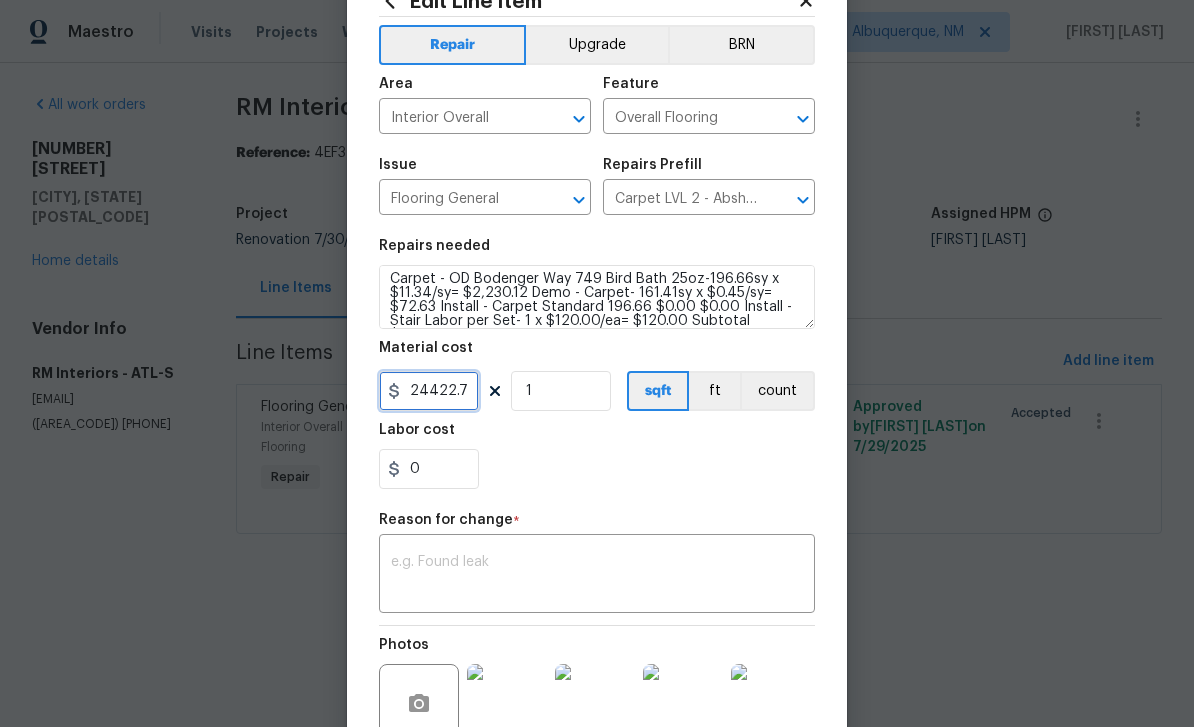 click on "24422.75" at bounding box center (429, 391) 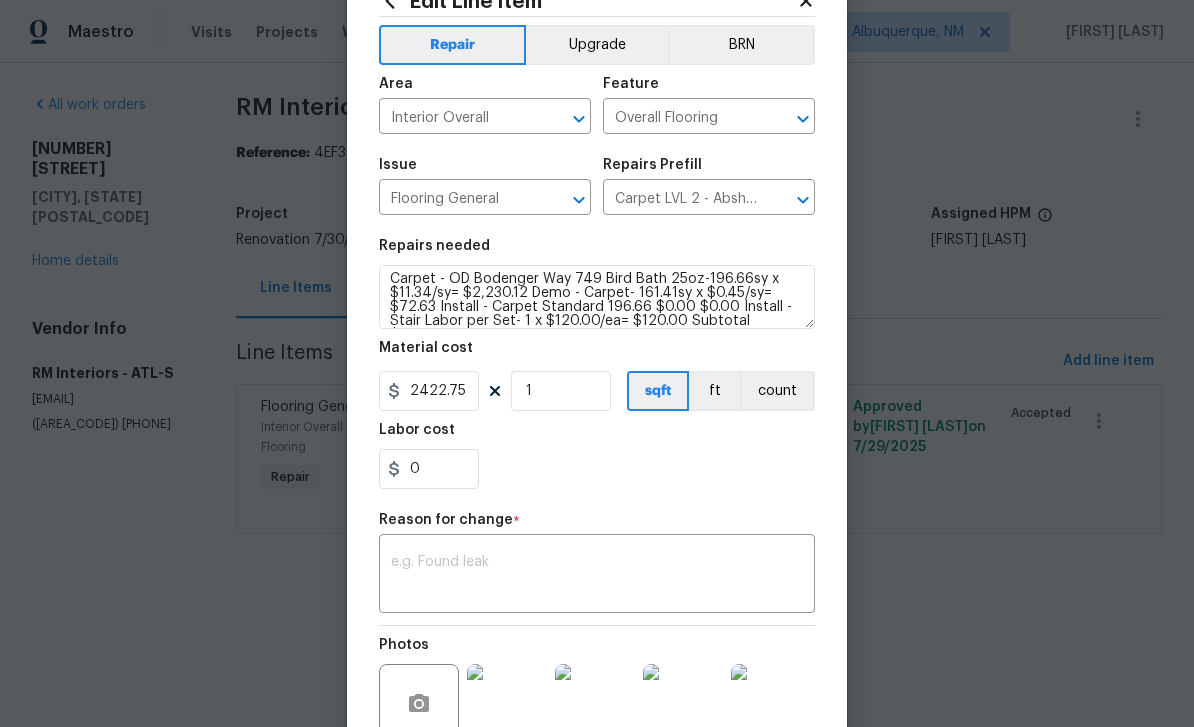 scroll, scrollTop: 101, scrollLeft: 0, axis: vertical 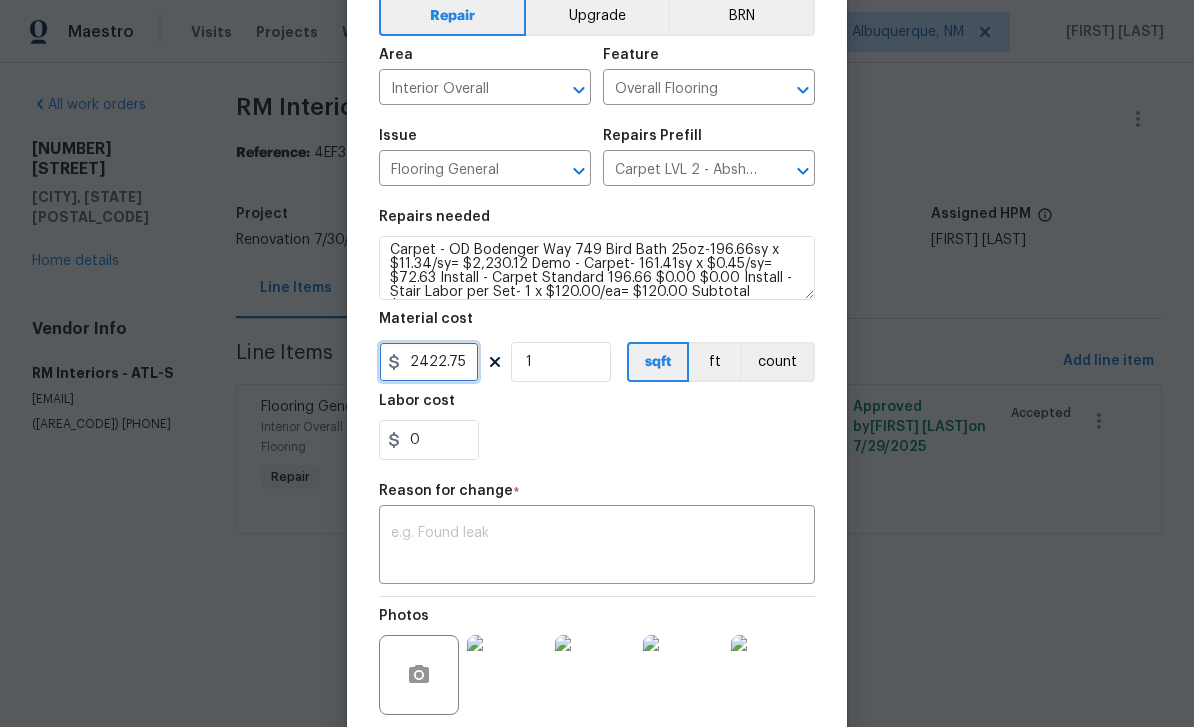 type on "2422.75" 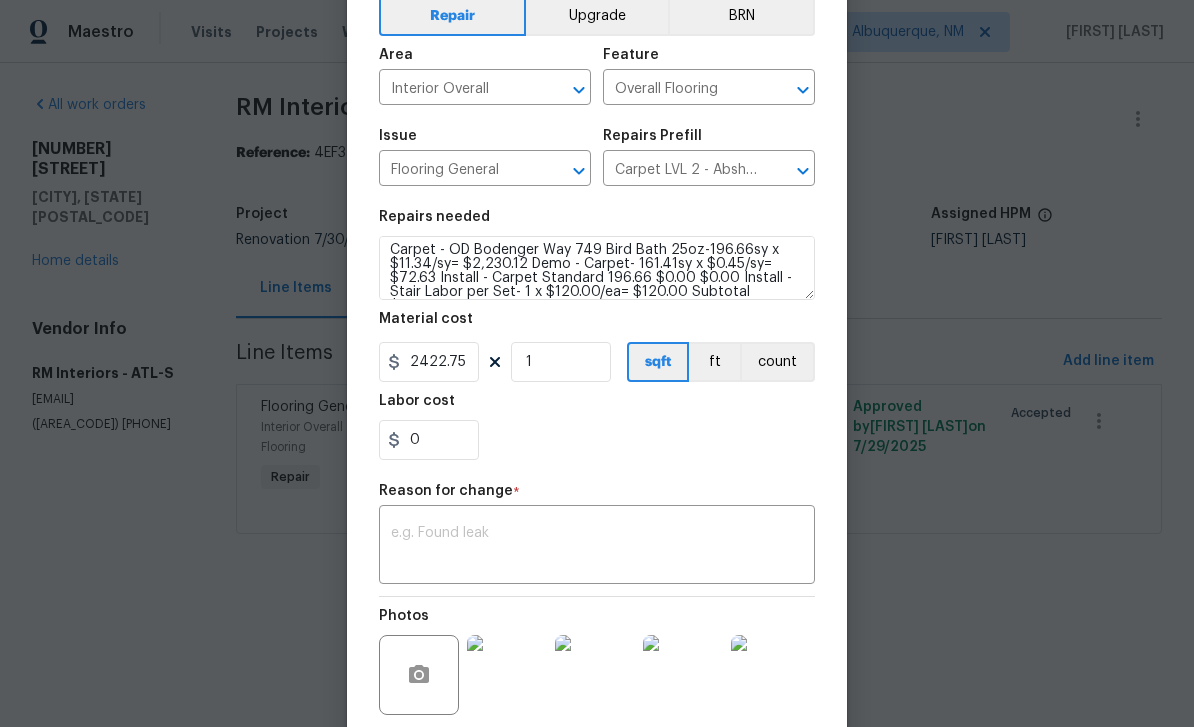 click at bounding box center [597, 547] 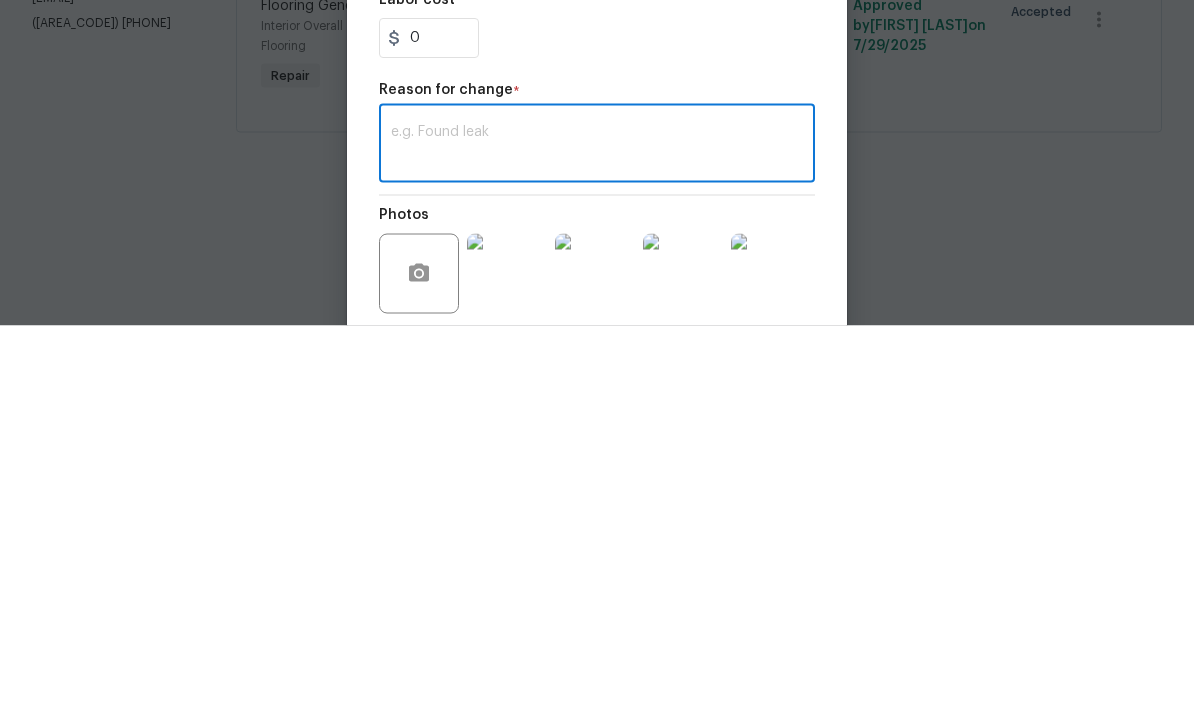 click at bounding box center [597, 547] 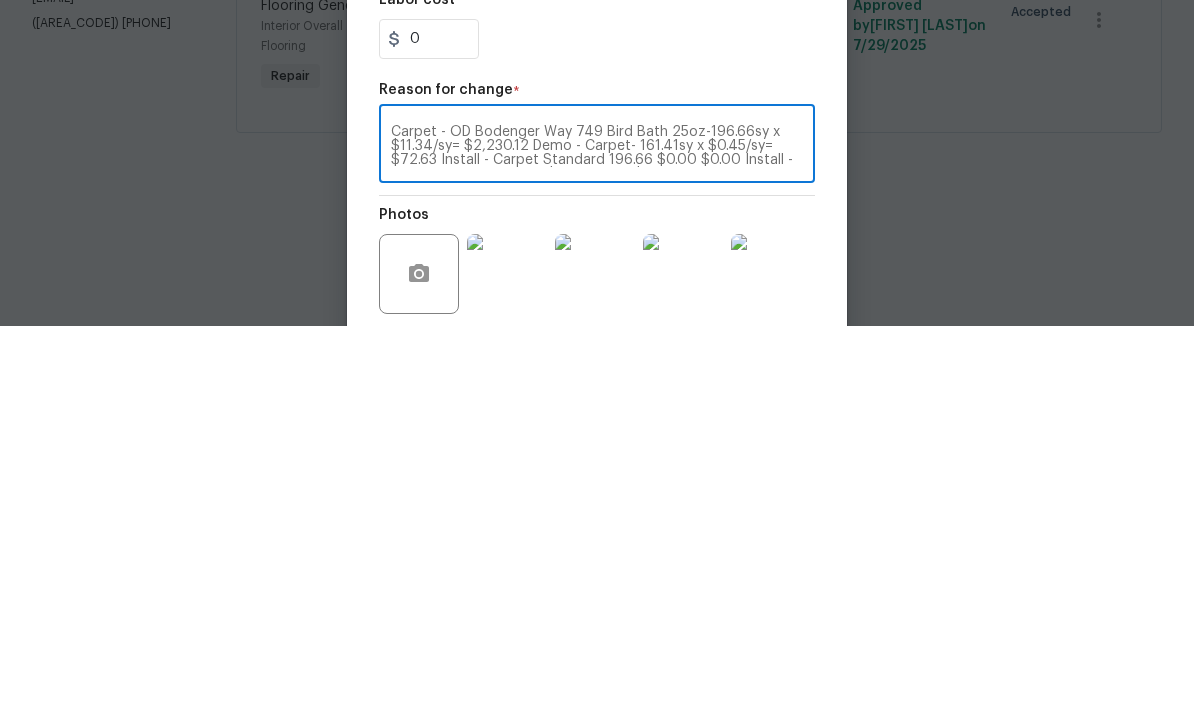 scroll, scrollTop: 28, scrollLeft: 0, axis: vertical 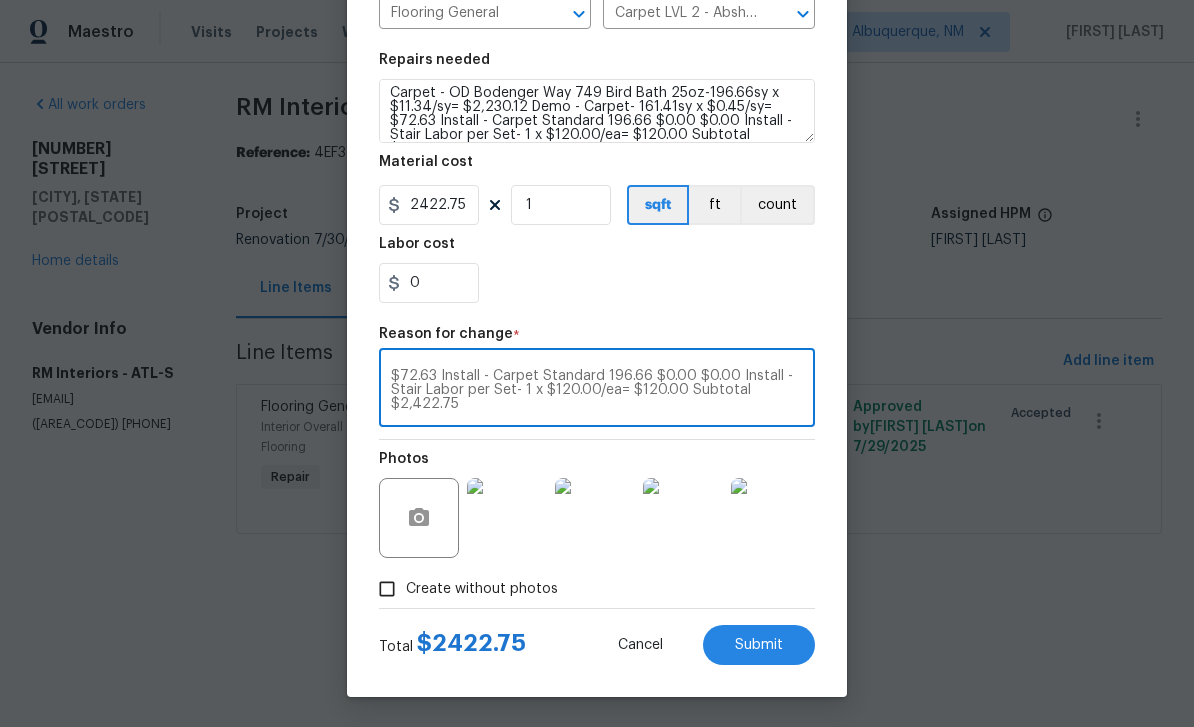 type on "Carpet - OD [STREET_NAME] [NUMBER] [STREET_NAME] [NUMBER]oz-[NUMBER]sy x [PRICE]/sy= [PRICE] Demo - Carpet- [NUMBER]sy x [PRICE]/sy= [PRICE] Install - Carpet Standard [NUMBER] [PRICE] [PRICE] Install - Stair Labor per Set- [NUMBER] x [PRICE]/ea= [PRICE] Subtotal [PRICE]" 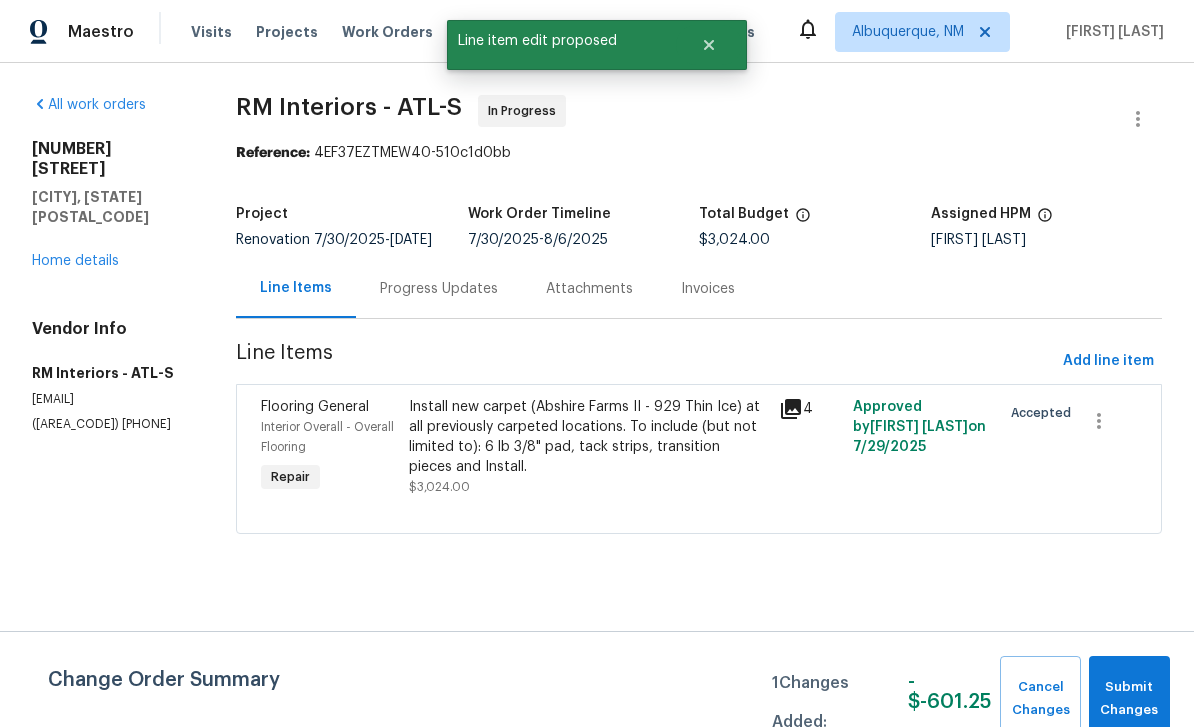 scroll, scrollTop: 0, scrollLeft: 0, axis: both 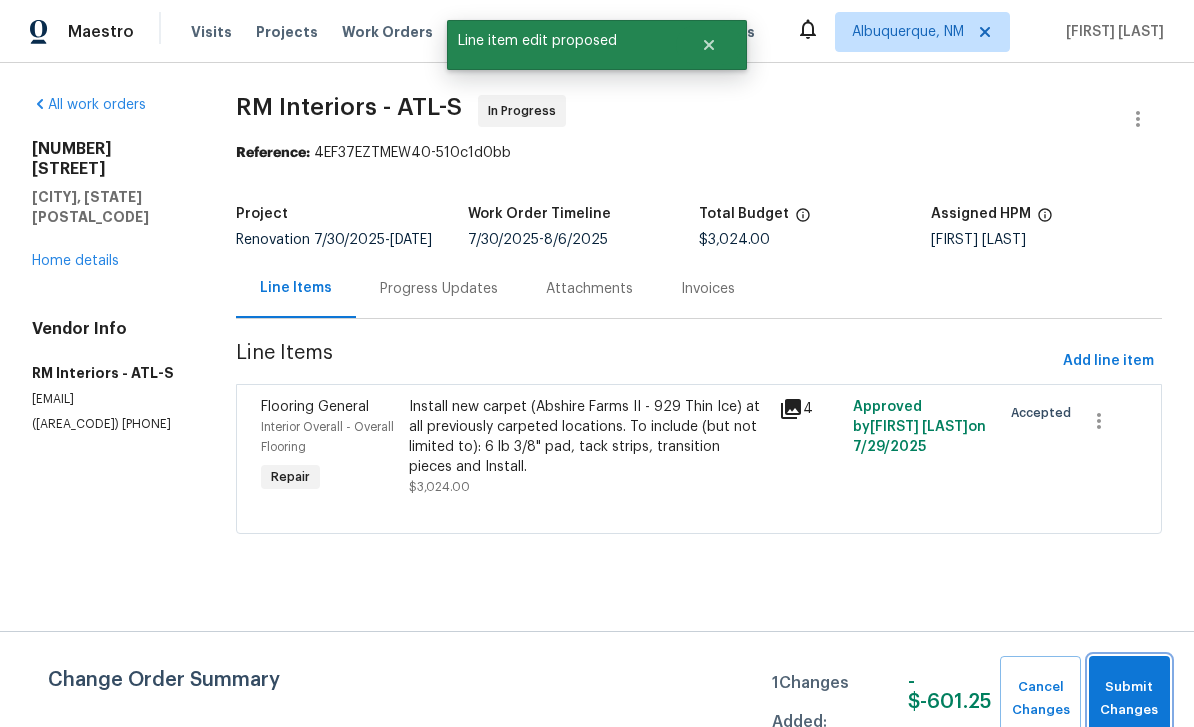 click on "Submit Changes" at bounding box center (1129, 699) 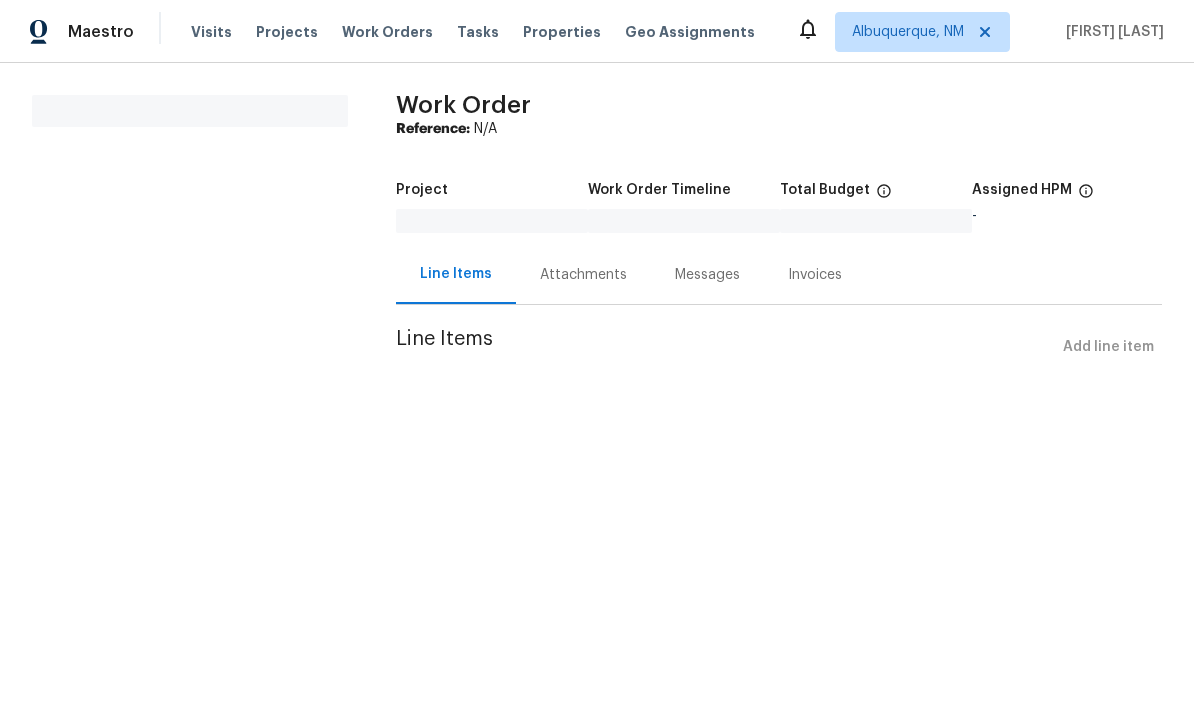 scroll, scrollTop: 0, scrollLeft: 0, axis: both 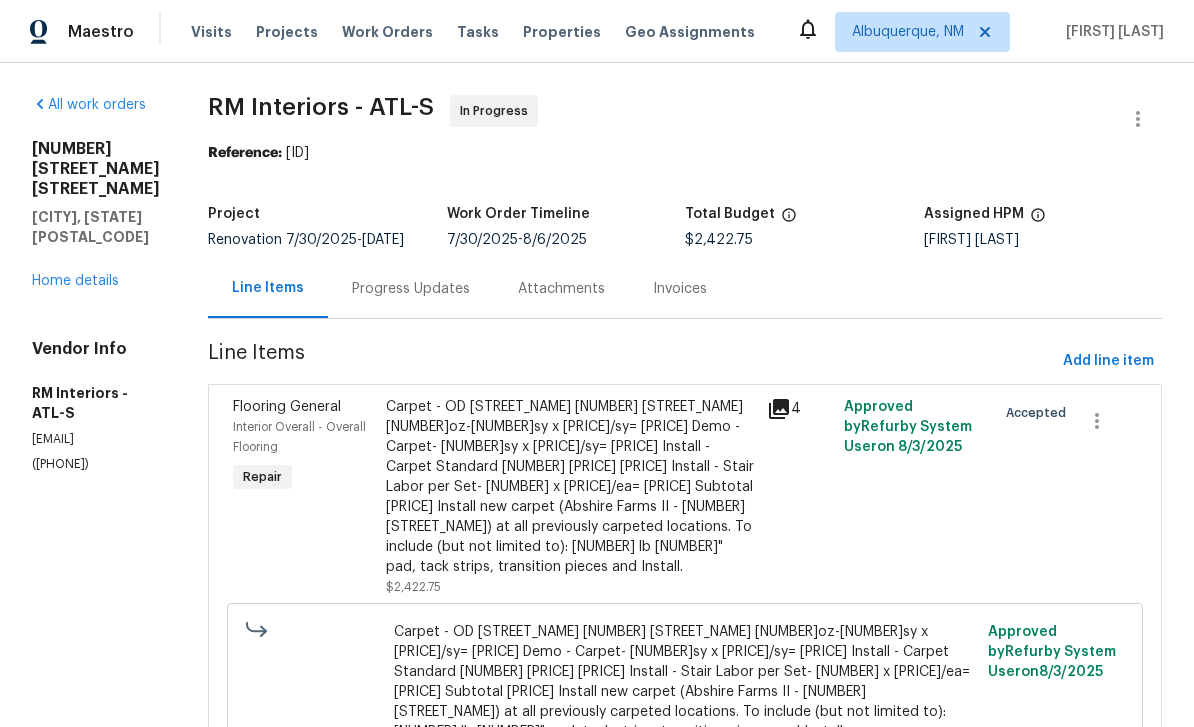 click on "Home details" at bounding box center (75, 281) 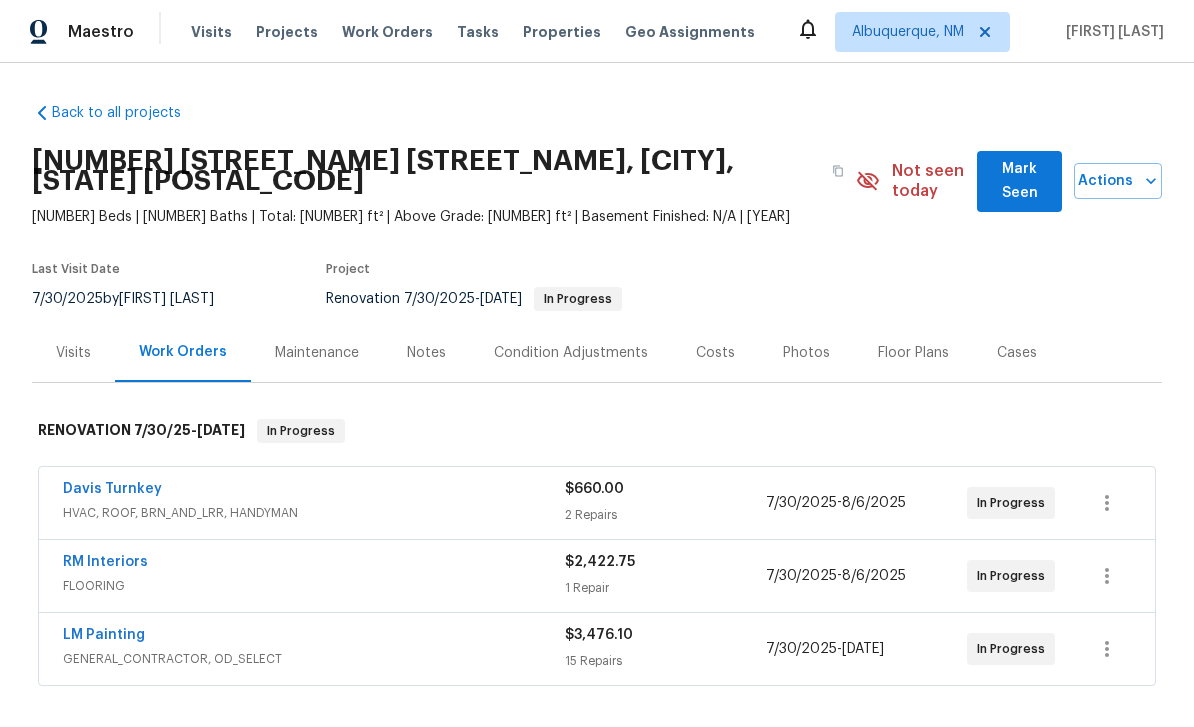 click on "RM Interiors" at bounding box center [105, 562] 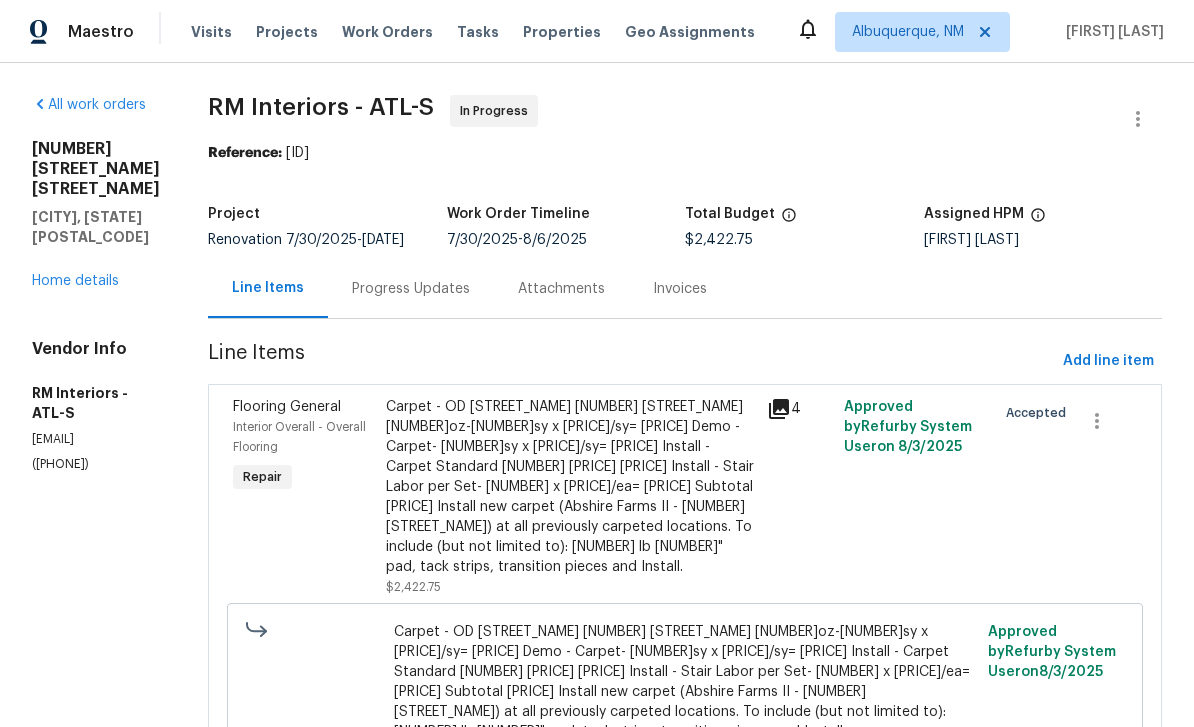 click on "Progress Updates" at bounding box center (411, 289) 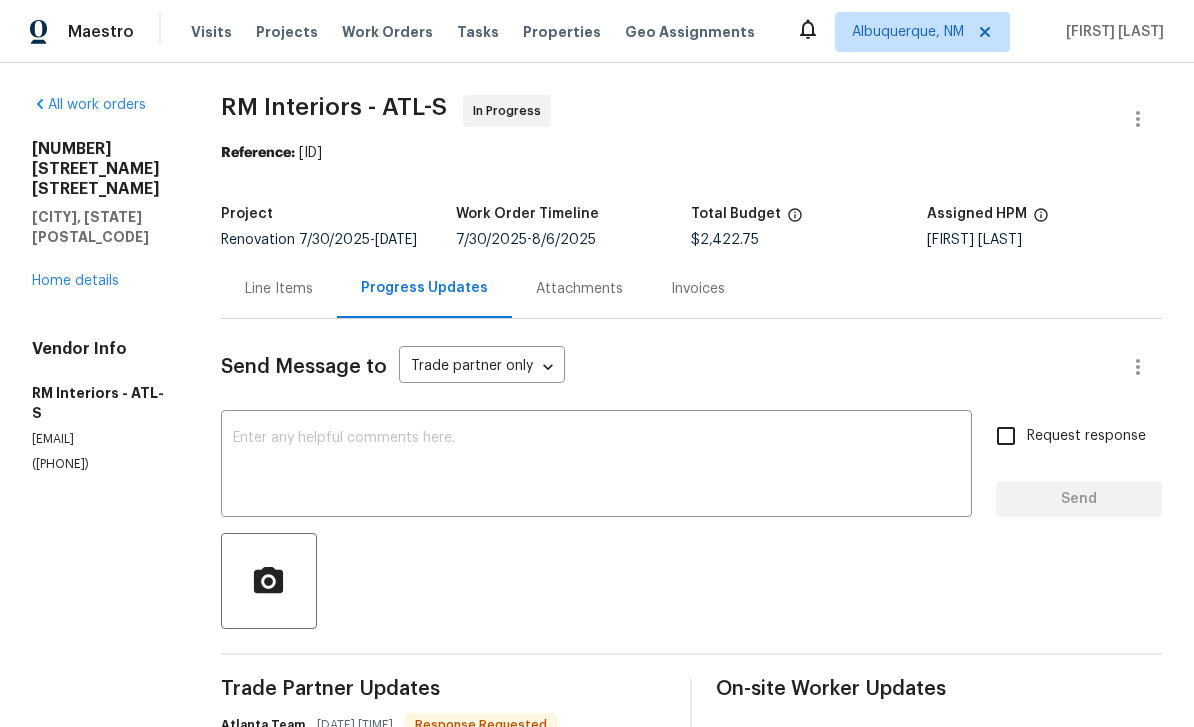 click at bounding box center [596, 466] 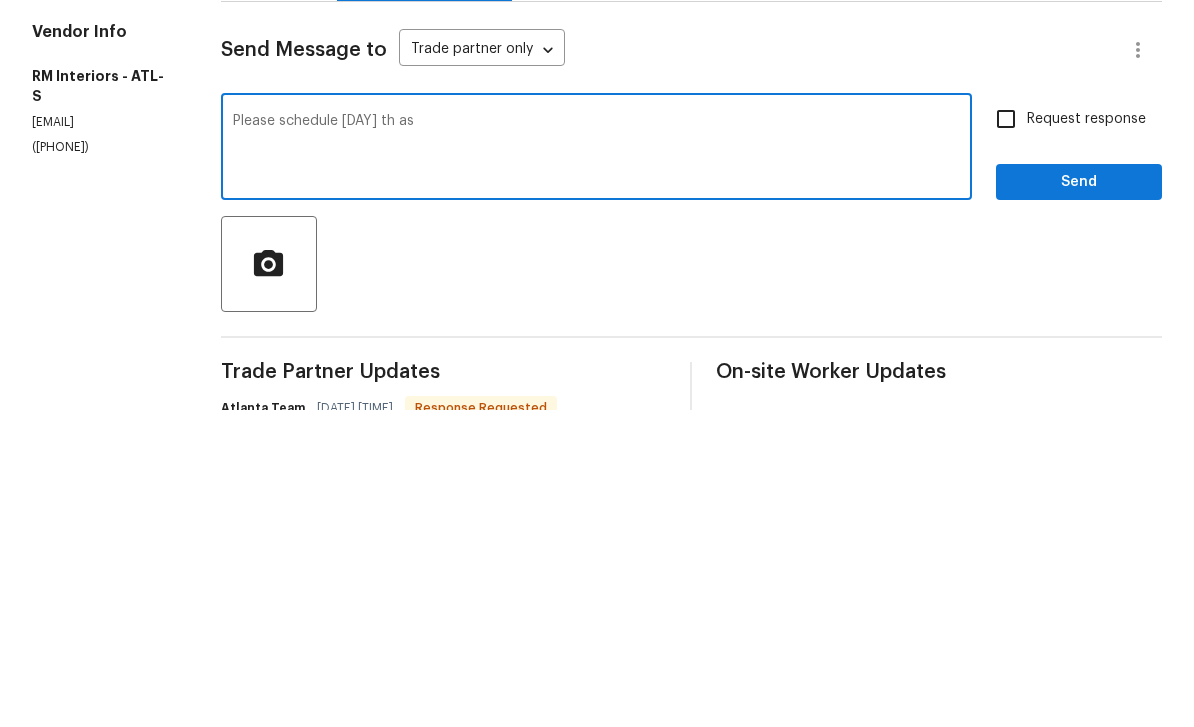 click on "Please schedule [DAY] th as" at bounding box center [596, 466] 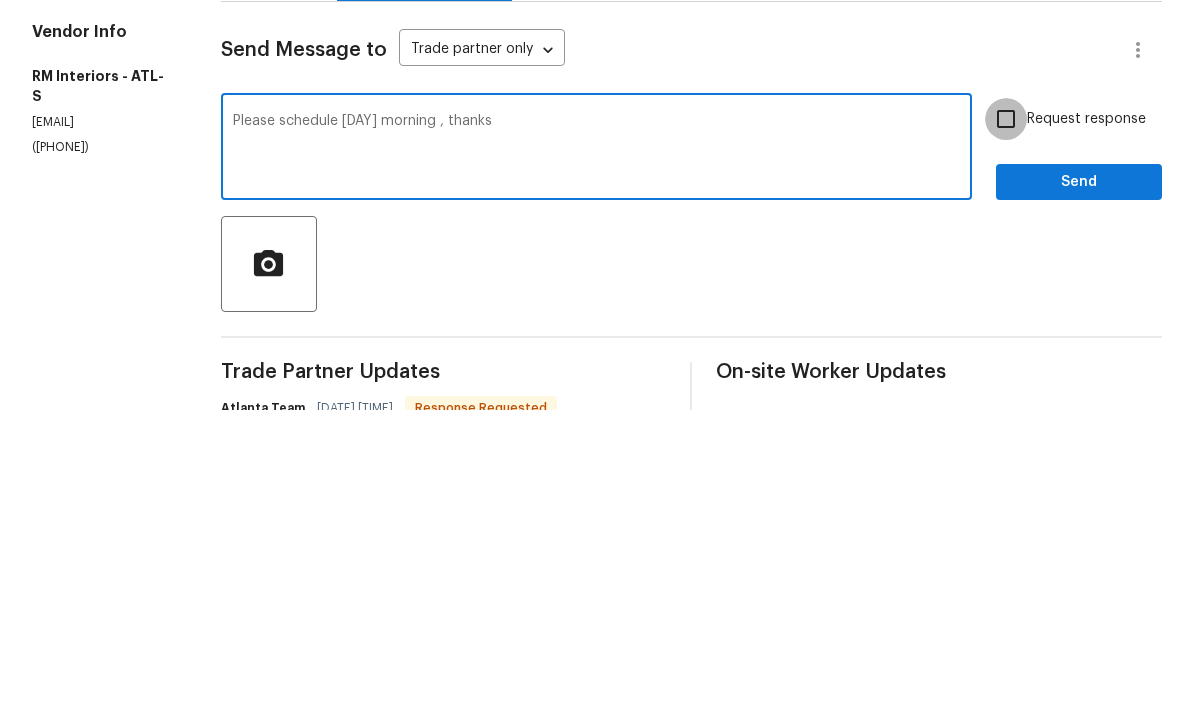 type on "Please schedule [DAY] morning , thanks" 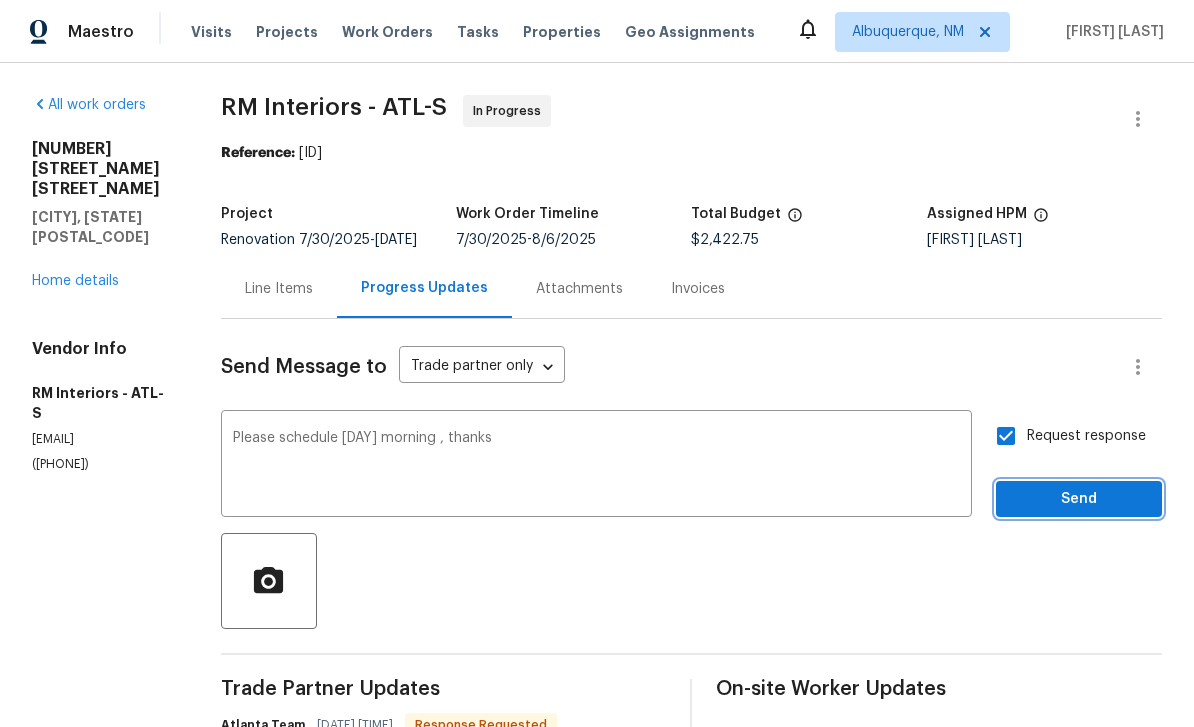 click on "Send" at bounding box center [1079, 499] 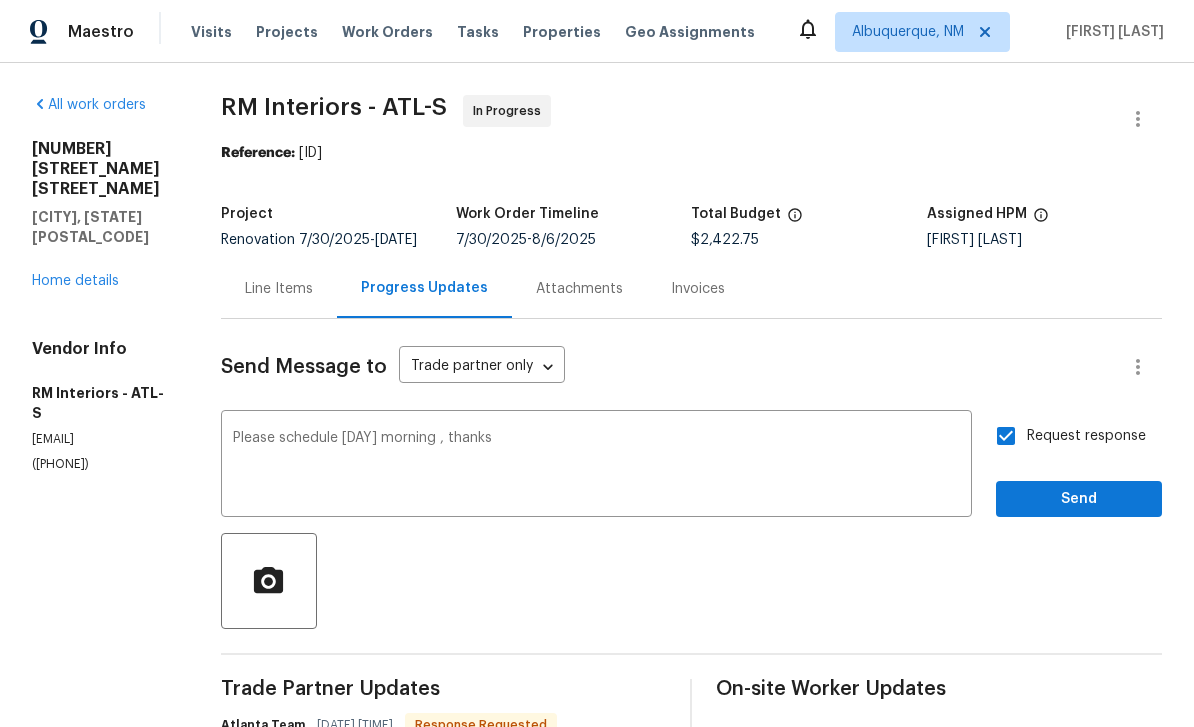 scroll, scrollTop: 35, scrollLeft: 0, axis: vertical 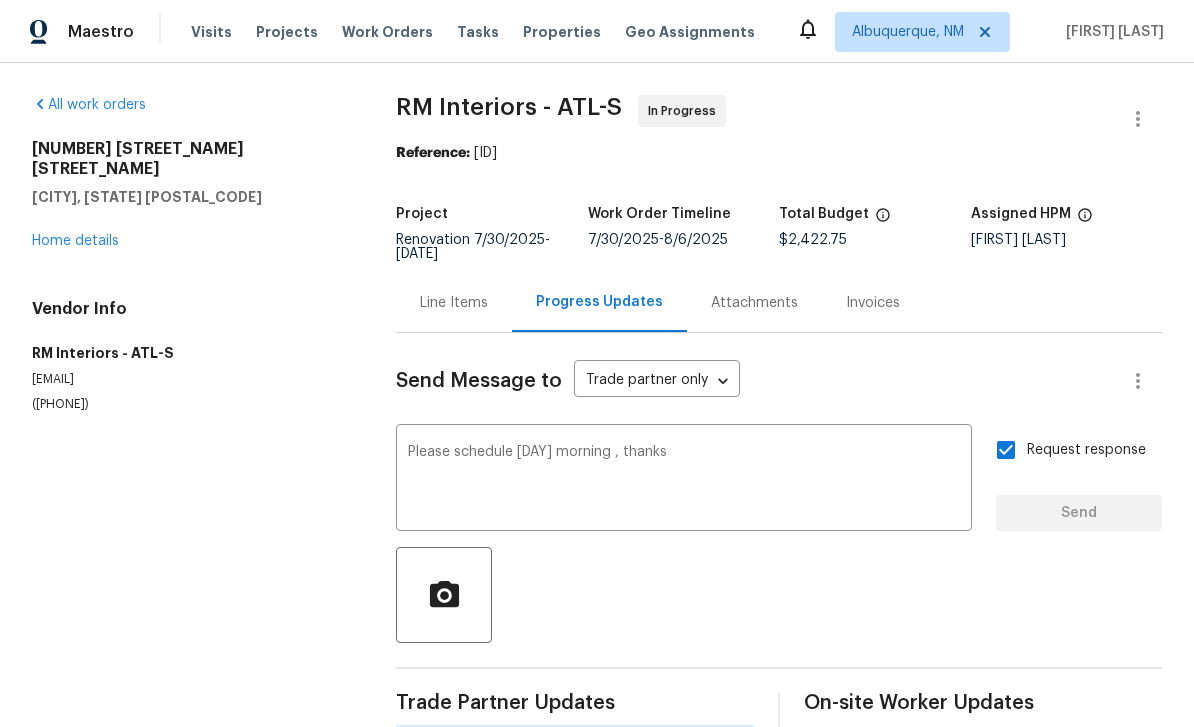 type 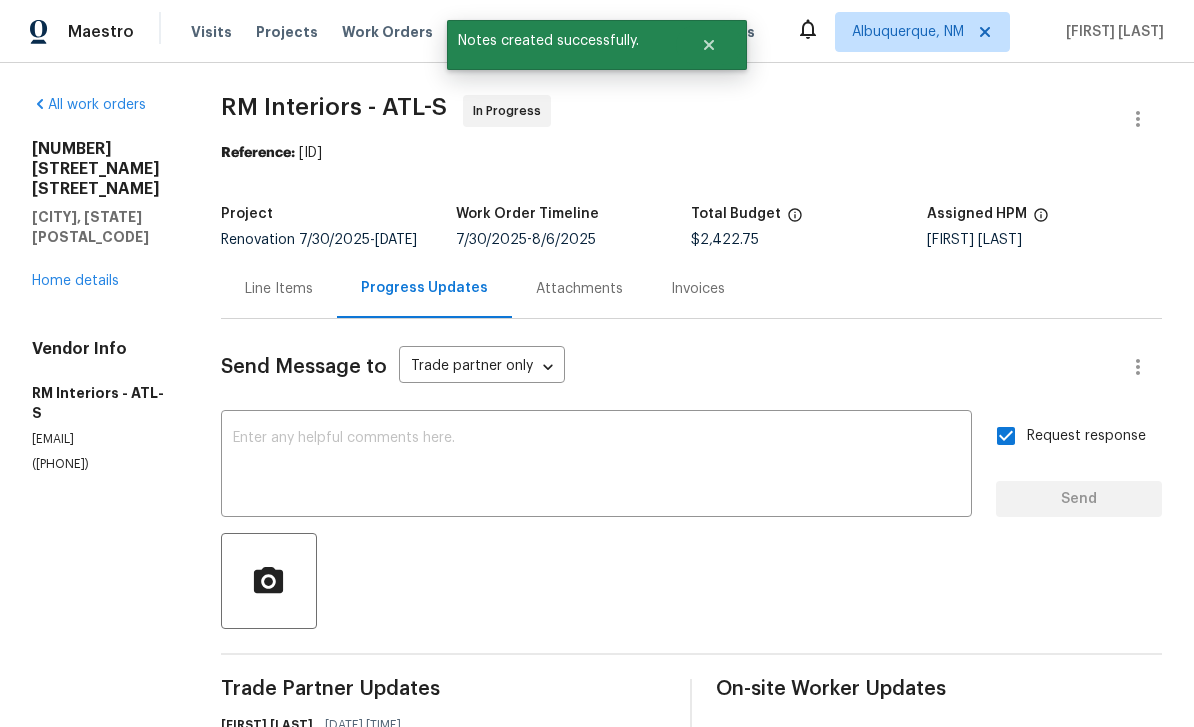 click on "Home details" at bounding box center (75, 281) 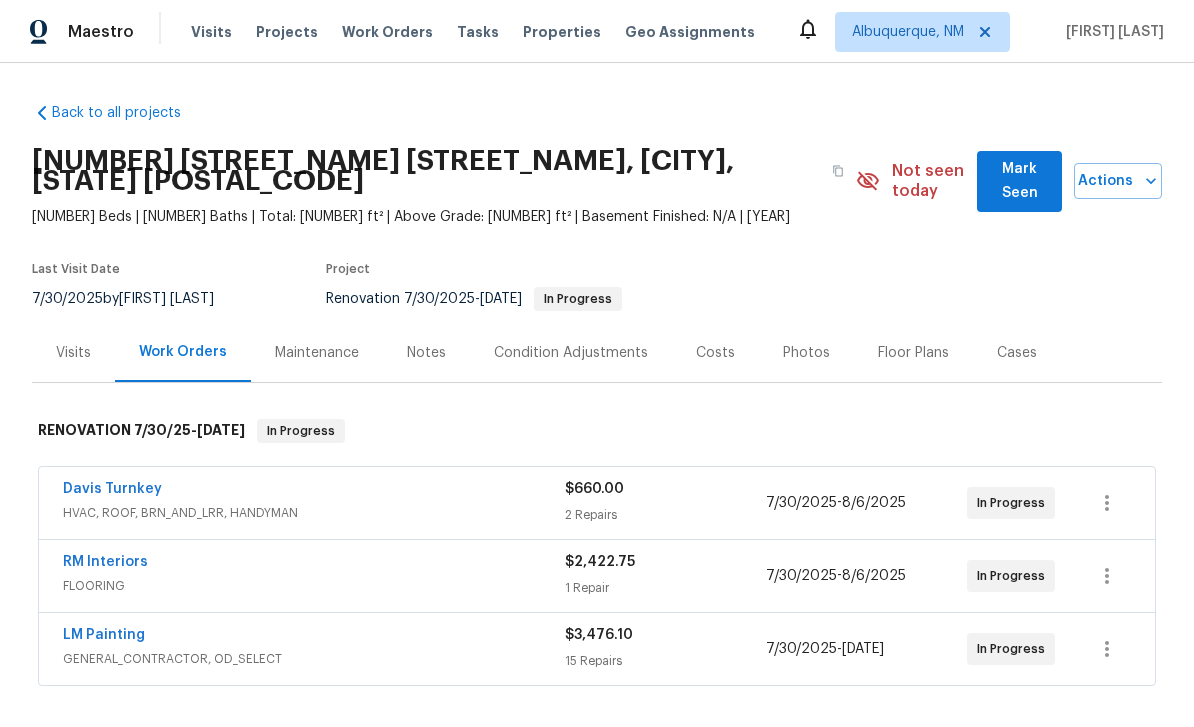 click on "Notes" at bounding box center (426, 353) 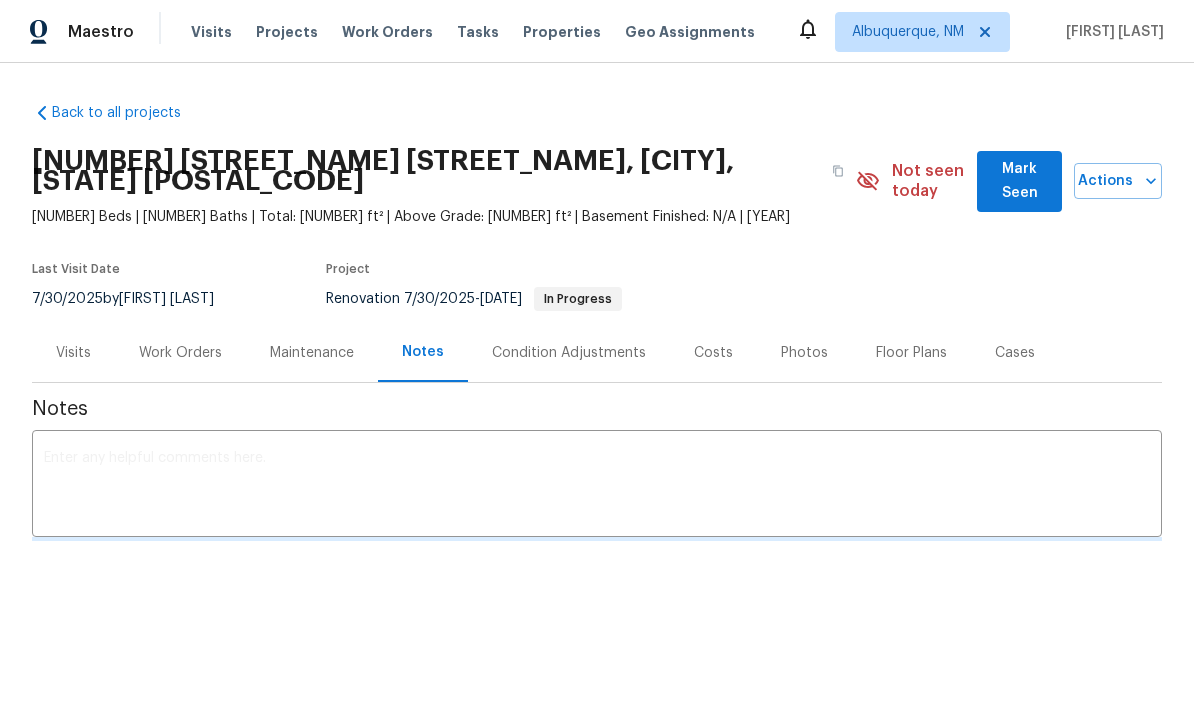scroll, scrollTop: 0, scrollLeft: 0, axis: both 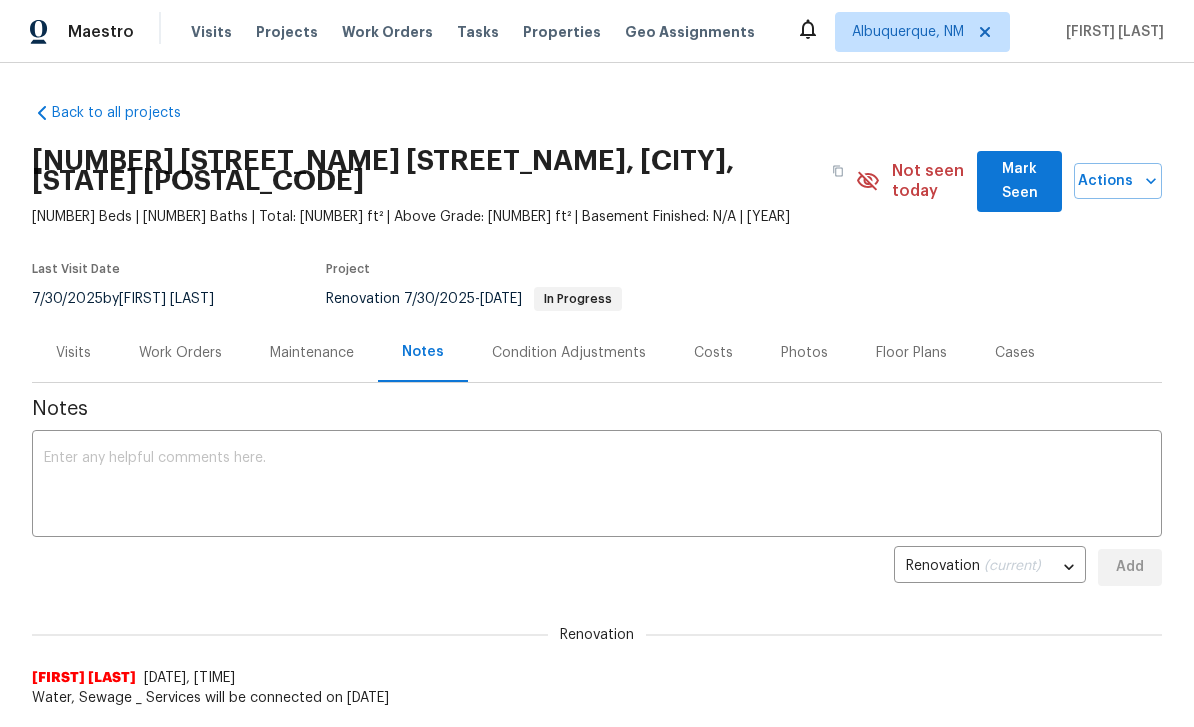 click at bounding box center [597, 486] 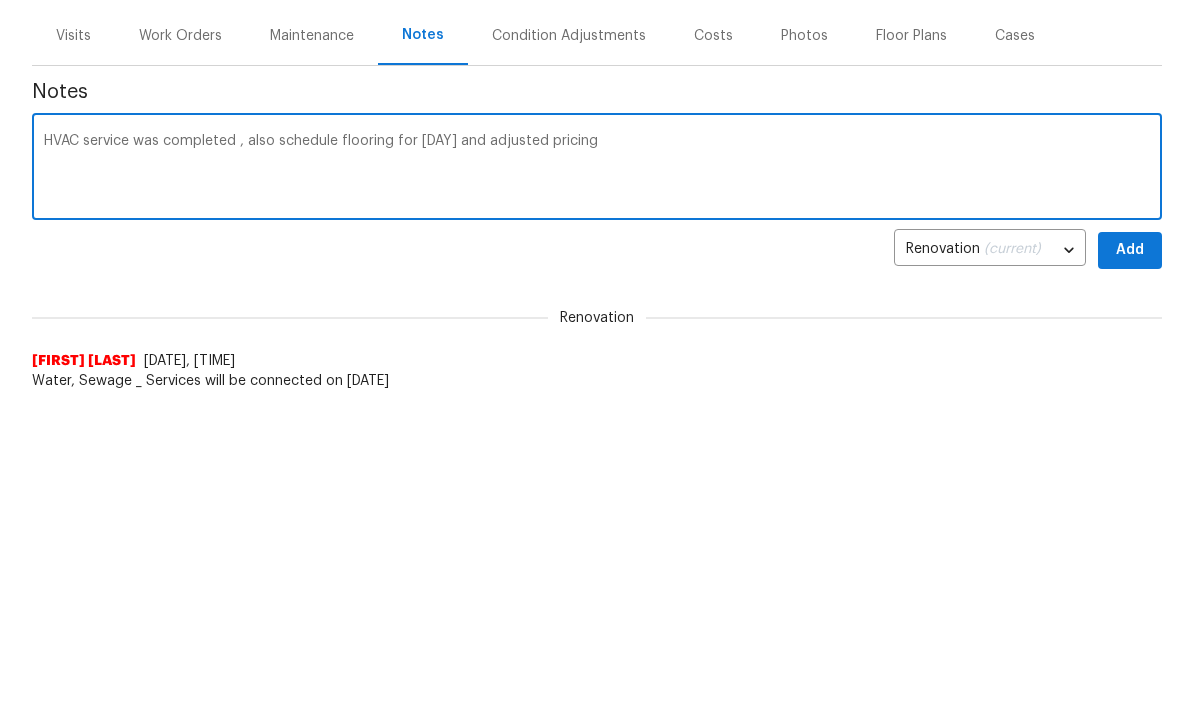type on "HVAC service was completed , also schedule flooring for [DAY] and adjusted pricing" 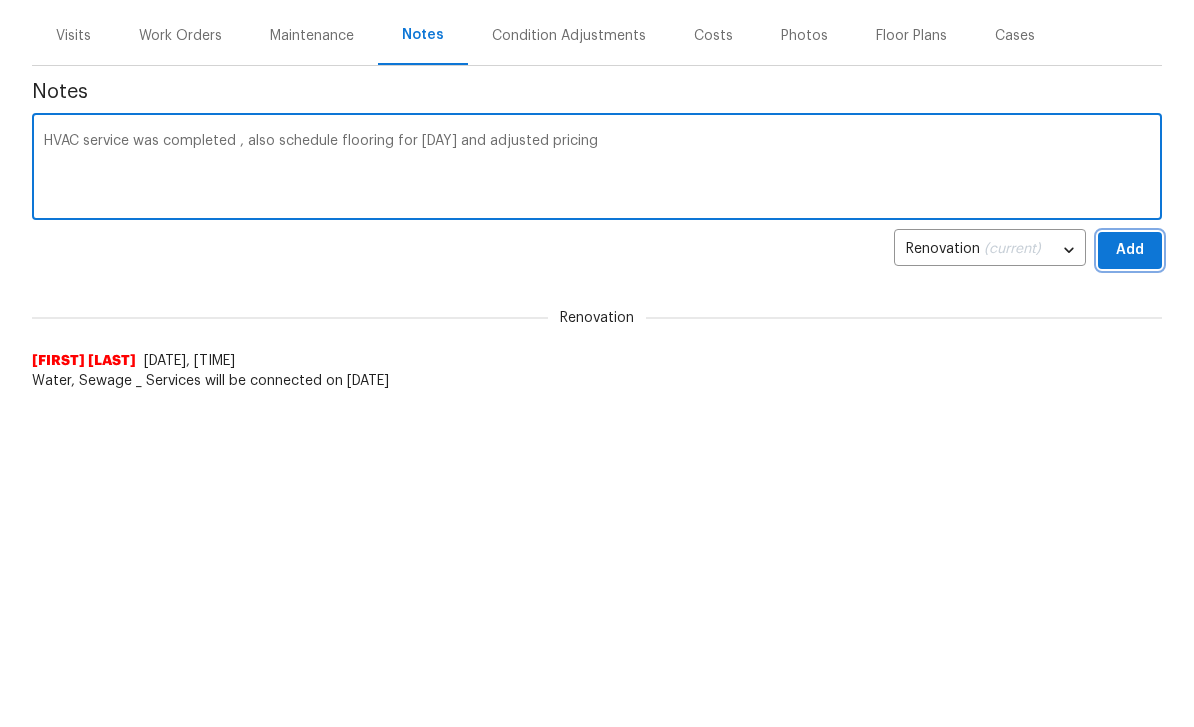 click on "Add" at bounding box center [1130, 567] 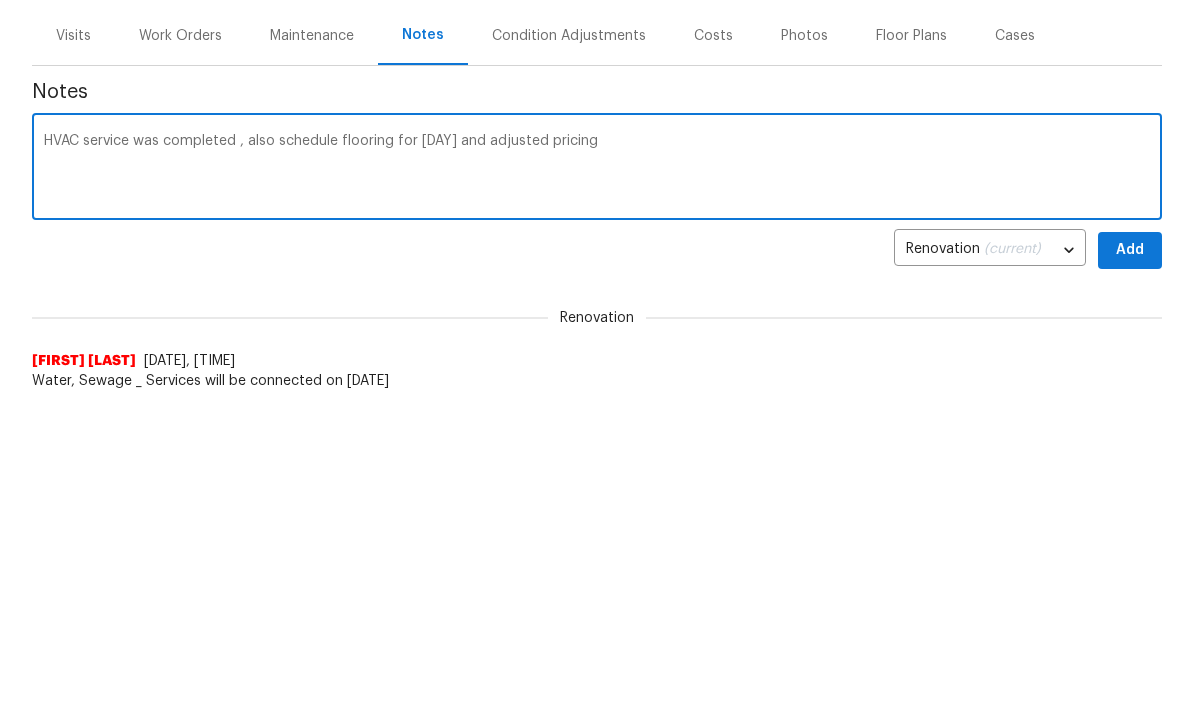 scroll, scrollTop: 317, scrollLeft: 0, axis: vertical 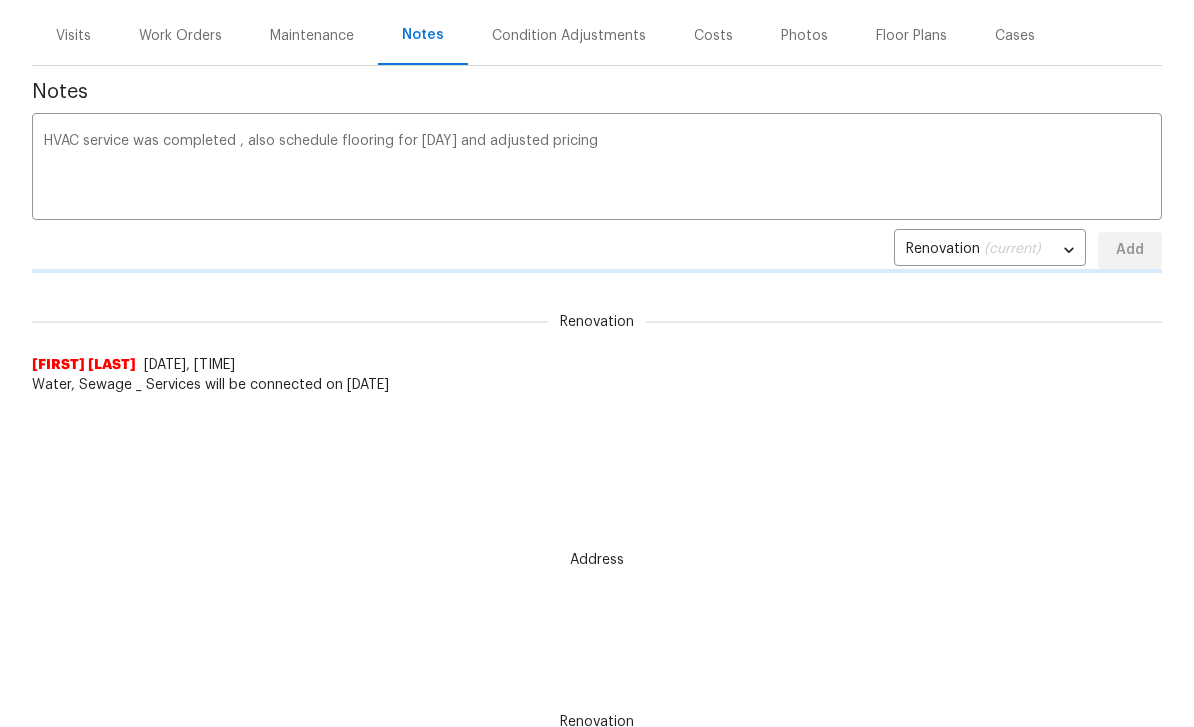 type 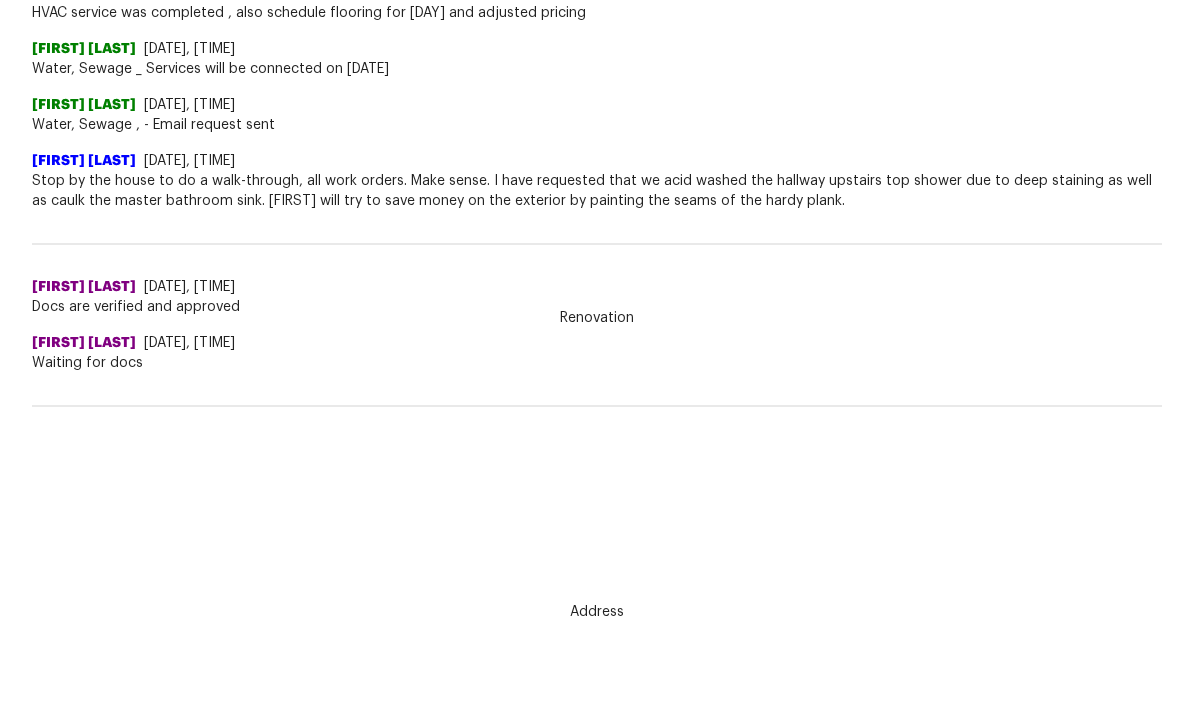 scroll, scrollTop: 367, scrollLeft: 0, axis: vertical 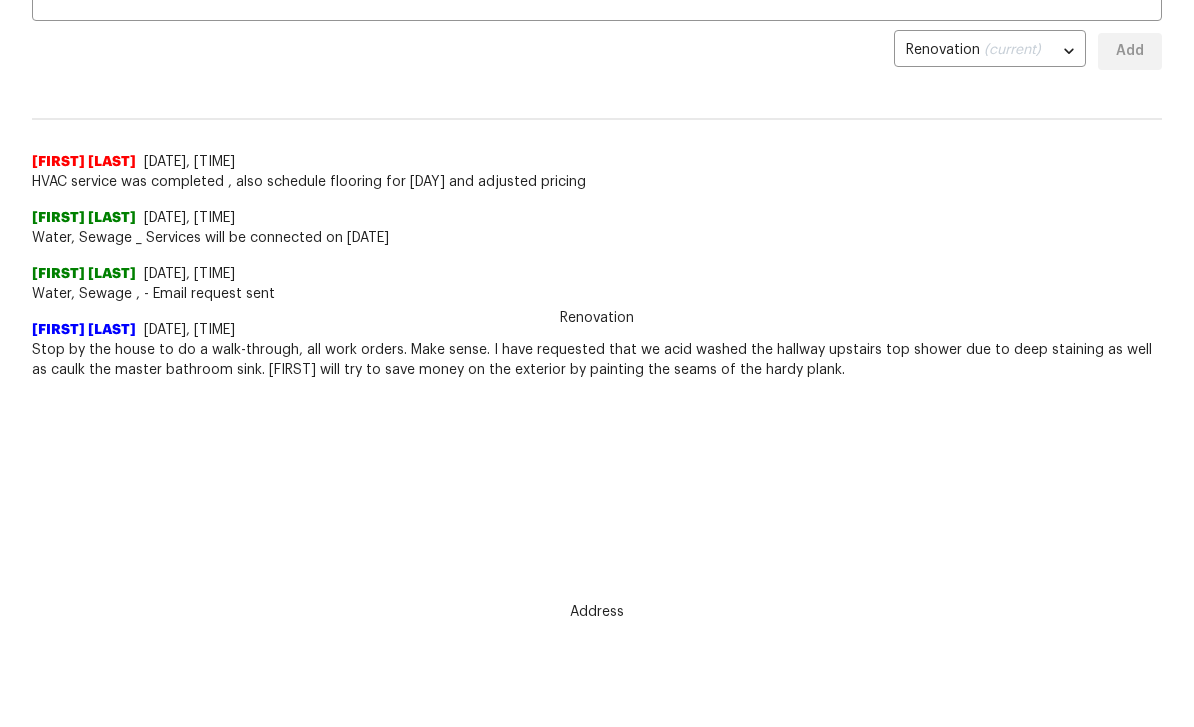 click on "Maestro Visits Projects Work Orders Tasks Properties Geo Assignments Albuquerque, NM Juan Lozano Back to all projects 3092 Cedar Crest Way, Decatur, GA 30034 5 Beds | 4 Baths | Total: 2964 ft² | Above Grade: 2964 ft² | Basement Finished: N/A | 2019 Not seen today Mark Seen Actions Last Visit Date 7/30/2025  by  Anthony Gouldthorp   Project Renovation   7/30/2025  -  8/18/2025 In Progress Visits Work Orders Maintenance Notes Condition Adjustments Costs Photos Floor Plans Cases Notes x ​ Renovation   (current) d26dad1e-dab2-4561-a305-b04532a13a5f ​ Add Renovation Juan Lozano 8/3/25, 18:59 HVAC service was completed , also schedule flooring for Wednesday and adjusted pricing  SHYAMJITH R 7/31/25, 14:11 Water, Sewage _ Services will be connected on 07/29/2025 SHYAMJITH R 7/30/25, 12:10 Water, Sewage , - Email request sent Anthony Gouldthorp 7/30/25, 11:59 Address A.V Vibin 7/29/25, 16:51 Docs are verified and approved A.V Vibin 7/29/25, 11:10 Waiting for docs Renovation Juan Lozano 7/29/25, 11:9 Address" at bounding box center [597, 46] 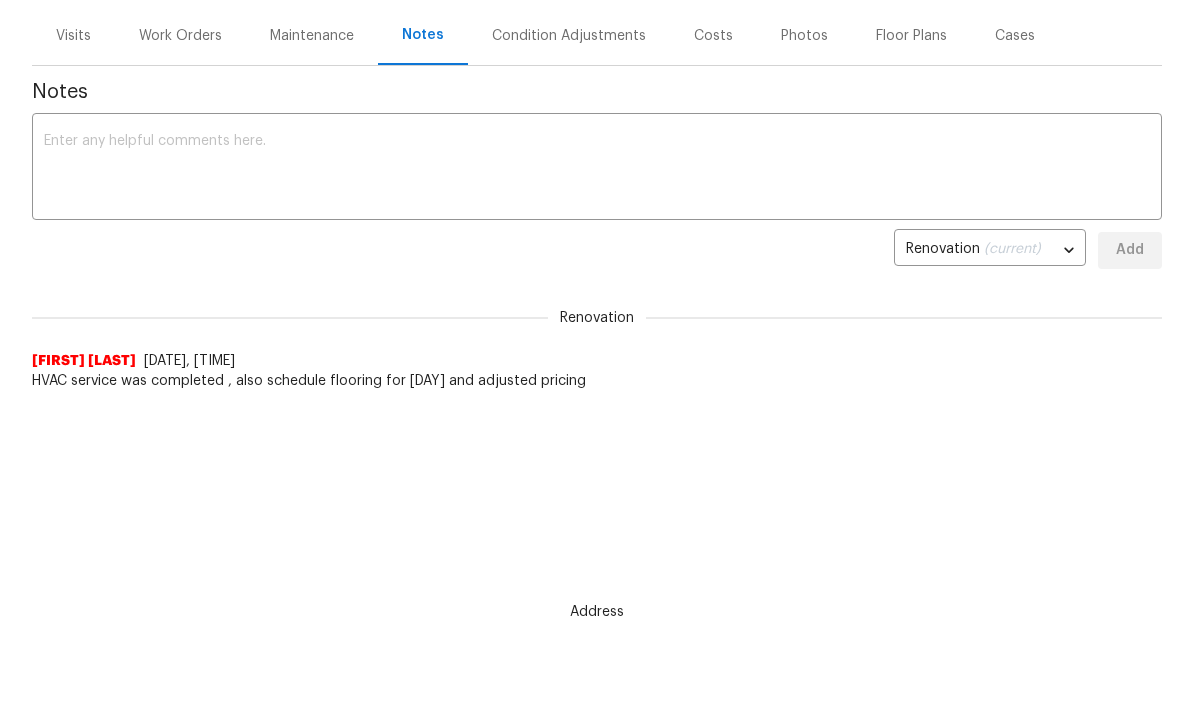 scroll, scrollTop: 0, scrollLeft: 0, axis: both 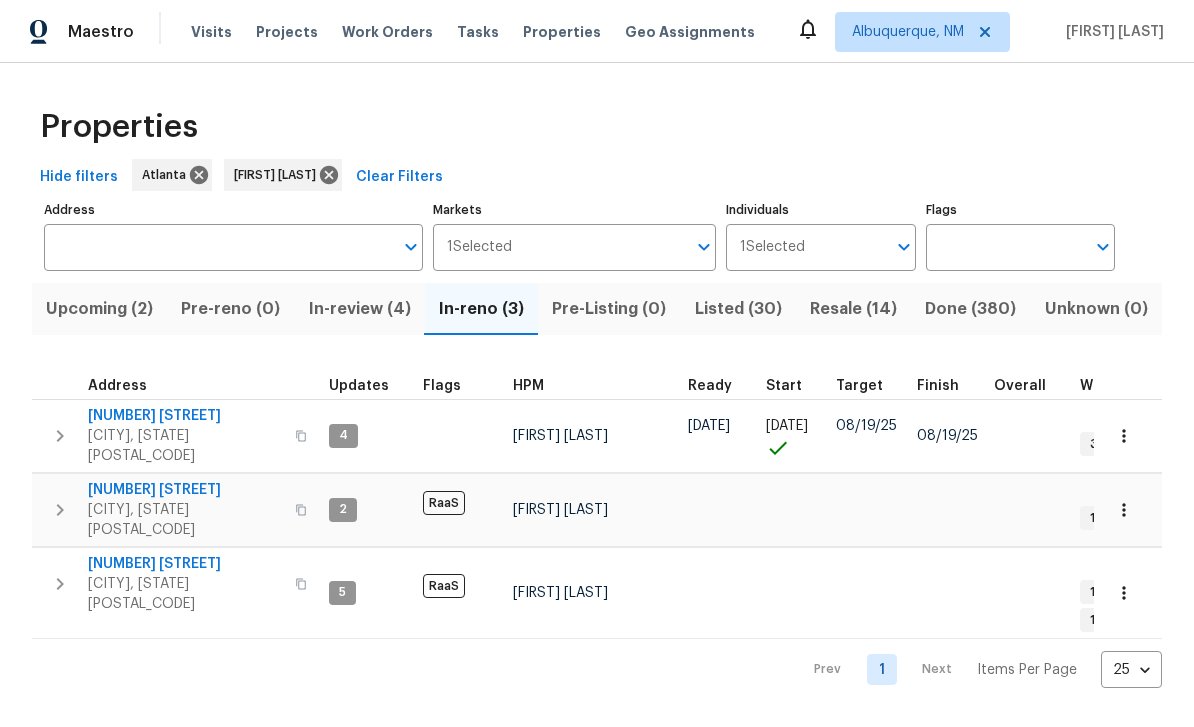 click on "Resale (14)" at bounding box center (853, 309) 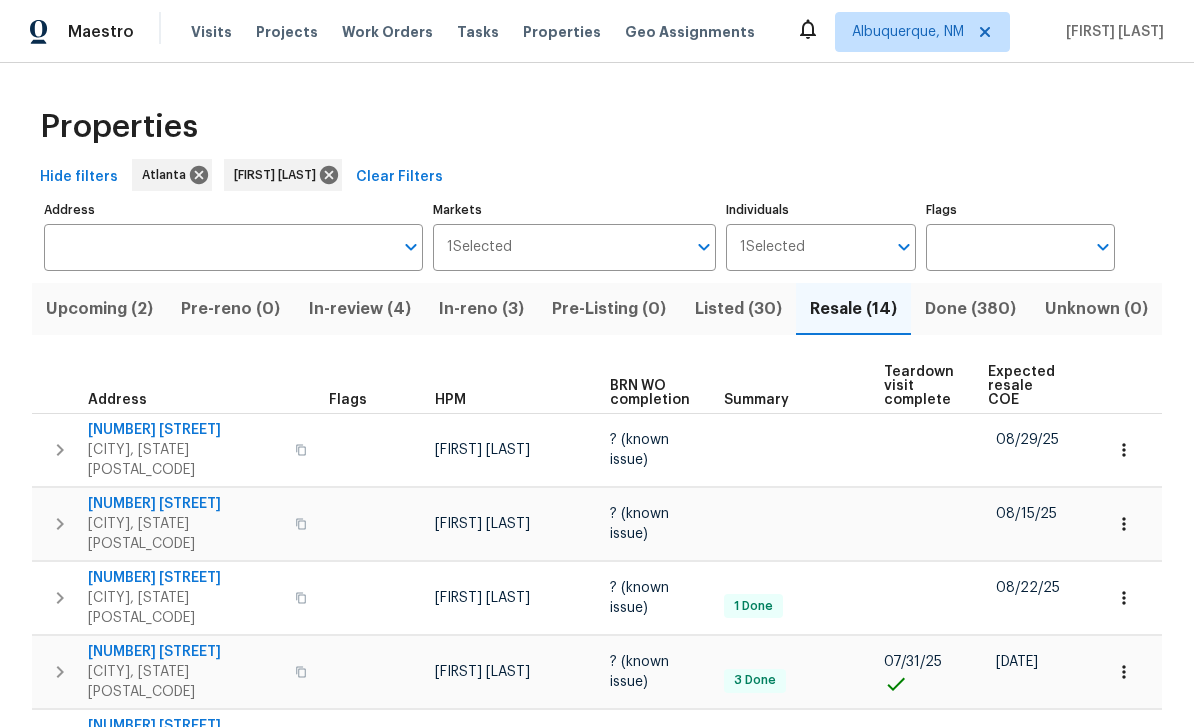 scroll, scrollTop: 0, scrollLeft: 0, axis: both 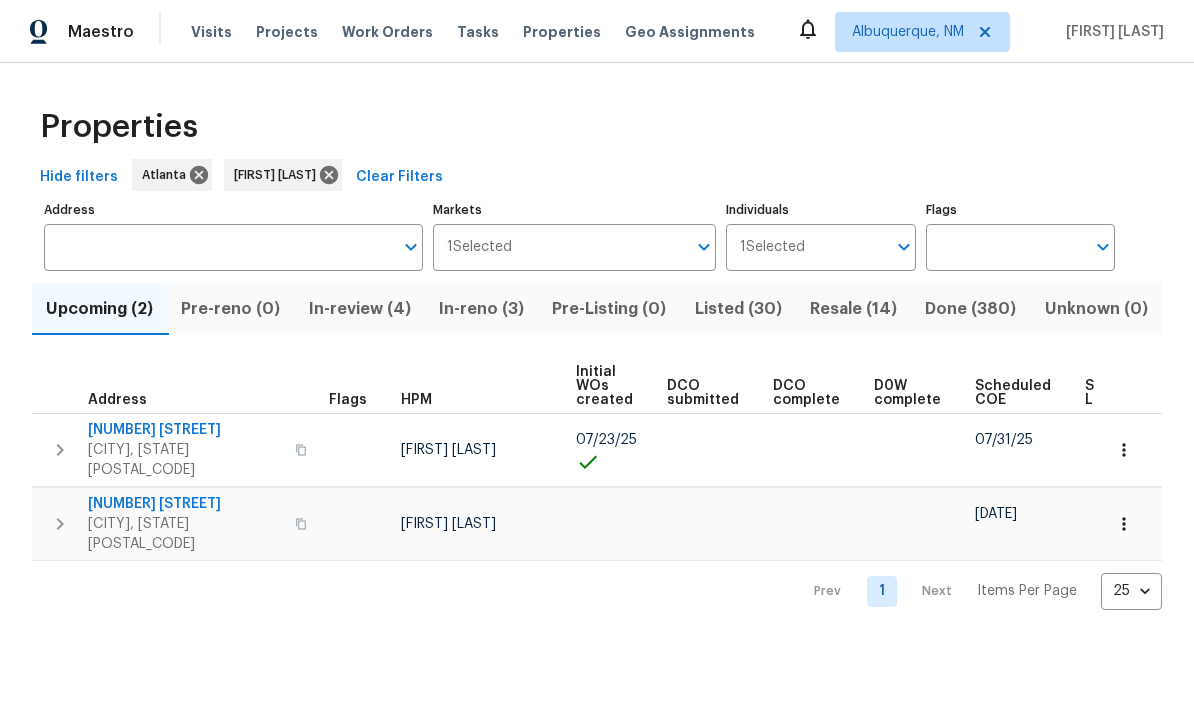 click on "Work Orders" at bounding box center (387, 32) 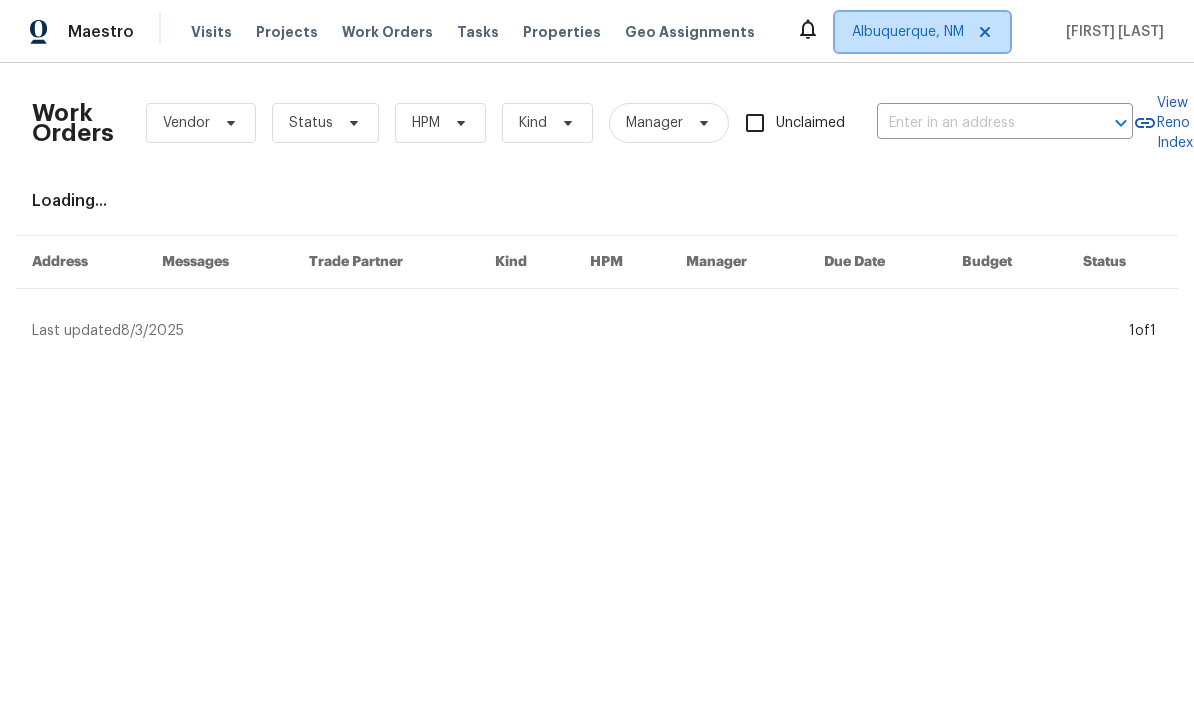 click on "Albuquerque, NM" at bounding box center [908, 32] 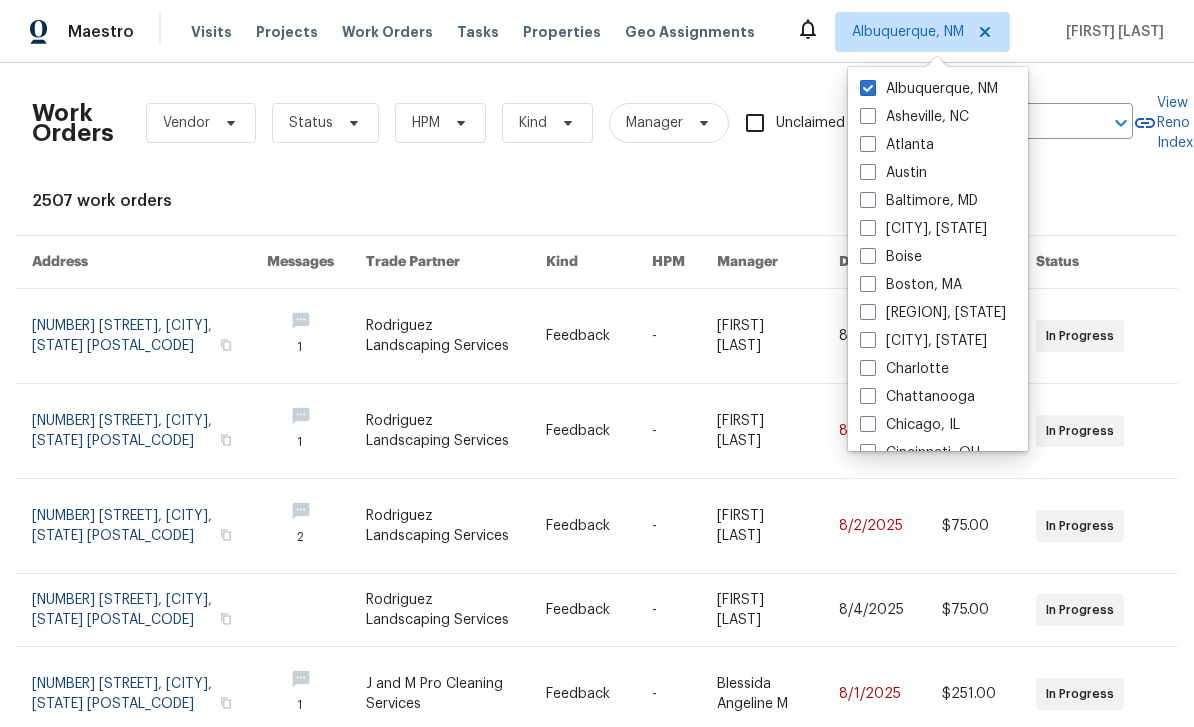click on "Atlanta" at bounding box center [897, 145] 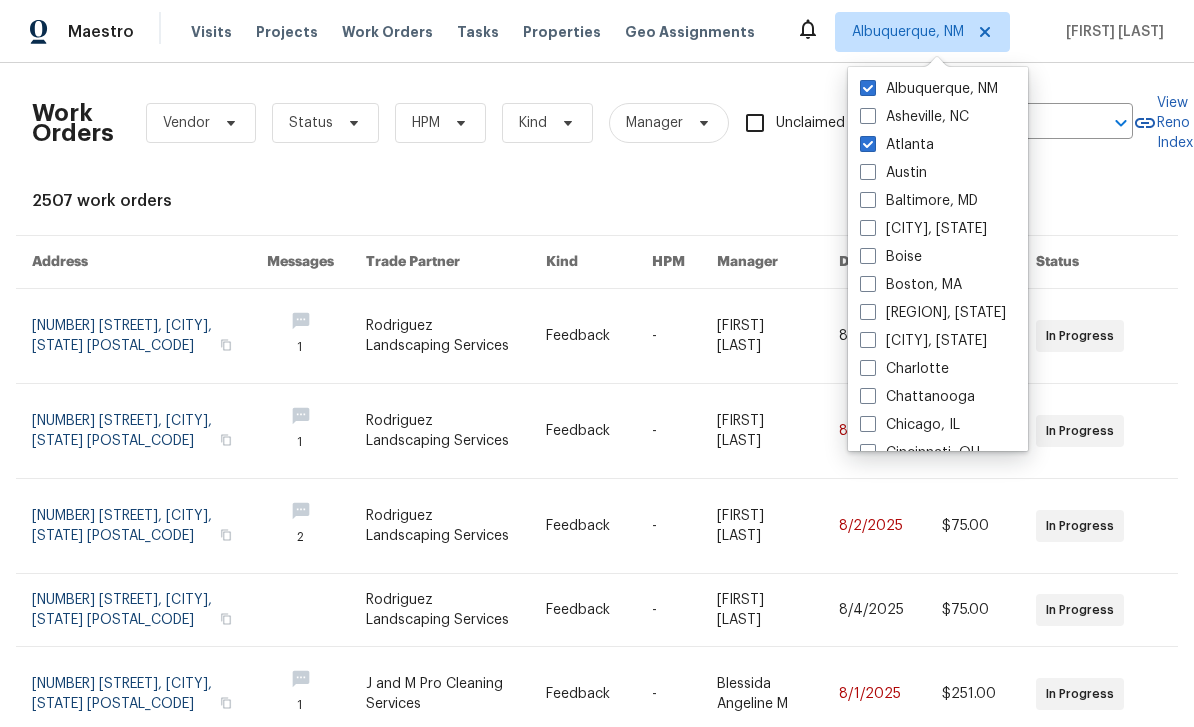 checkbox on "true" 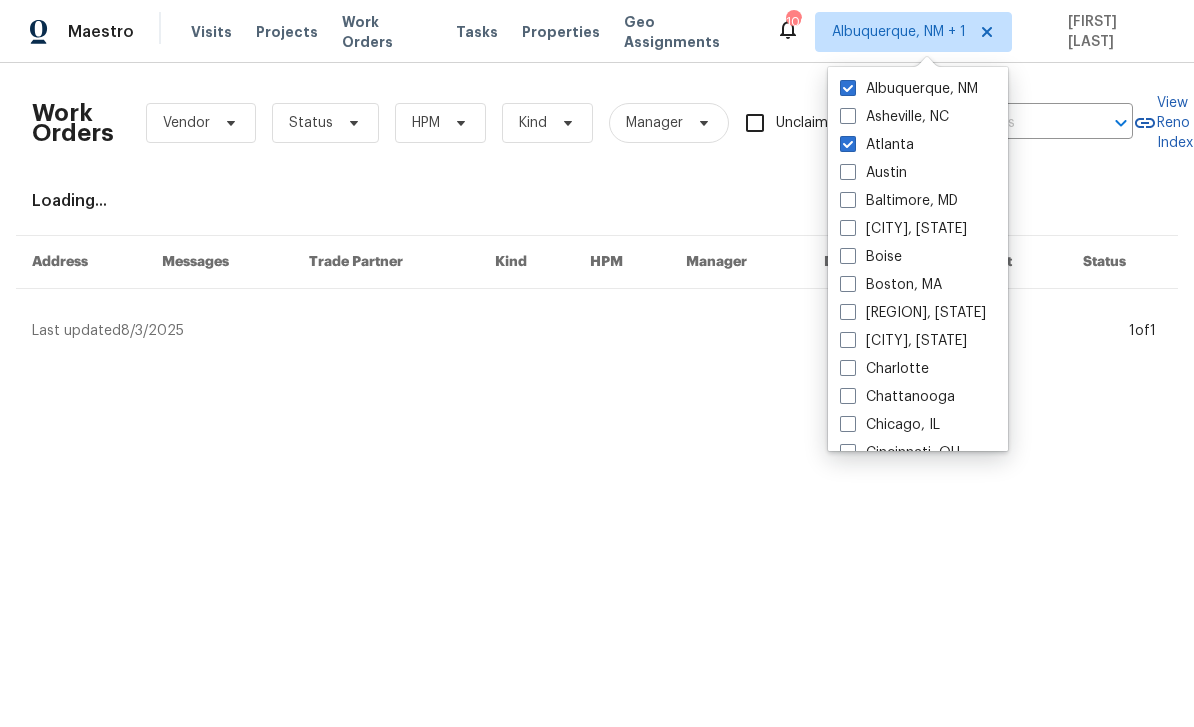 click on "Albuquerque, NM" at bounding box center (909, 89) 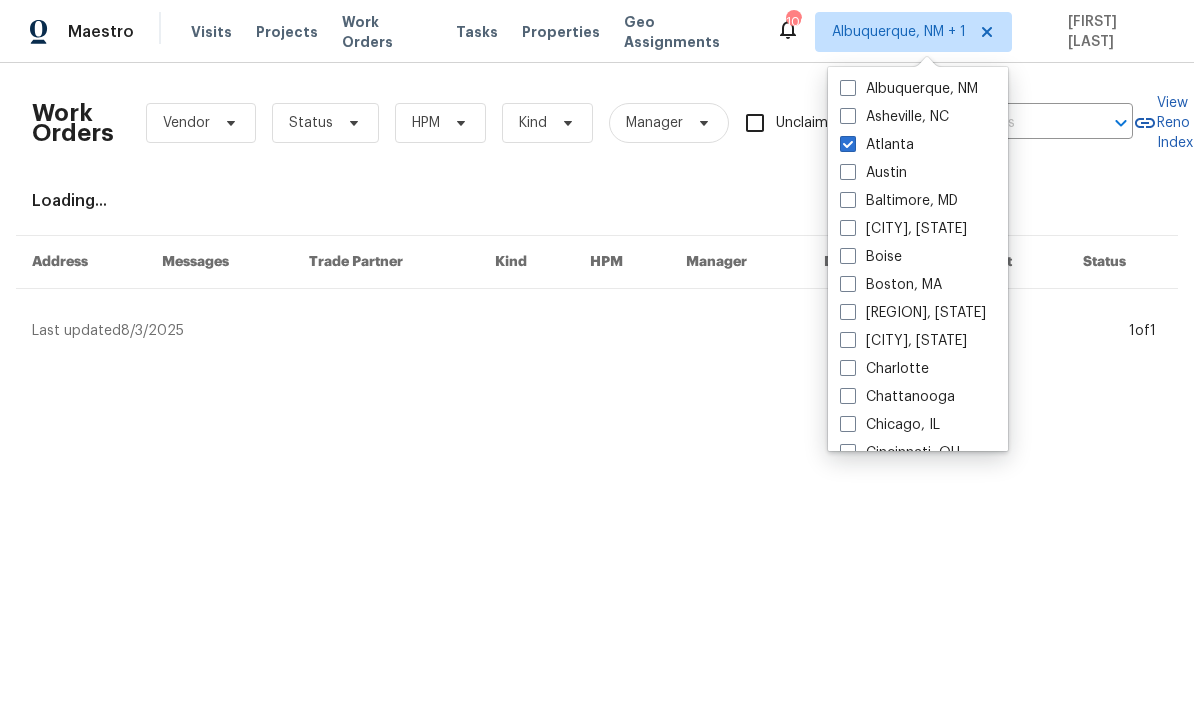 checkbox on "false" 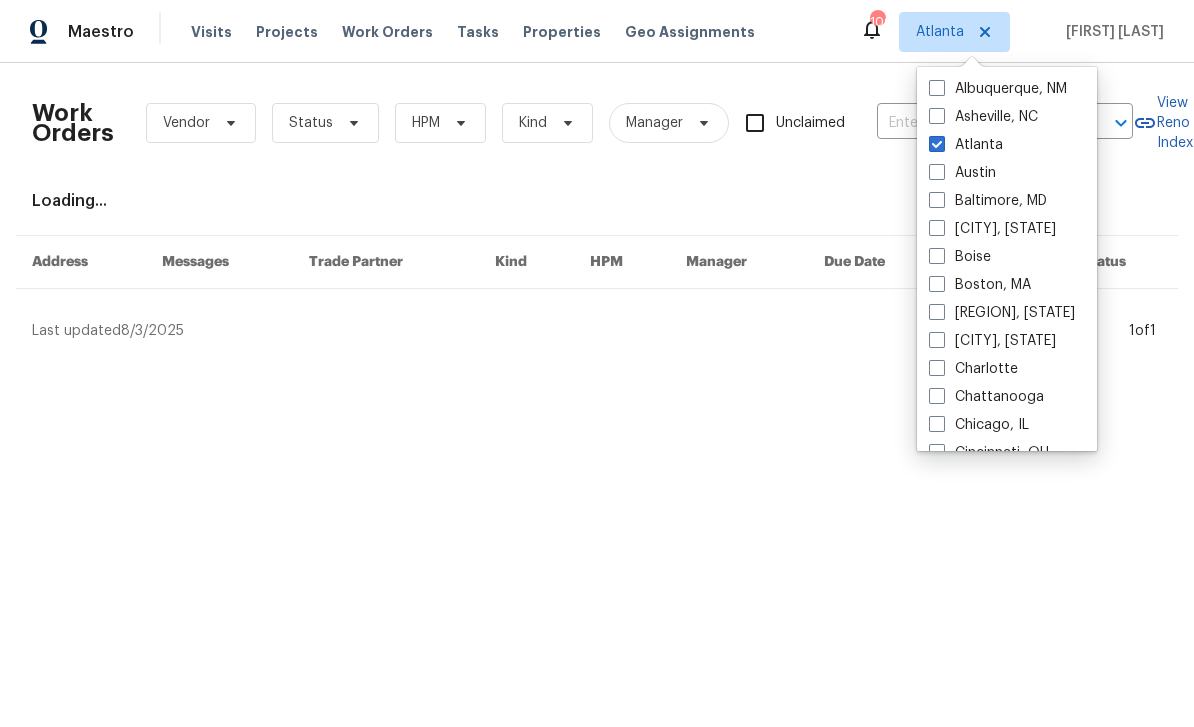 click on "Work Orders Vendor Status HPM Kind Manager Unclaimed" at bounding box center (582, 123) 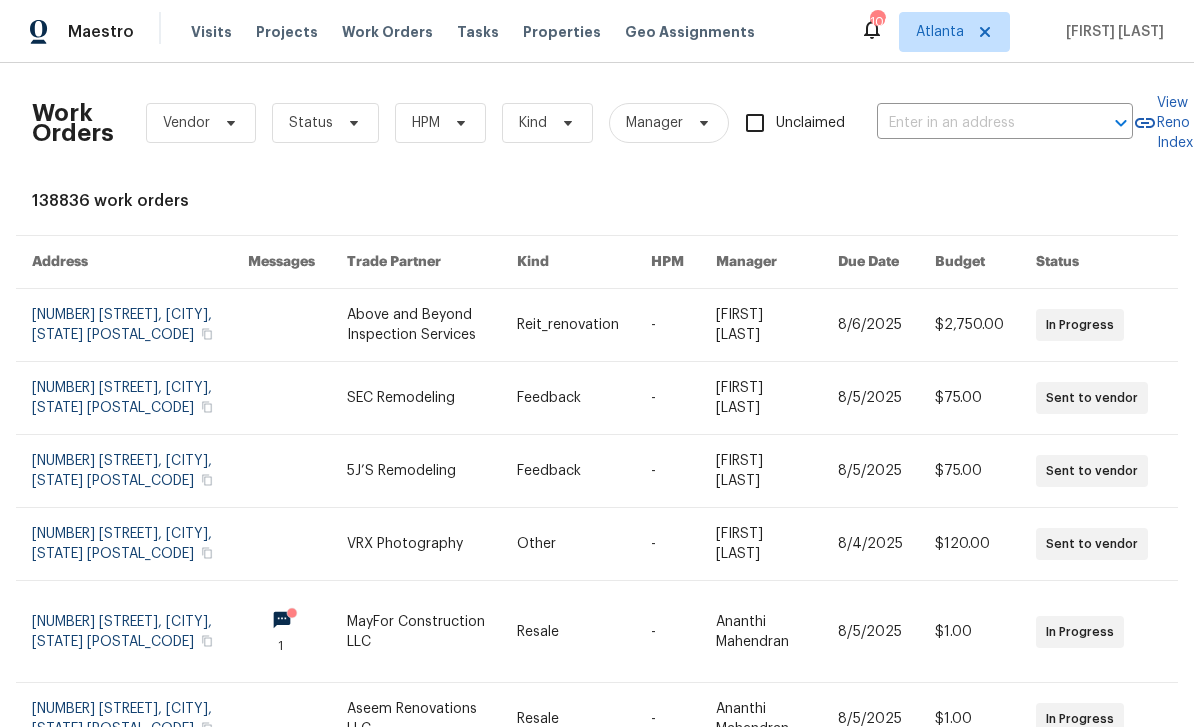 click at bounding box center [977, 123] 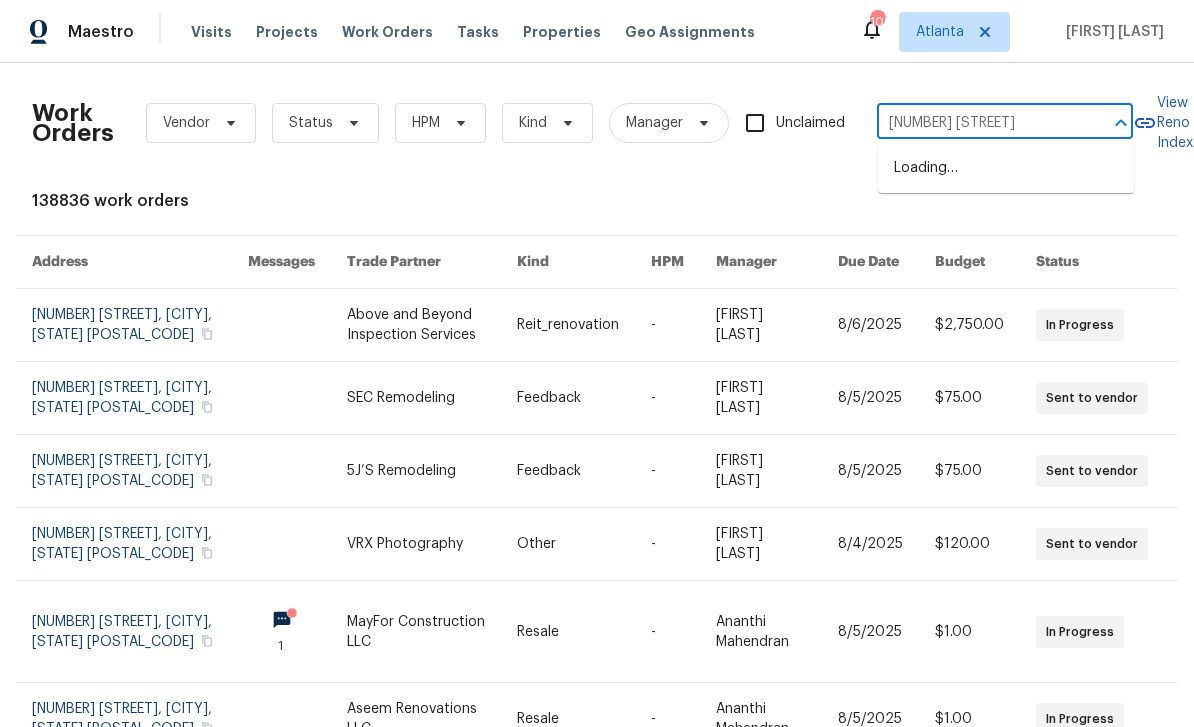 type on "[NUMBER] [STREET]" 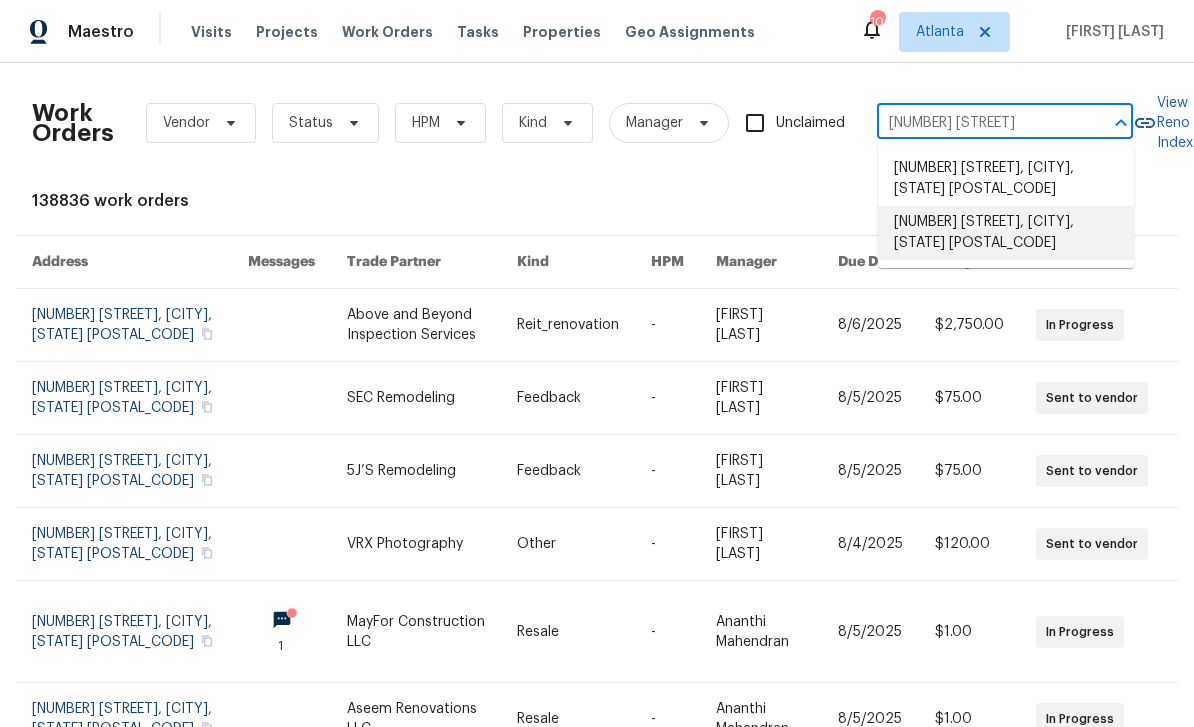 click on "[NUMBER] [STREET], [CITY], [STATE] [POSTAL_CODE]" at bounding box center [1006, 233] 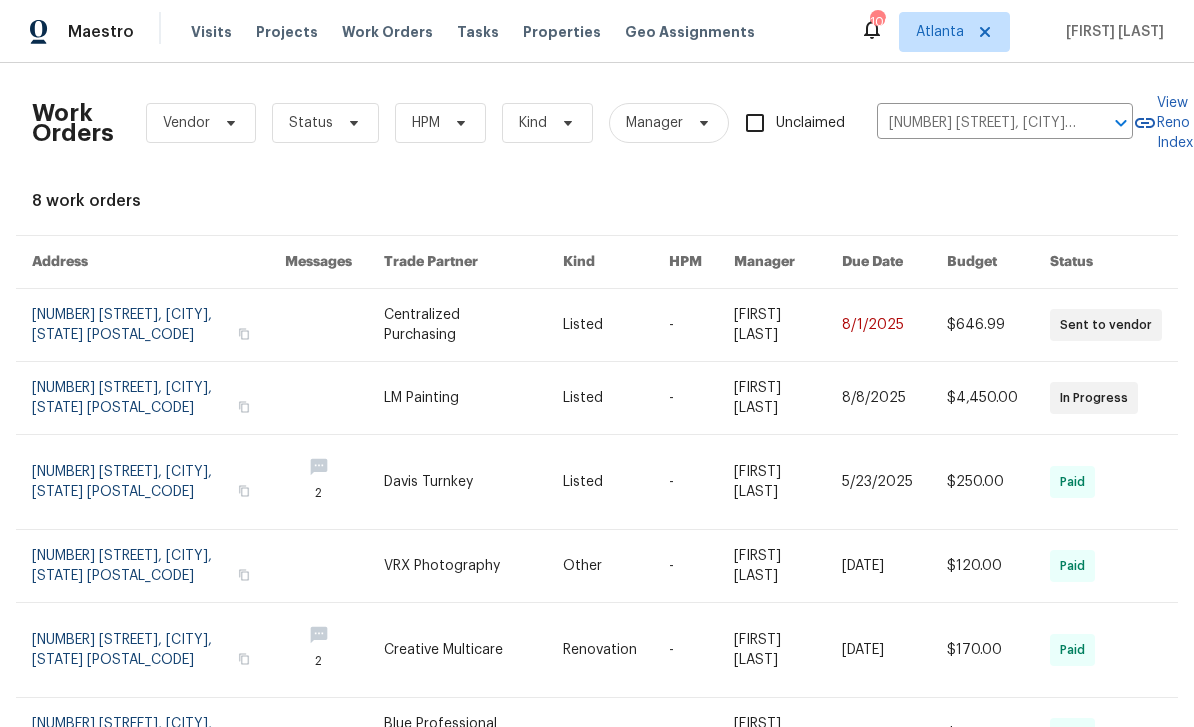 click at bounding box center [158, 398] 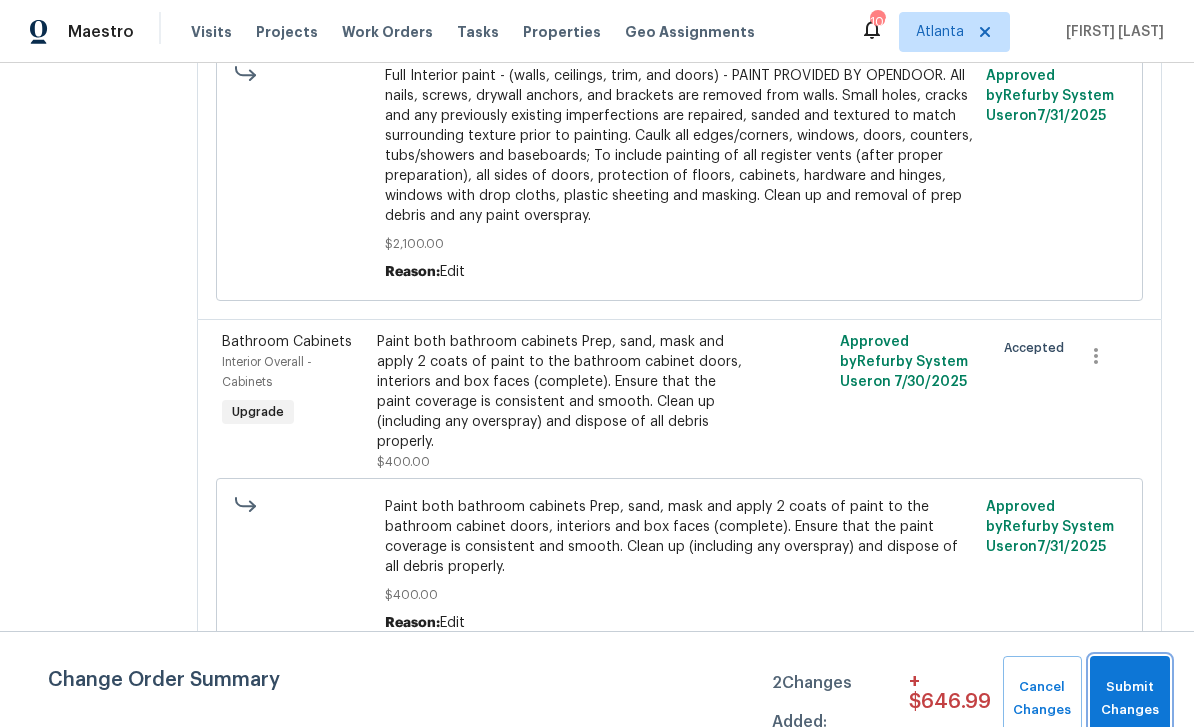 click on "Submit Changes" at bounding box center (1130, 699) 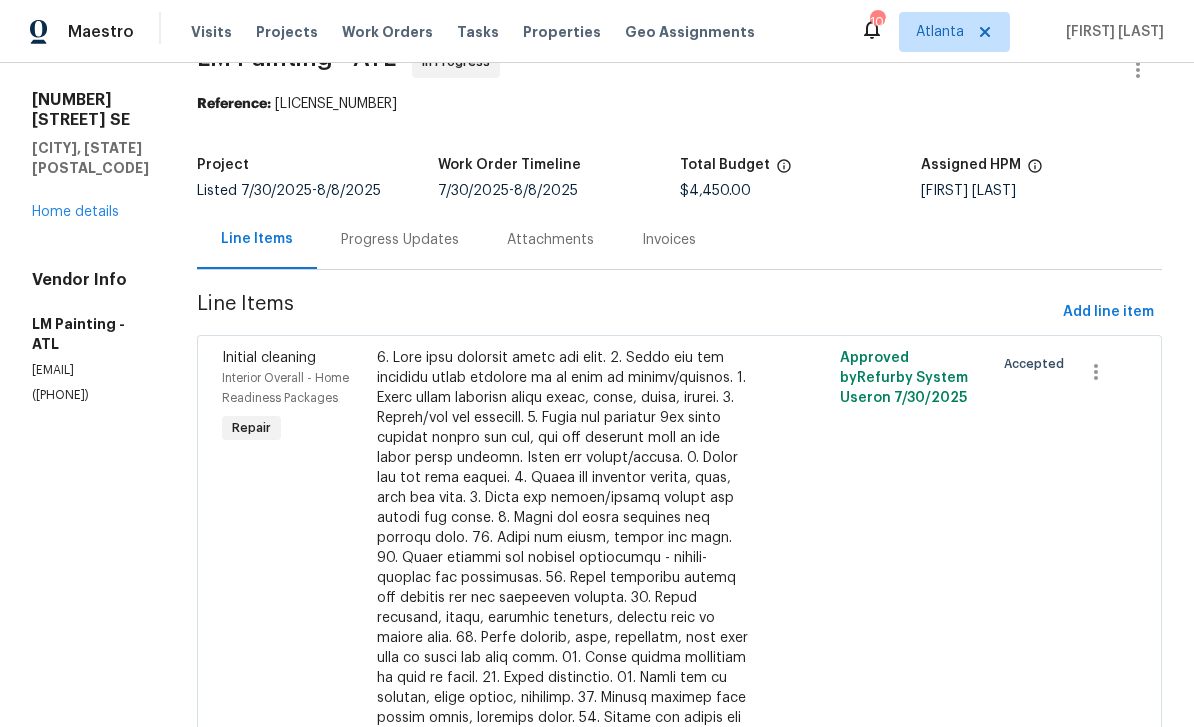 scroll, scrollTop: 1, scrollLeft: 0, axis: vertical 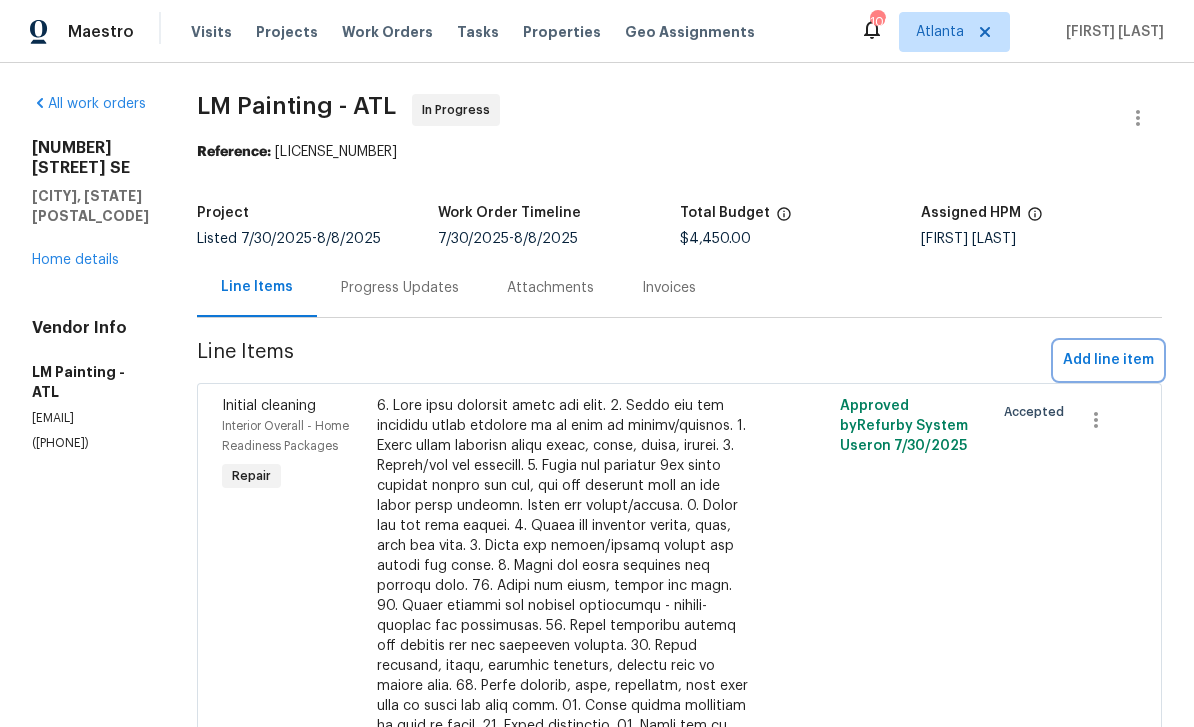 click on "Add line item" at bounding box center [1108, 360] 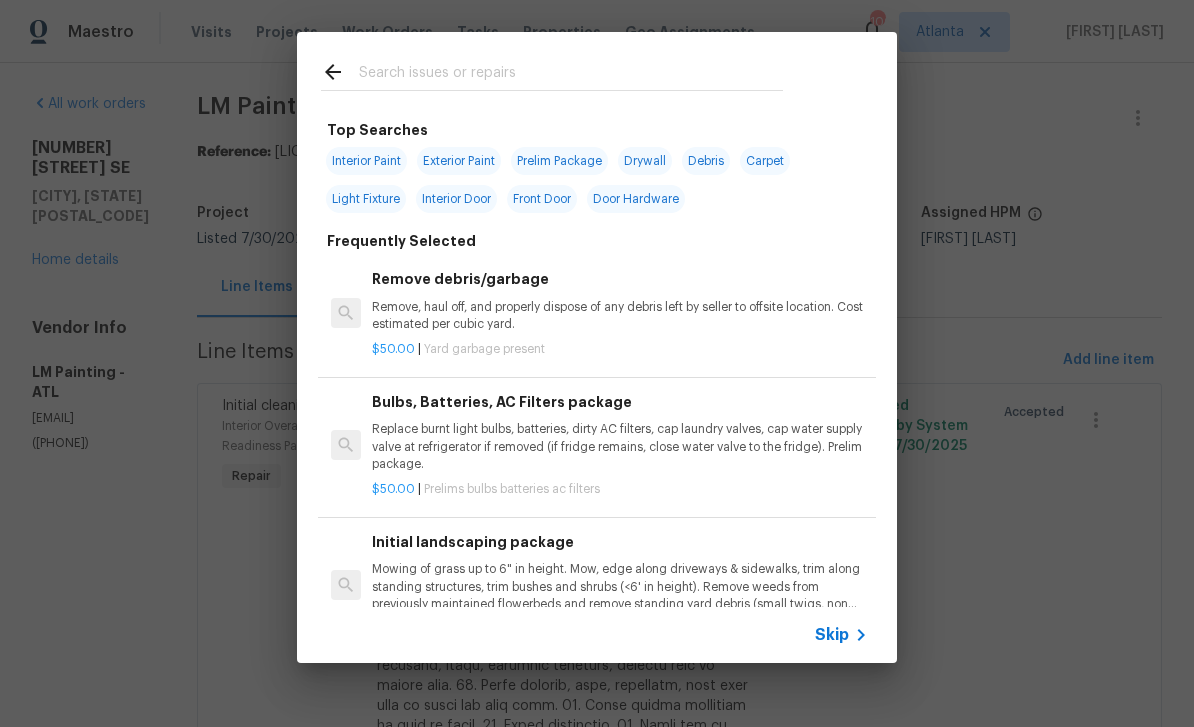 click at bounding box center [571, 75] 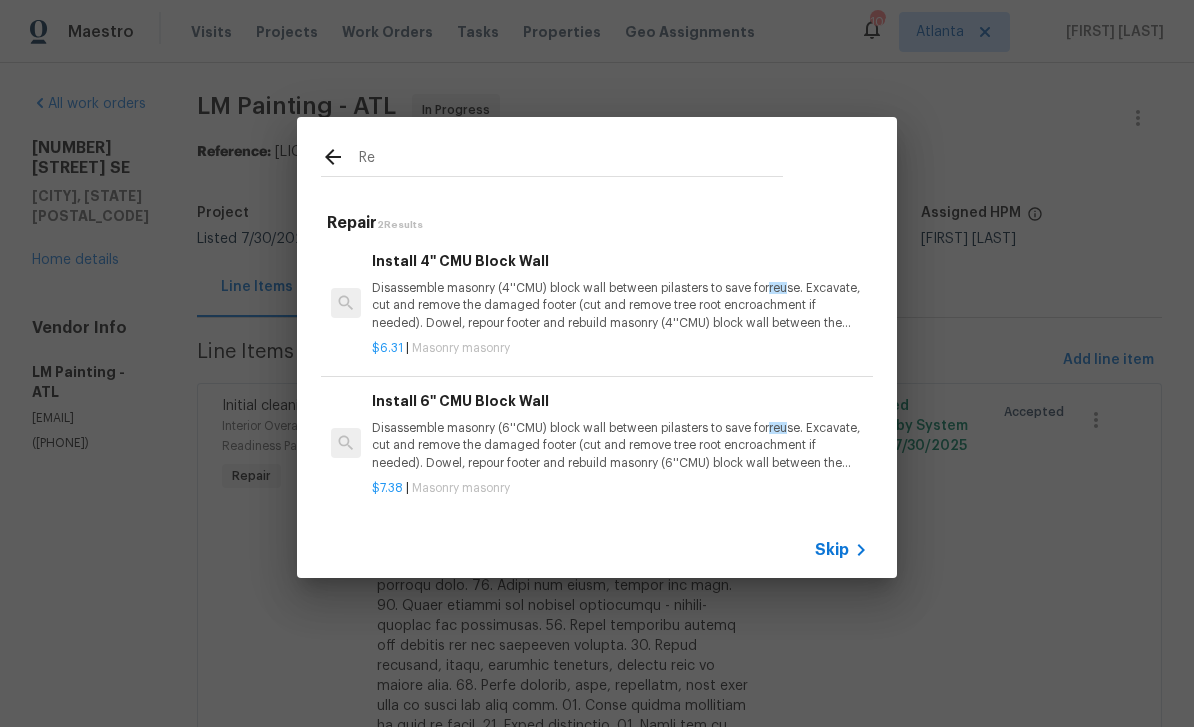 type on "R" 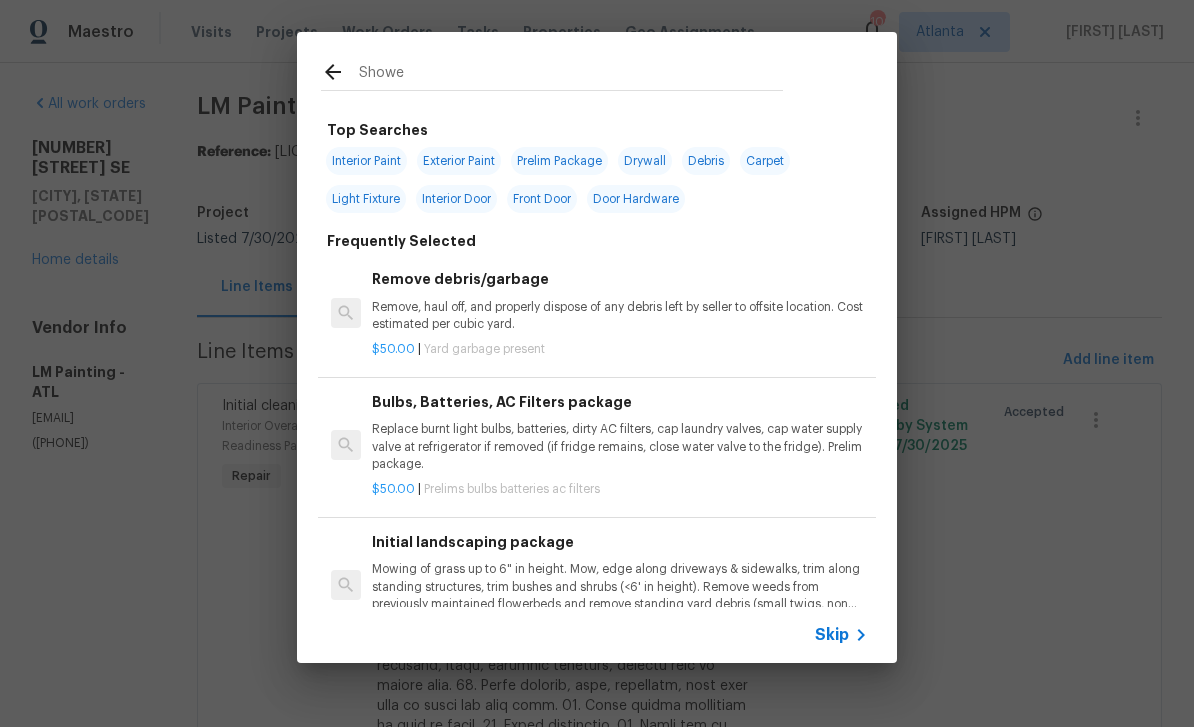 type on "Shower" 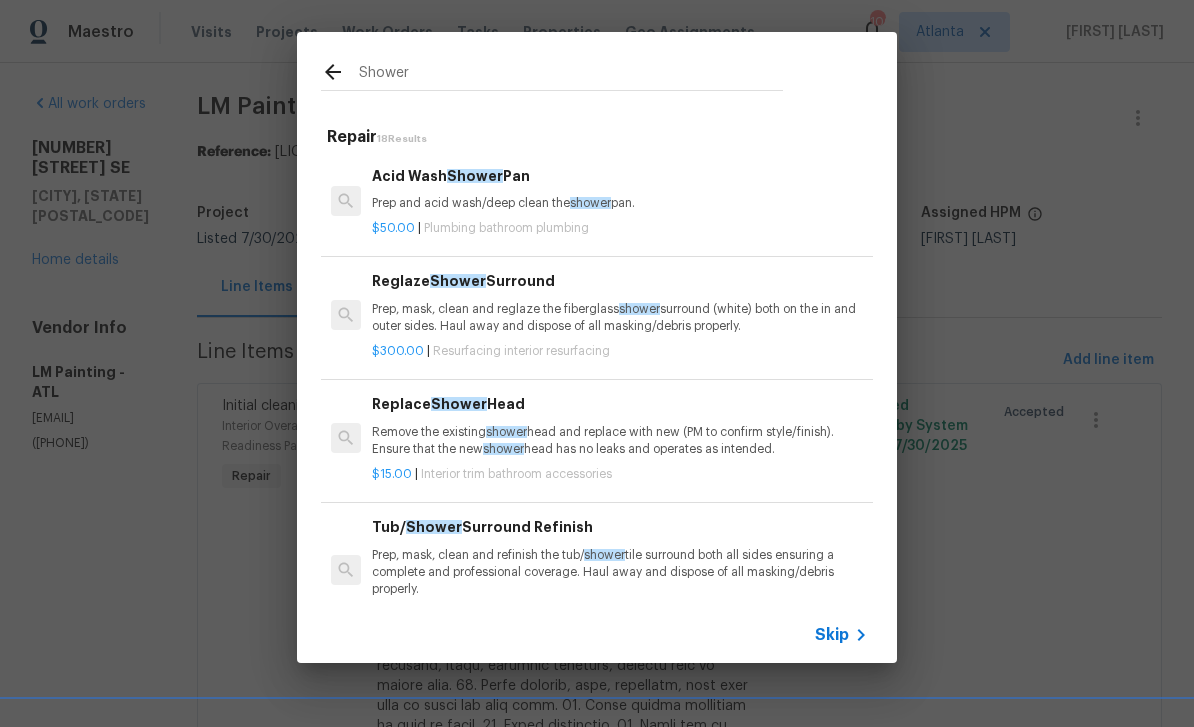 click on "Prep, mask, clean and refinish the tub/ shower  tile surround both all sides ensuring a complete and professional coverage. Haul away and dispose of all masking/debris properly." at bounding box center [620, 572] 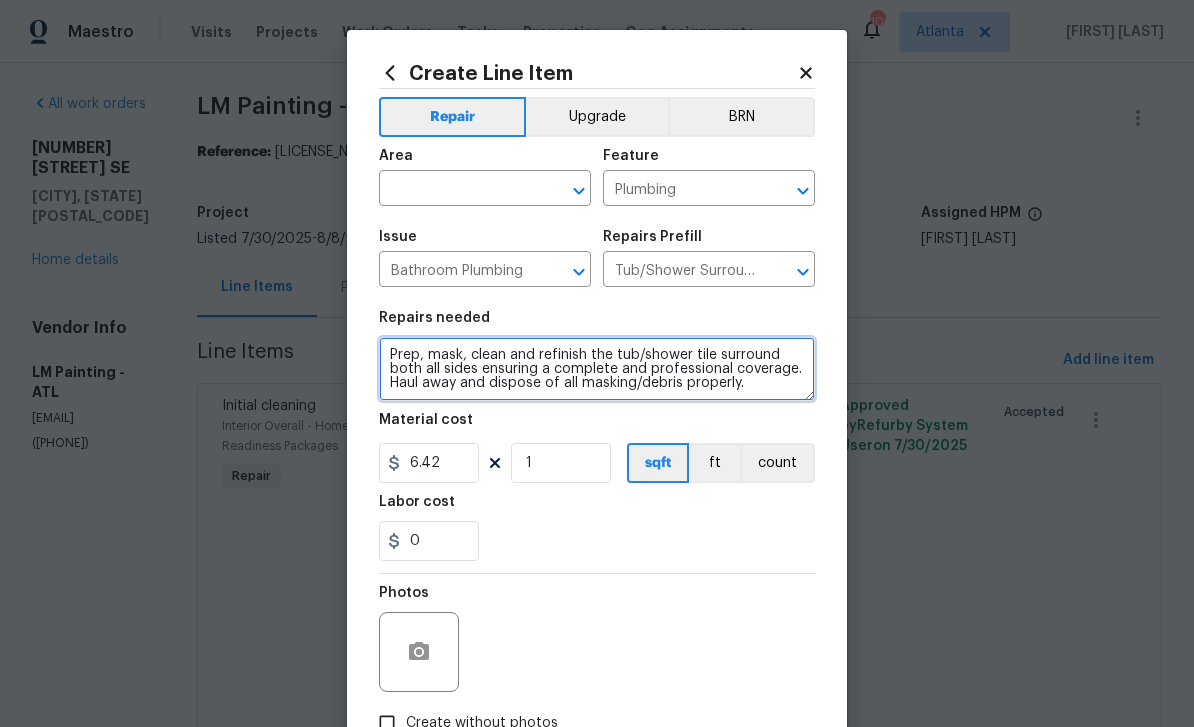 click on "Prep, mask, clean and refinish the tub/shower tile surround both all sides ensuring a complete and professional coverage. Haul away and dispose of all masking/debris properly." at bounding box center [597, 369] 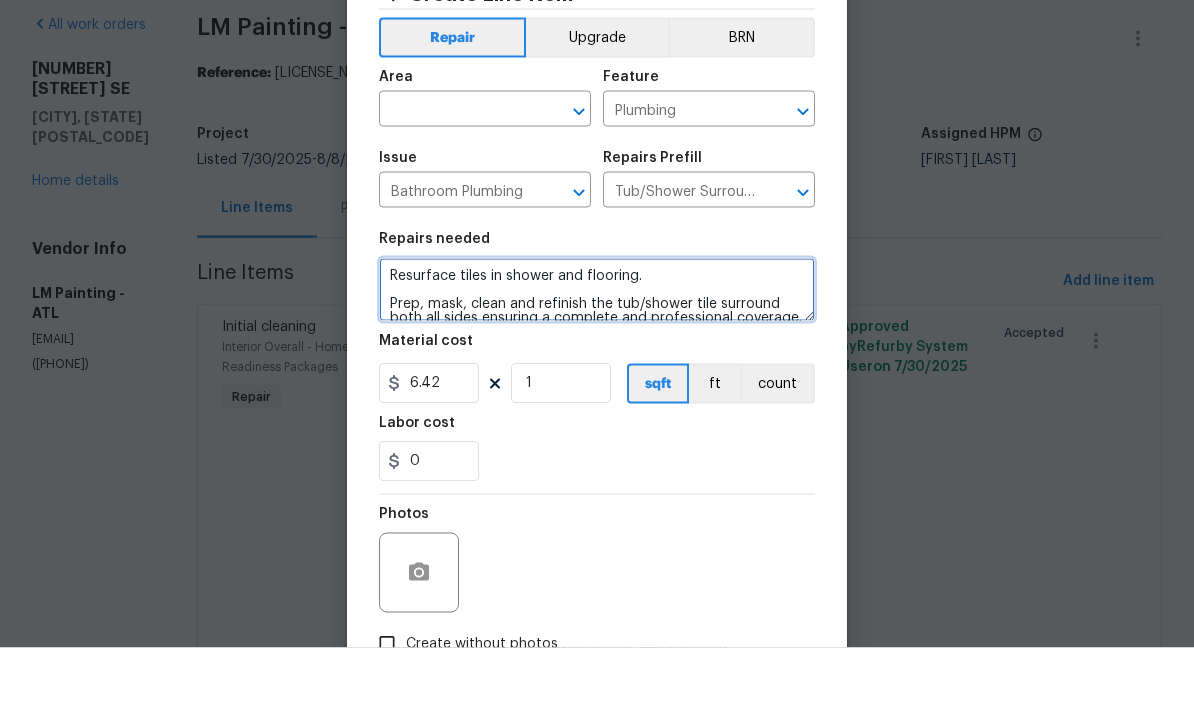 type on "Resurface tiles in shower and flooring.
Prep, mask, clean and refinish the tub/shower tile surround both all sides ensuring a complete and professional coverage. Haul away and dispose of all masking/debris properly." 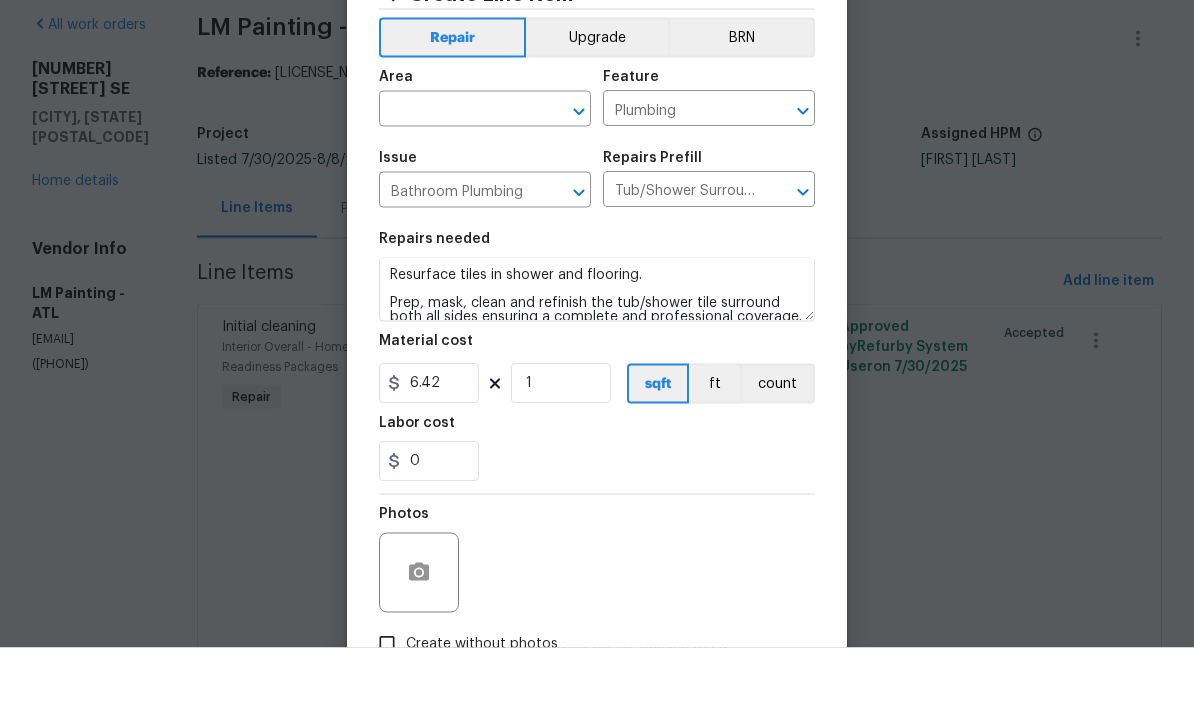 click on "Upgrade" at bounding box center (597, 117) 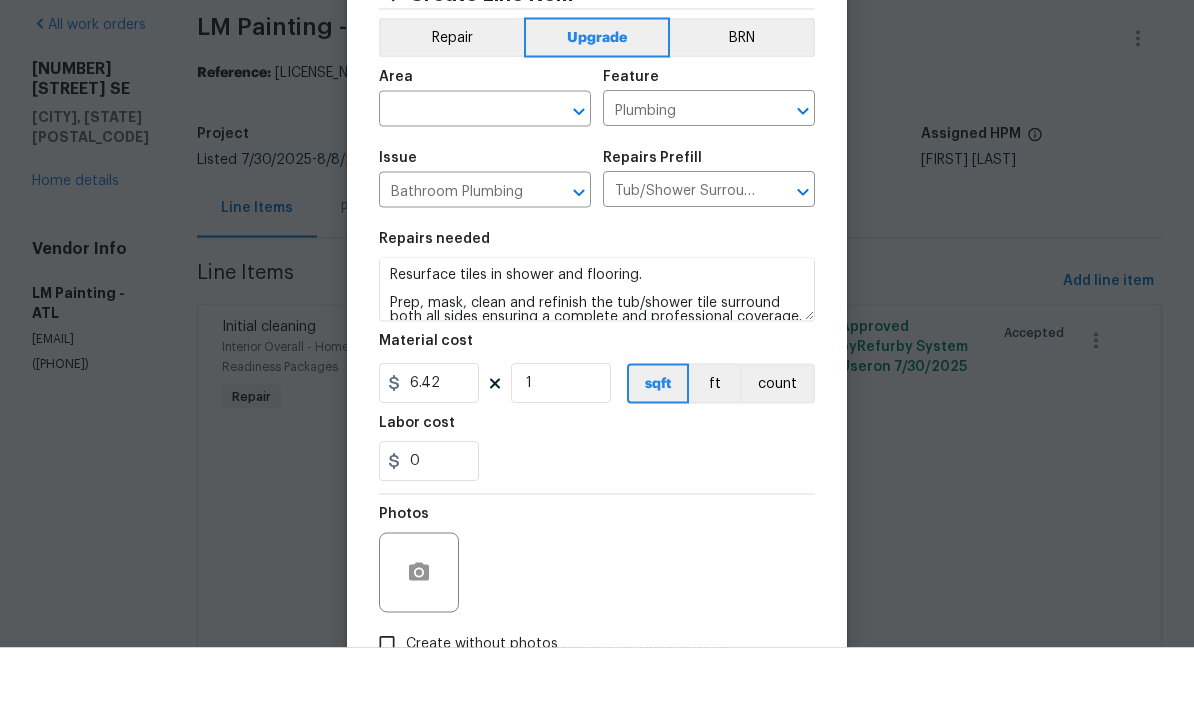 scroll, scrollTop: 64, scrollLeft: 0, axis: vertical 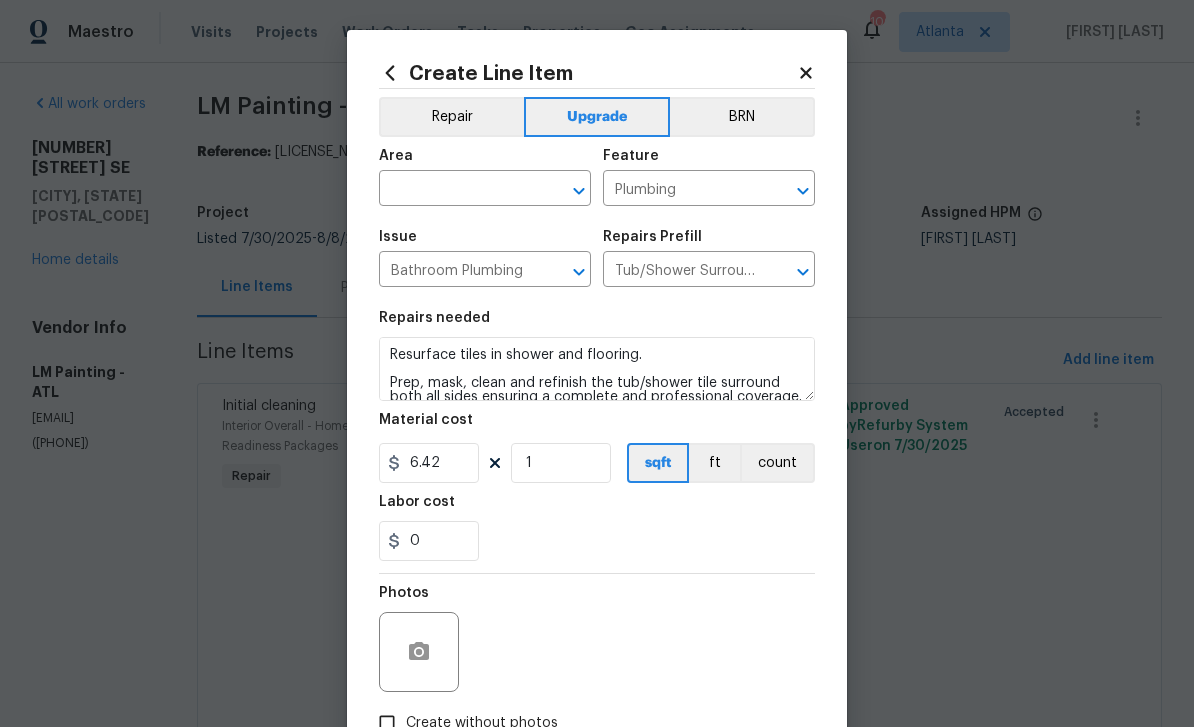 click at bounding box center [457, 190] 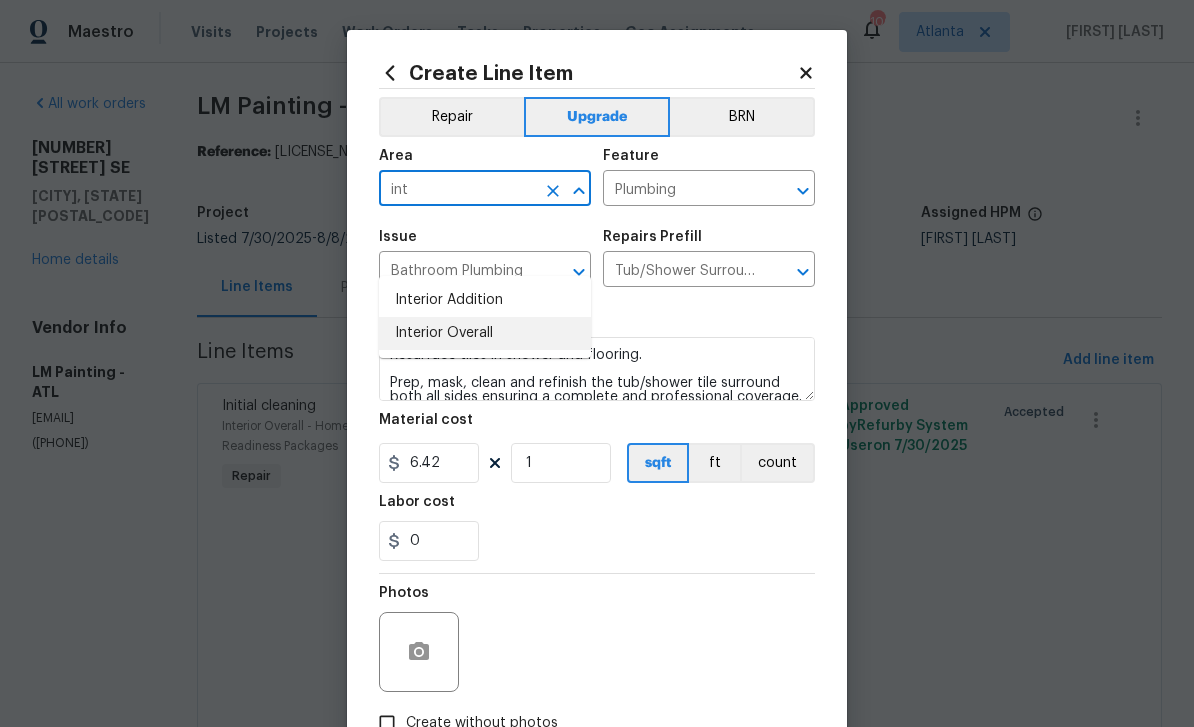 click on "Interior Overall" at bounding box center [485, 333] 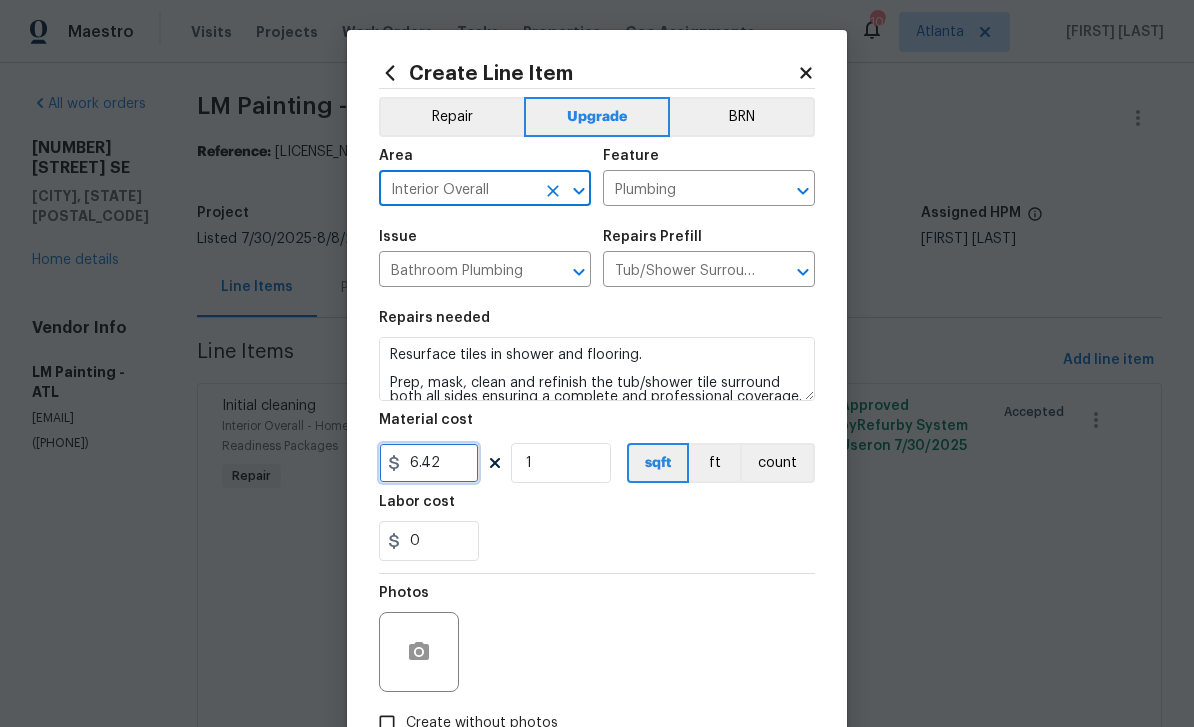 click on "6.42" at bounding box center [429, 463] 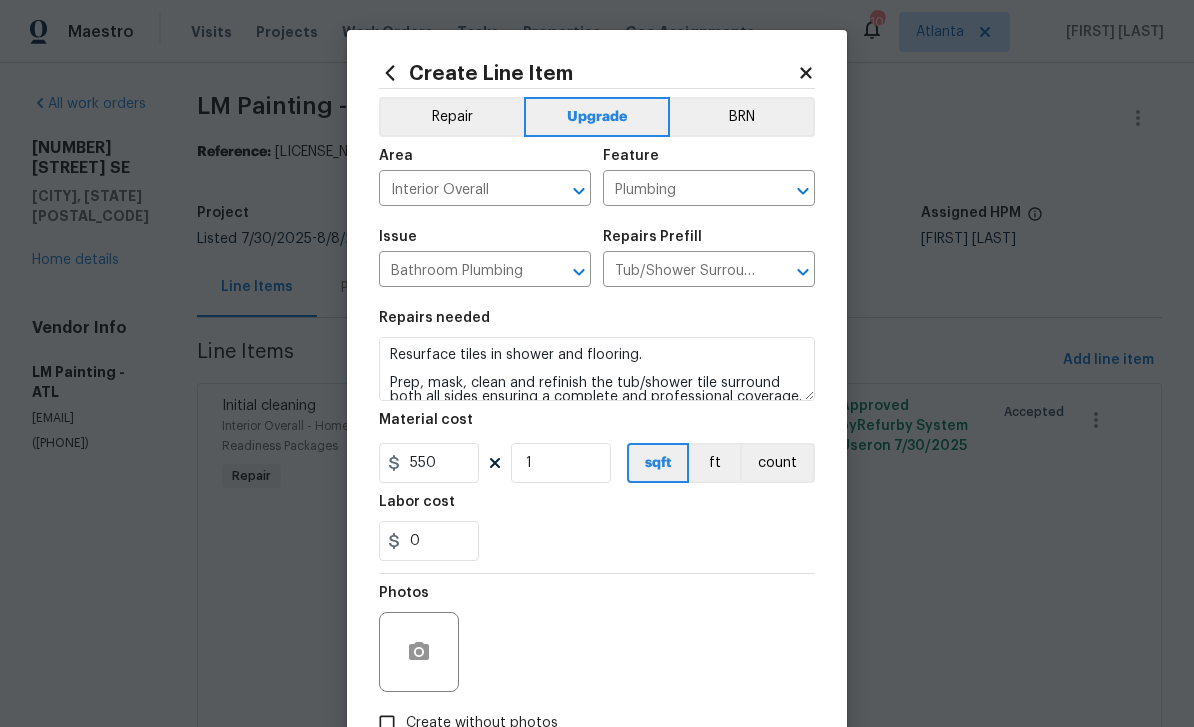 scroll, scrollTop: 0, scrollLeft: 0, axis: both 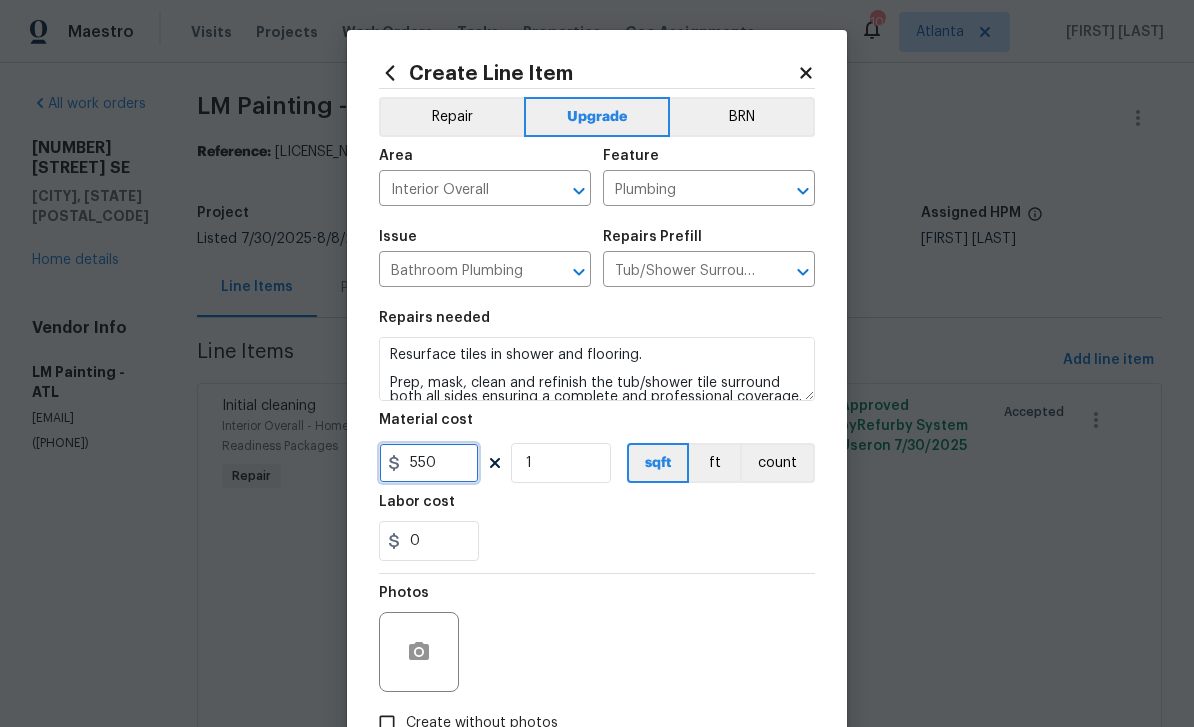 type on "550" 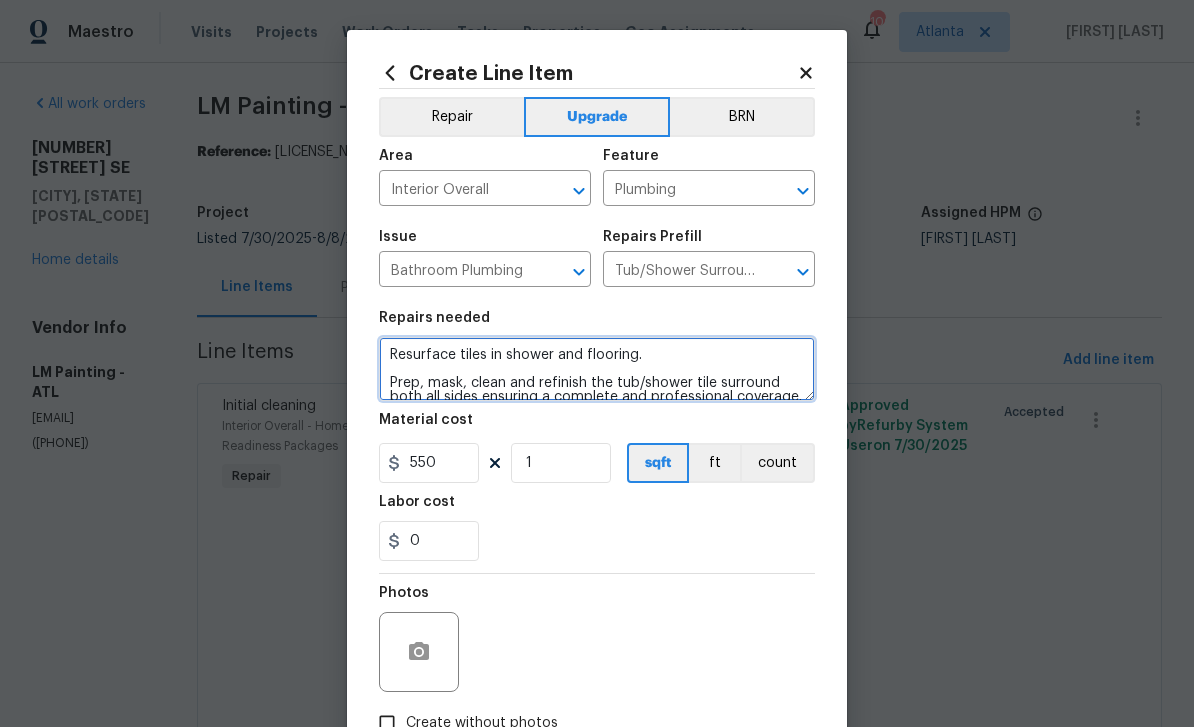 click on "Resurface tiles in shower and flooring.
Prep, mask, clean and refinish the tub/shower tile surround both all sides ensuring a complete and professional coverage. Haul away and dispose of all masking/debris properly." at bounding box center [597, 369] 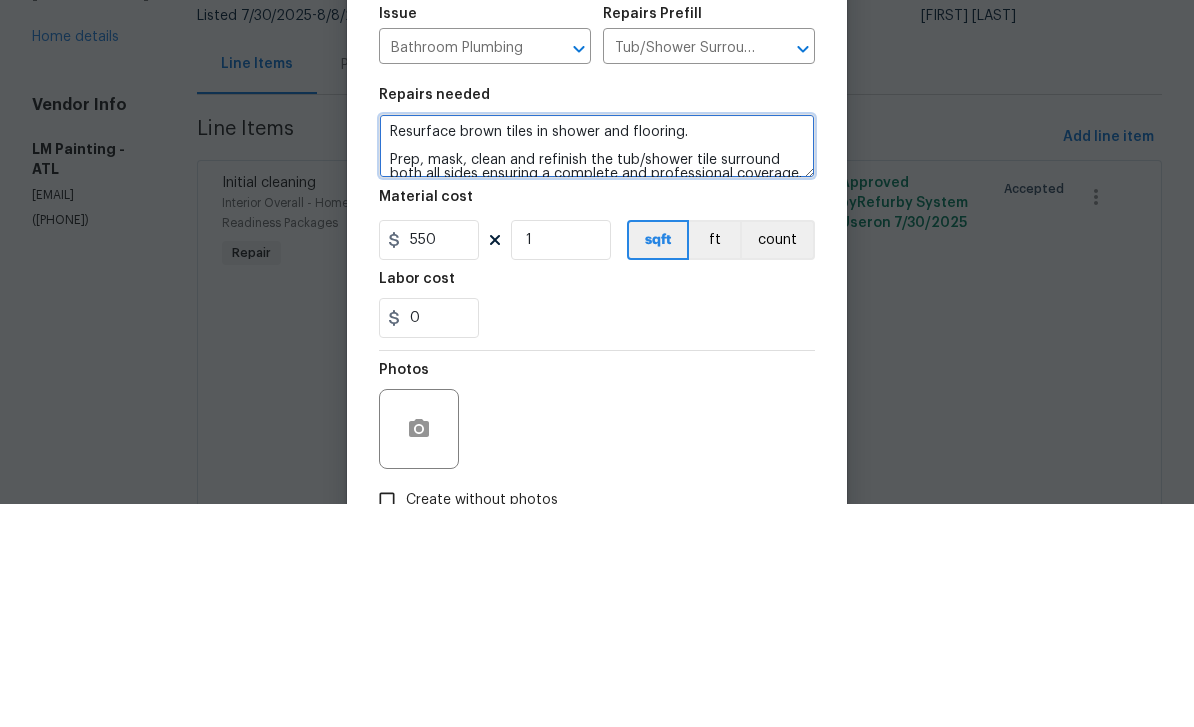click on "Resurface brown tiles in shower and flooring.
Prep, mask, clean and refinish the tub/shower tile surround both all sides ensuring a complete and professional coverage. Haul away and dispose of all masking/debris properly." at bounding box center [597, 369] 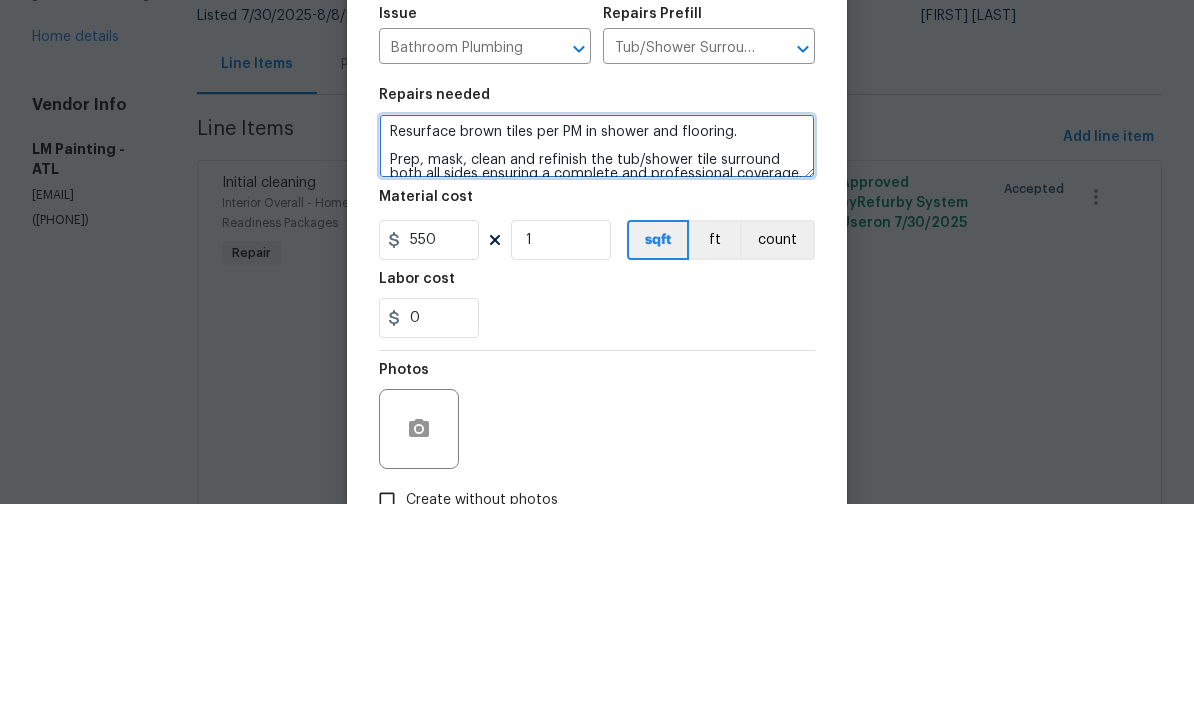 click on "Resurface brown tiles per PM in shower and flooring.
Prep, mask, clean and refinish the tub/shower tile surround both all sides ensuring a complete and professional coverage. Haul away and dispose of all masking/debris properly." at bounding box center (597, 369) 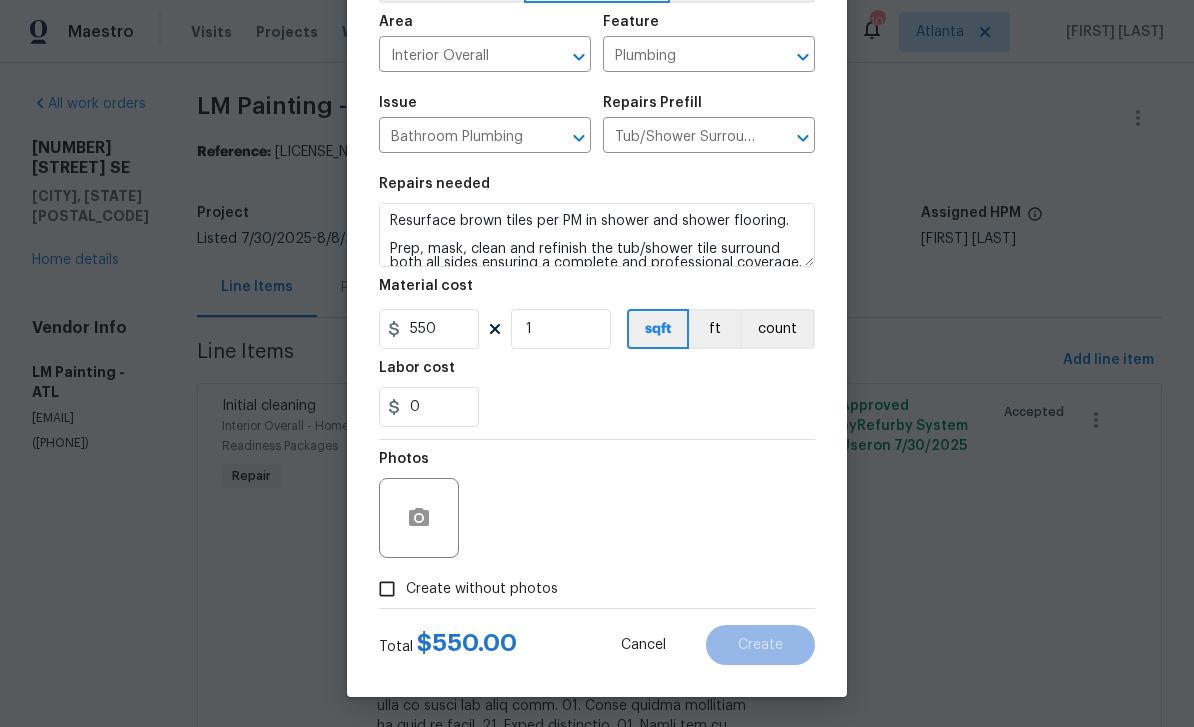 scroll, scrollTop: 138, scrollLeft: 0, axis: vertical 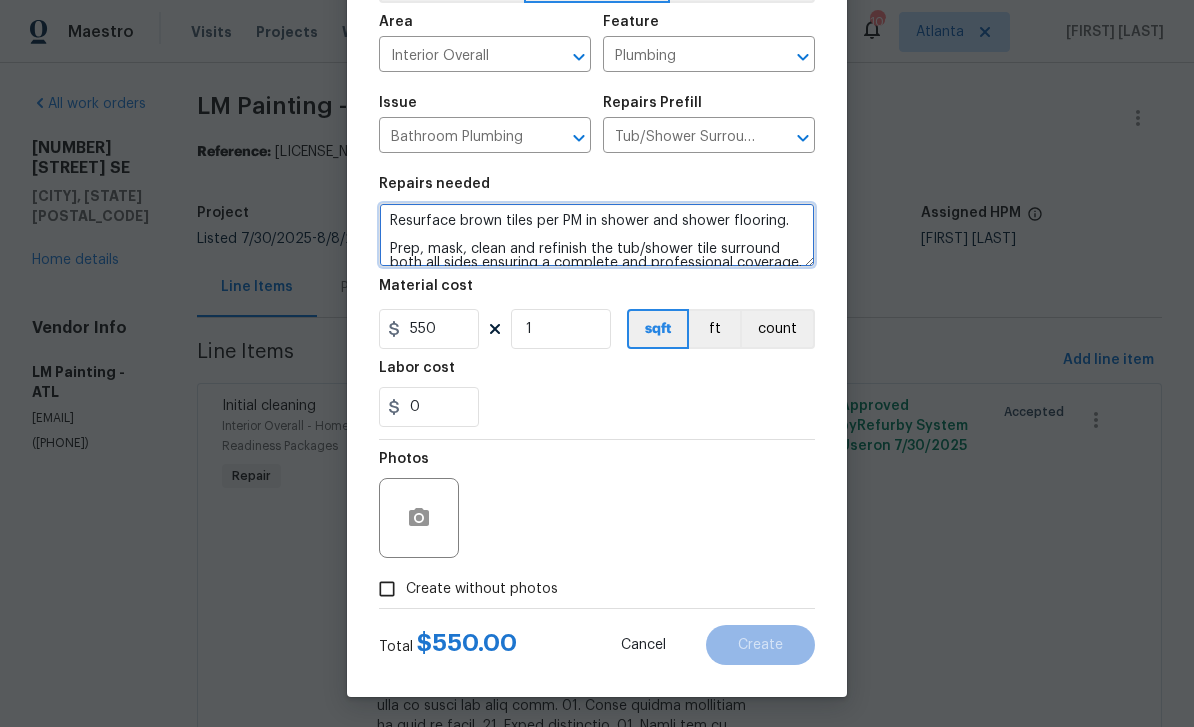 type on "Resurface brown tiles per PM in shower and shower flooring.
Prep, mask, clean and refinish the tub/shower tile surround both all sides ensuring a complete and professional coverage. Haul away and dispose of all masking/debris properly." 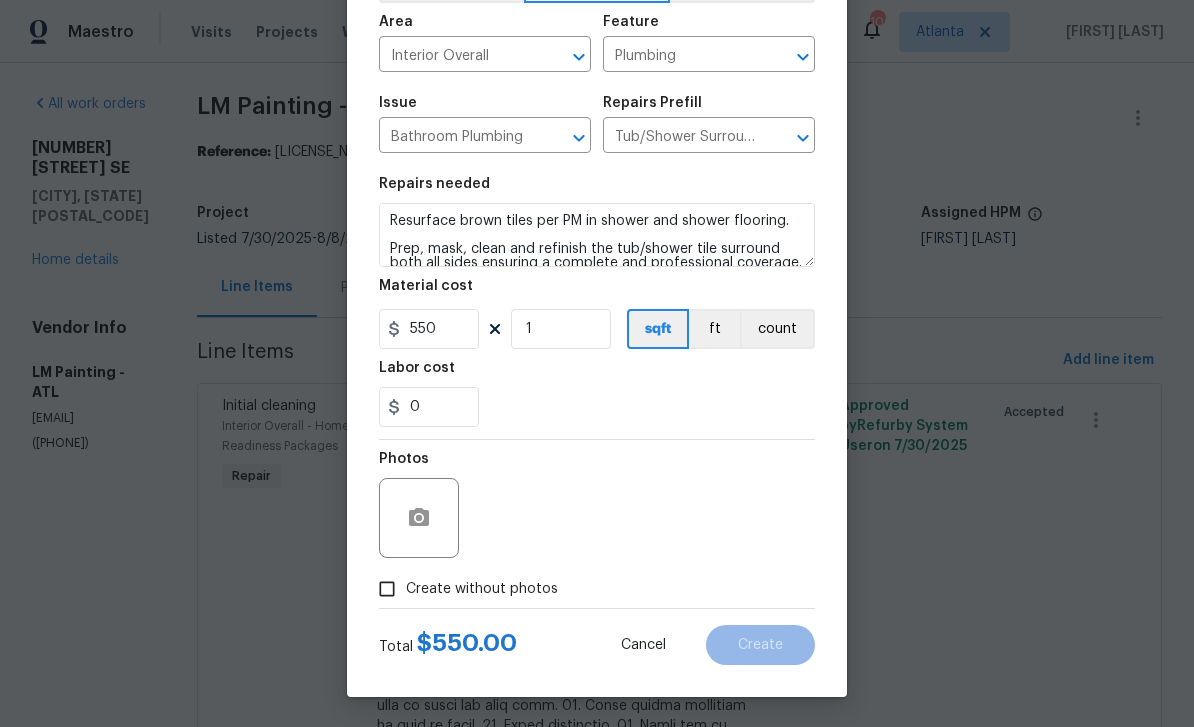click on "Create without photos" at bounding box center [387, 589] 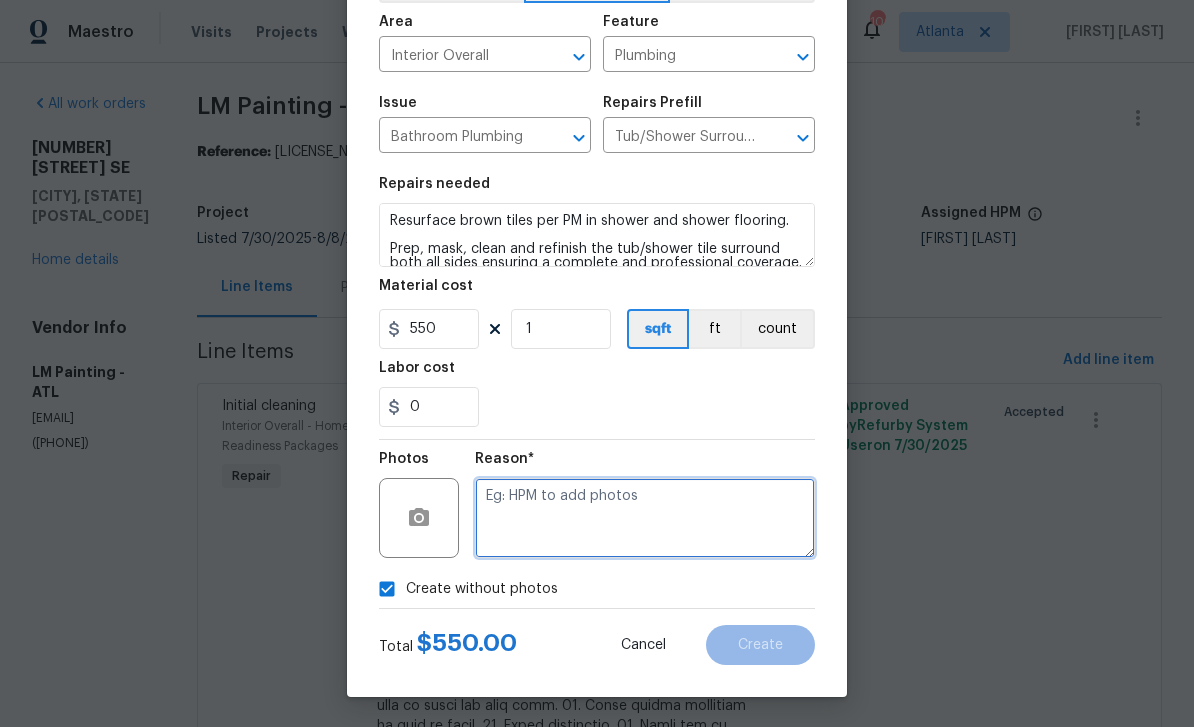 click at bounding box center [645, 518] 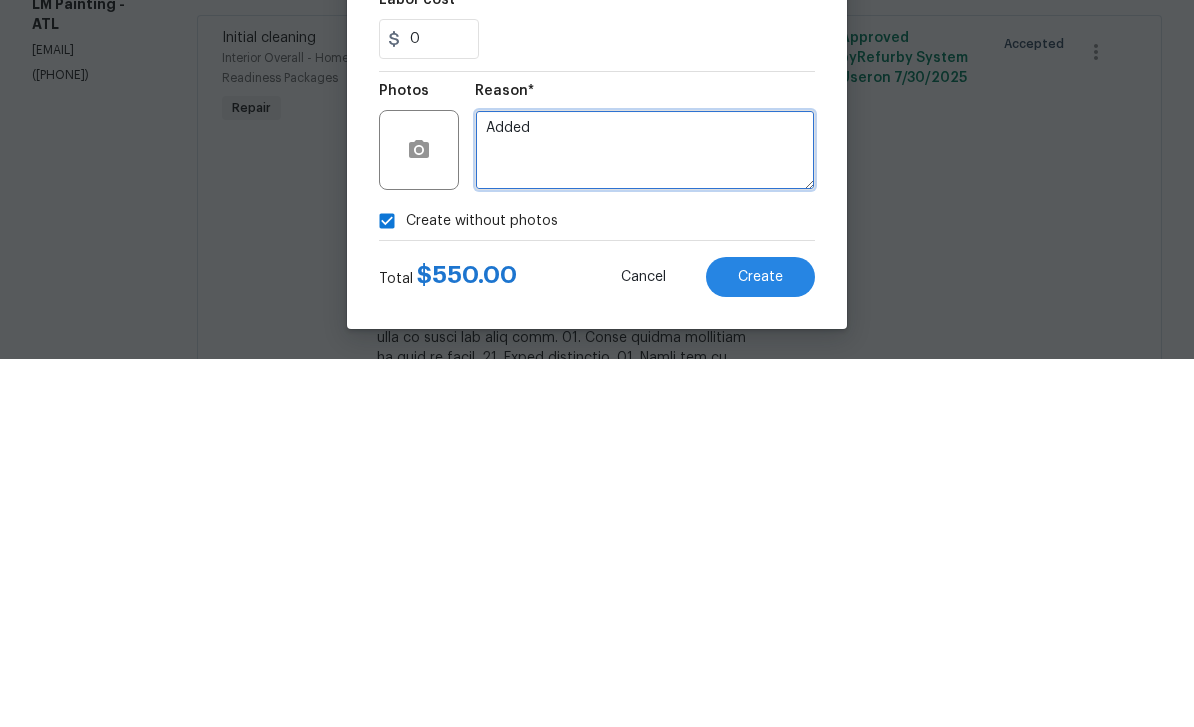 type on "Added" 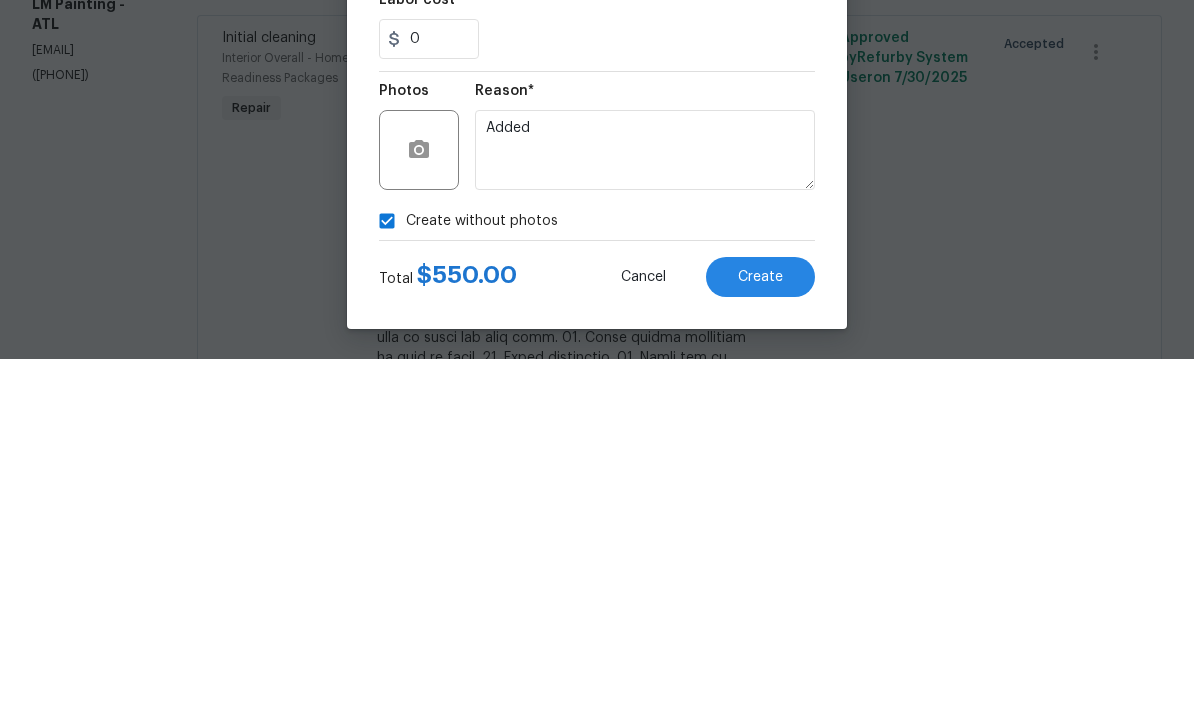 click on "Create" at bounding box center (760, 645) 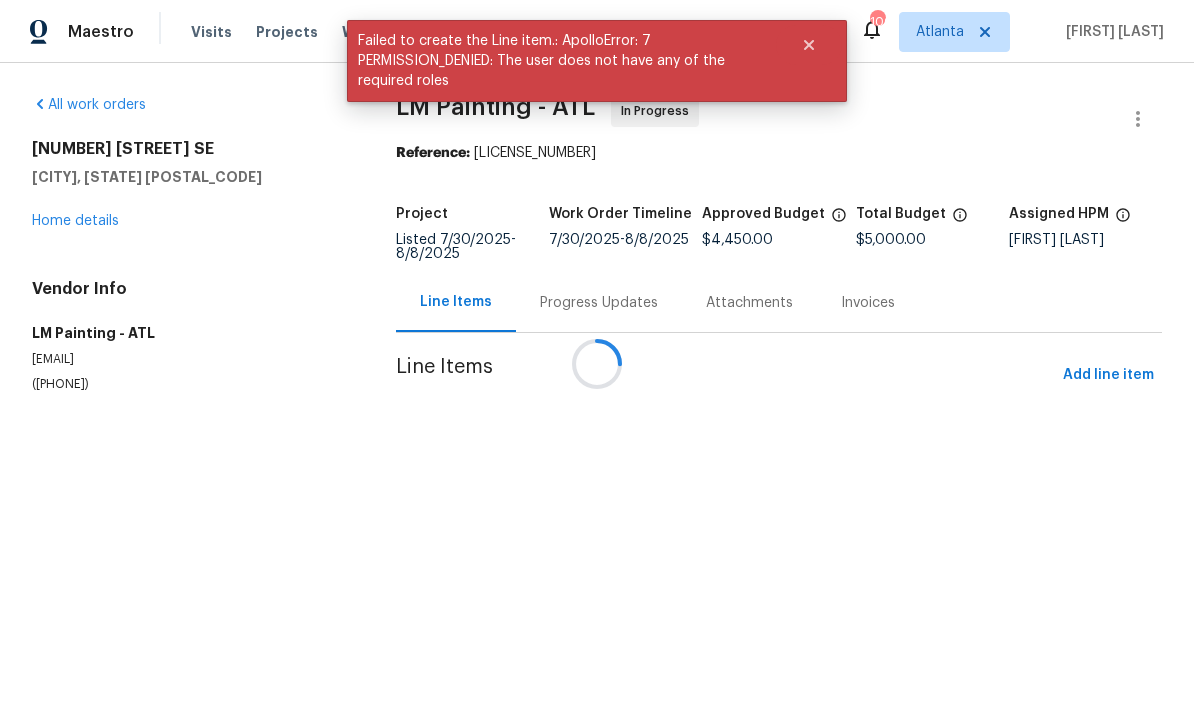 scroll, scrollTop: 0, scrollLeft: 0, axis: both 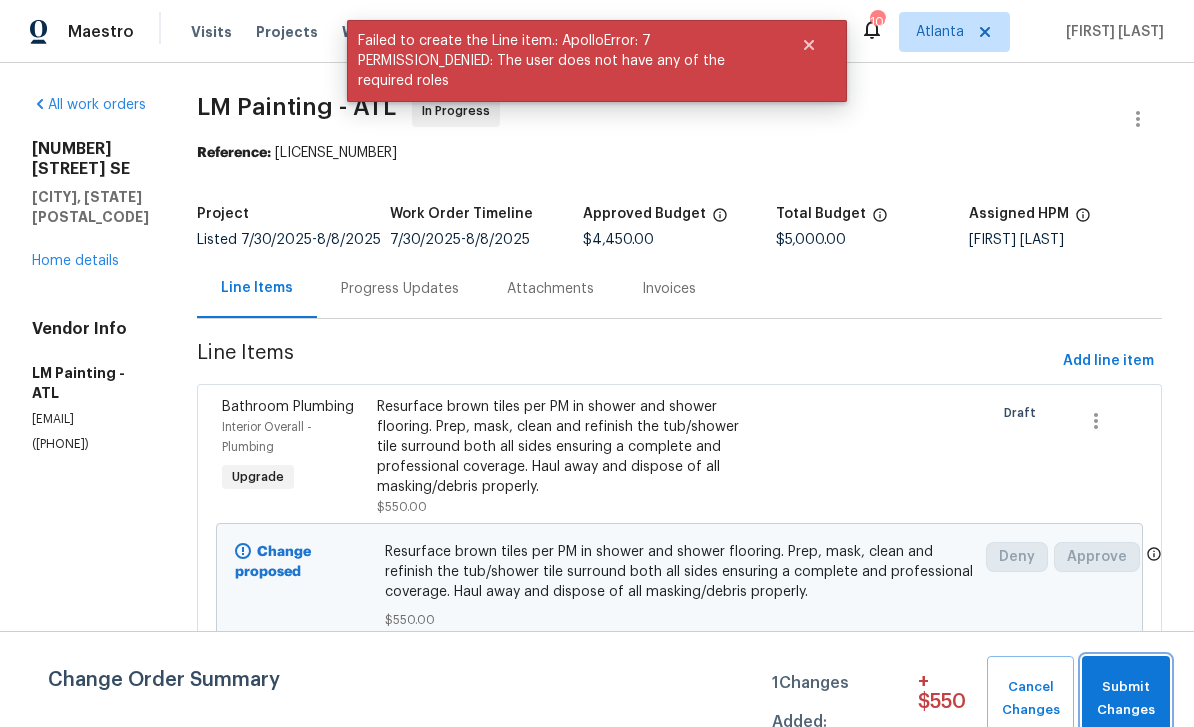 click on "Submit Changes" at bounding box center (1126, 699) 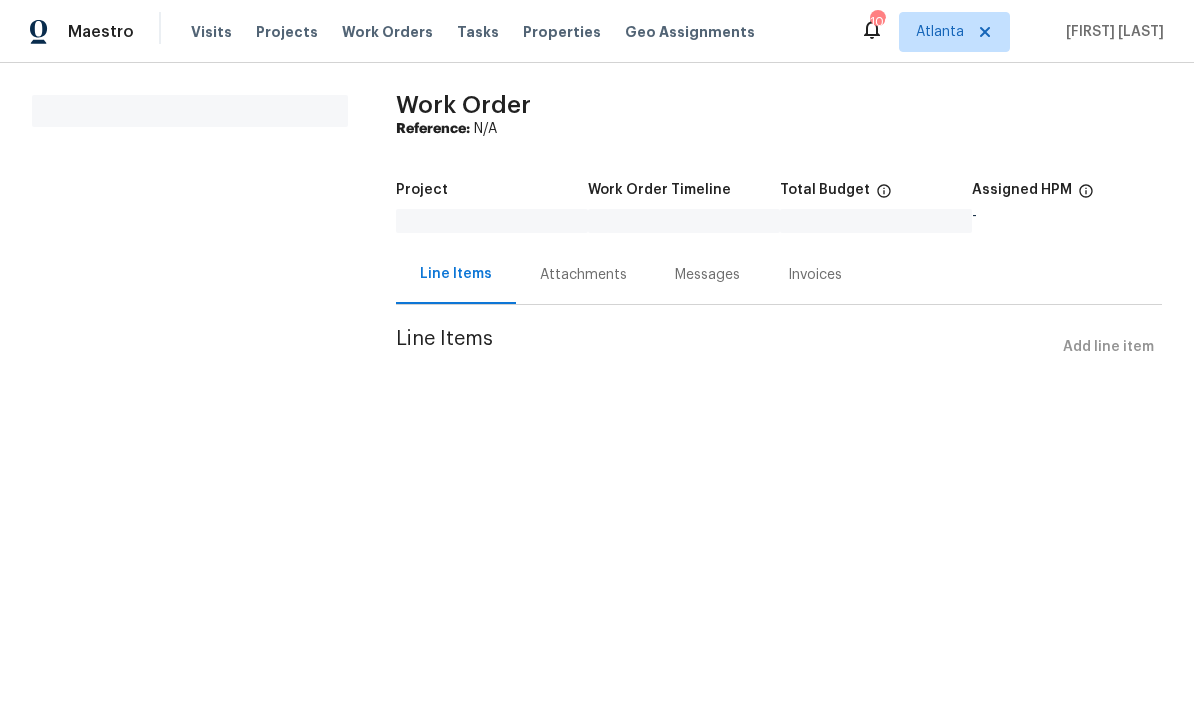 scroll, scrollTop: 0, scrollLeft: 0, axis: both 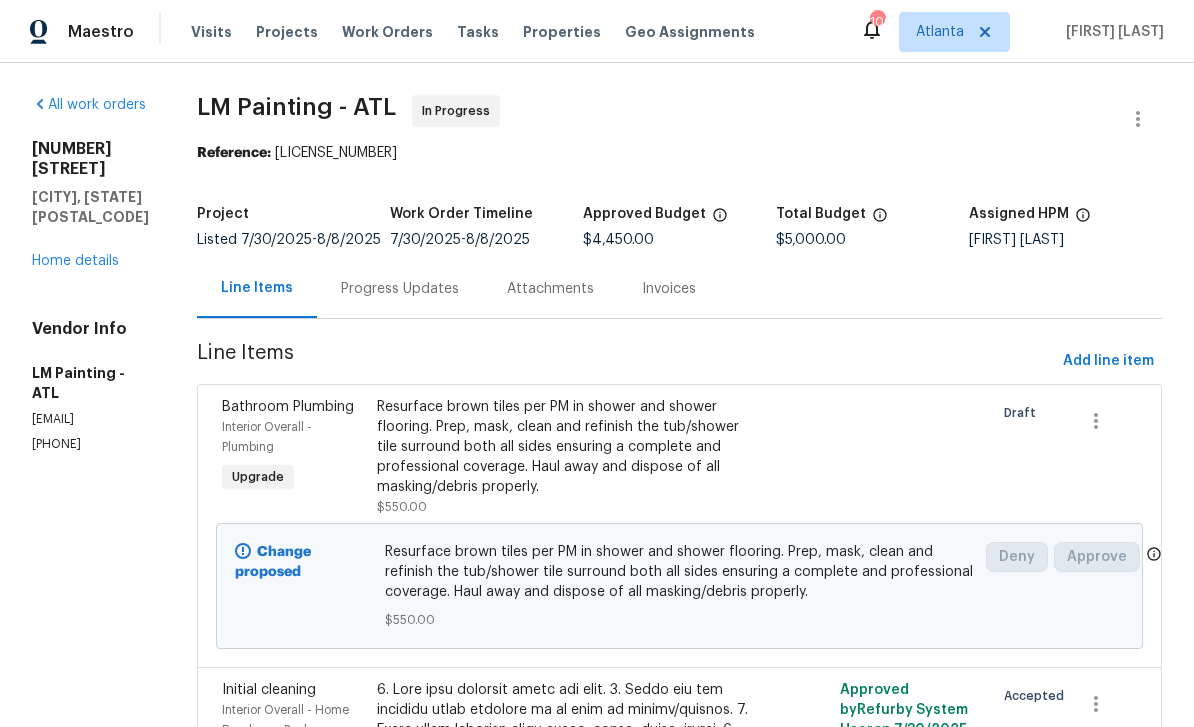 click on "Home details" at bounding box center (75, 261) 